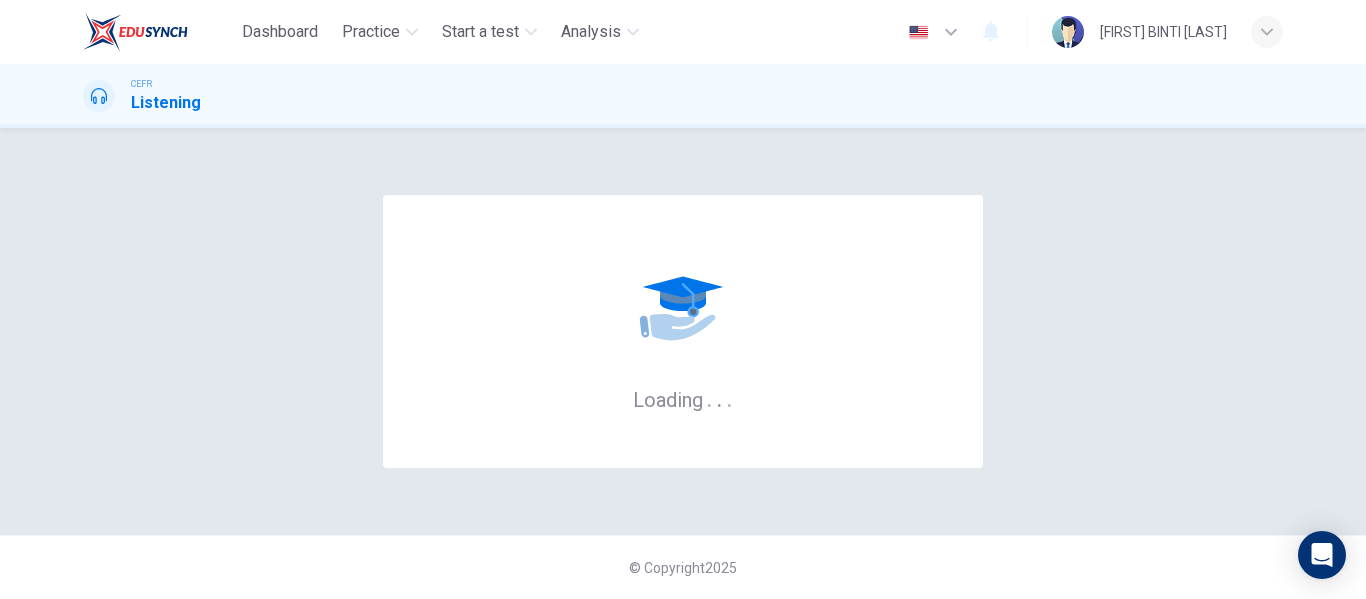 scroll, scrollTop: 0, scrollLeft: 0, axis: both 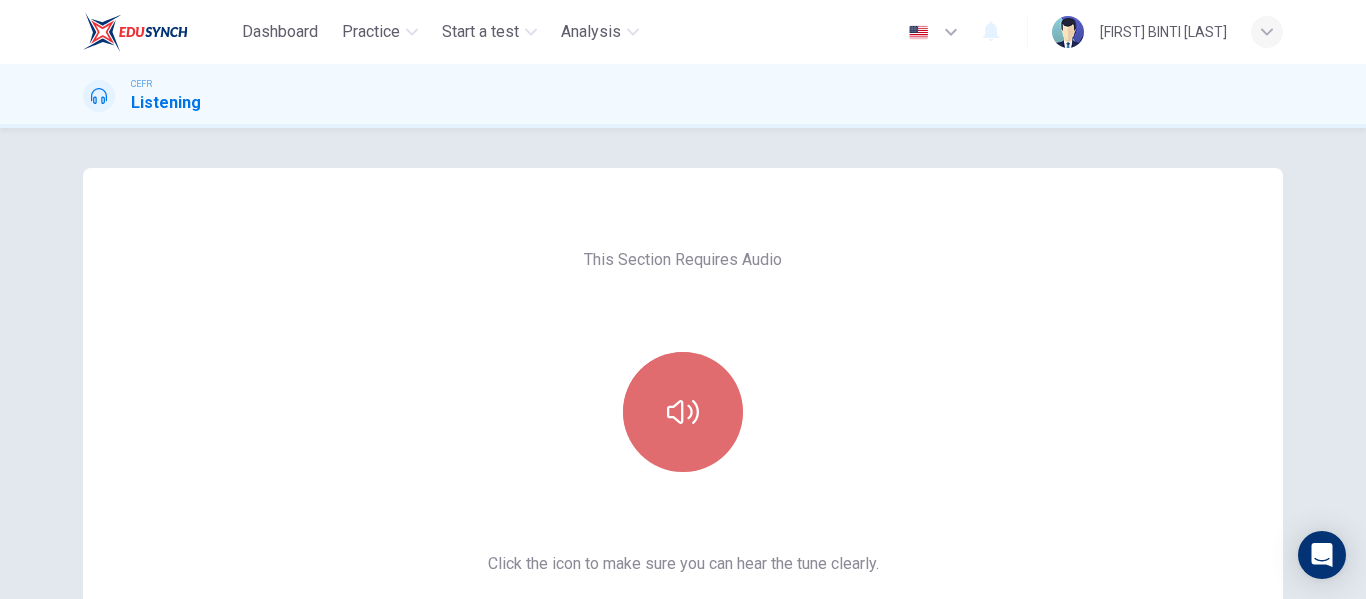 click at bounding box center [683, 412] 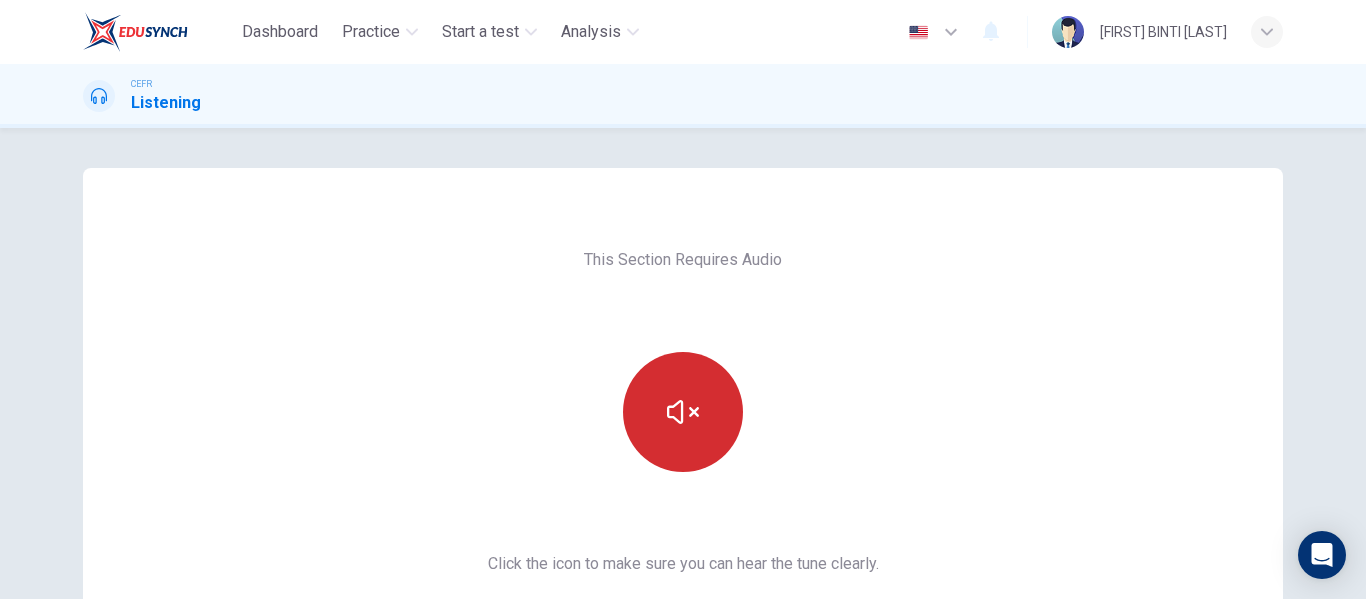 scroll, scrollTop: 182, scrollLeft: 0, axis: vertical 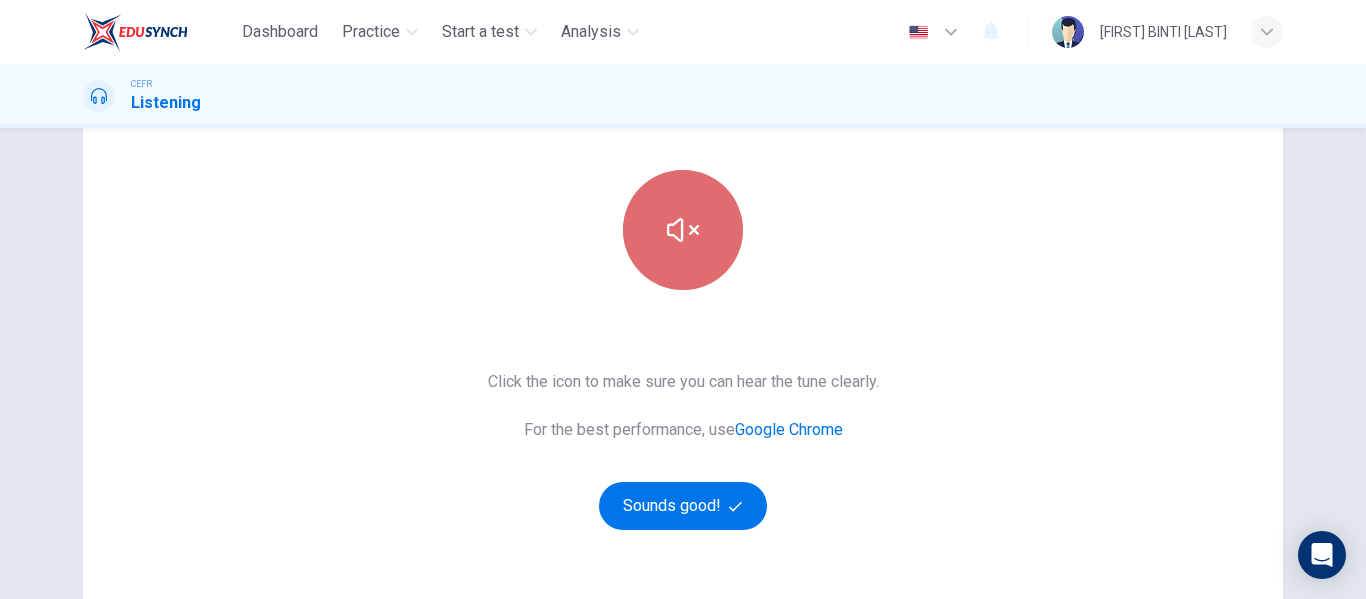 click at bounding box center [683, 230] 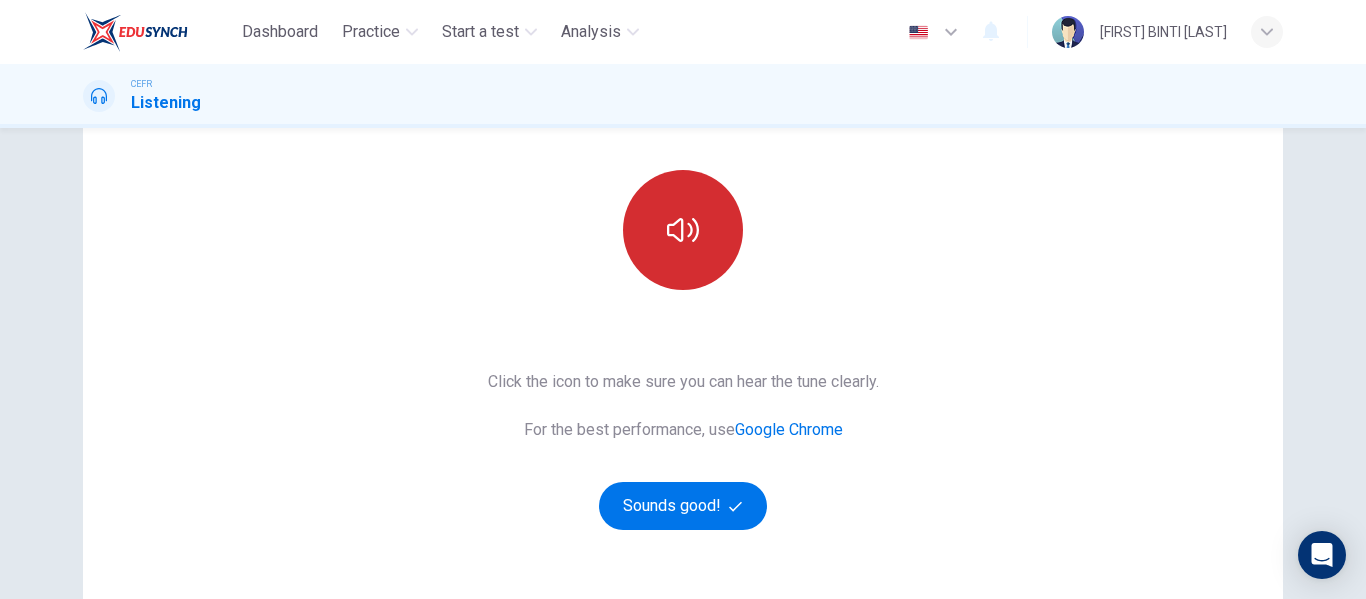 click at bounding box center (683, 230) 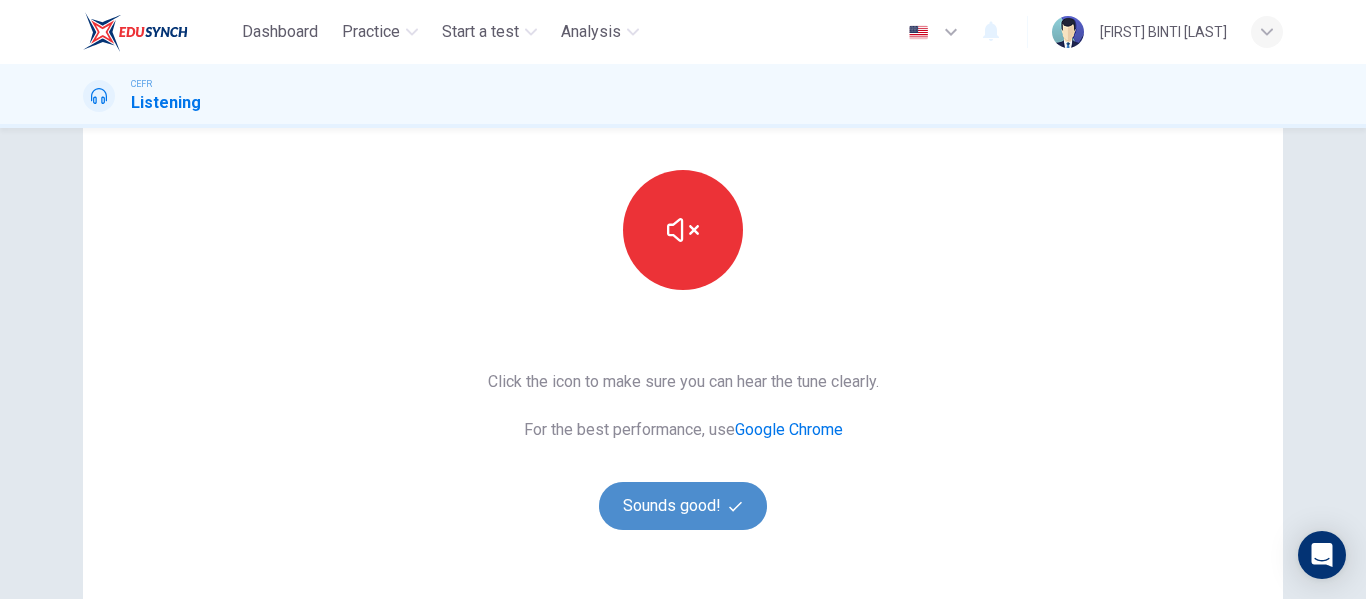 click on "Sounds good!" at bounding box center (683, 506) 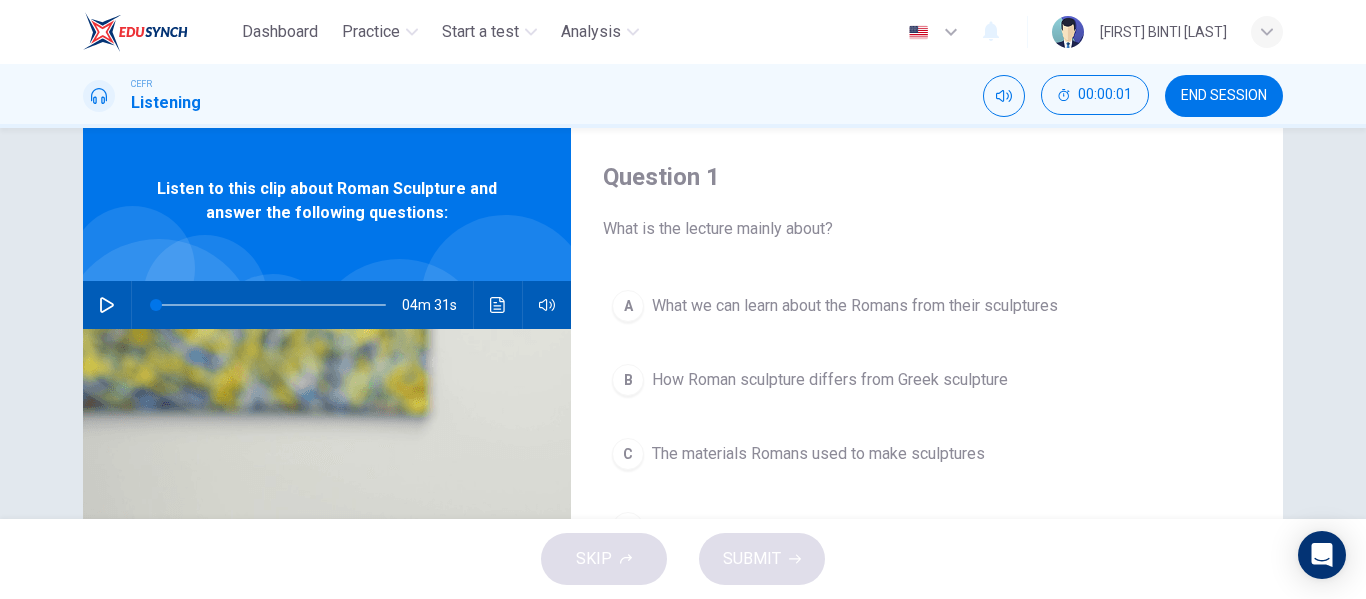scroll, scrollTop: 46, scrollLeft: 0, axis: vertical 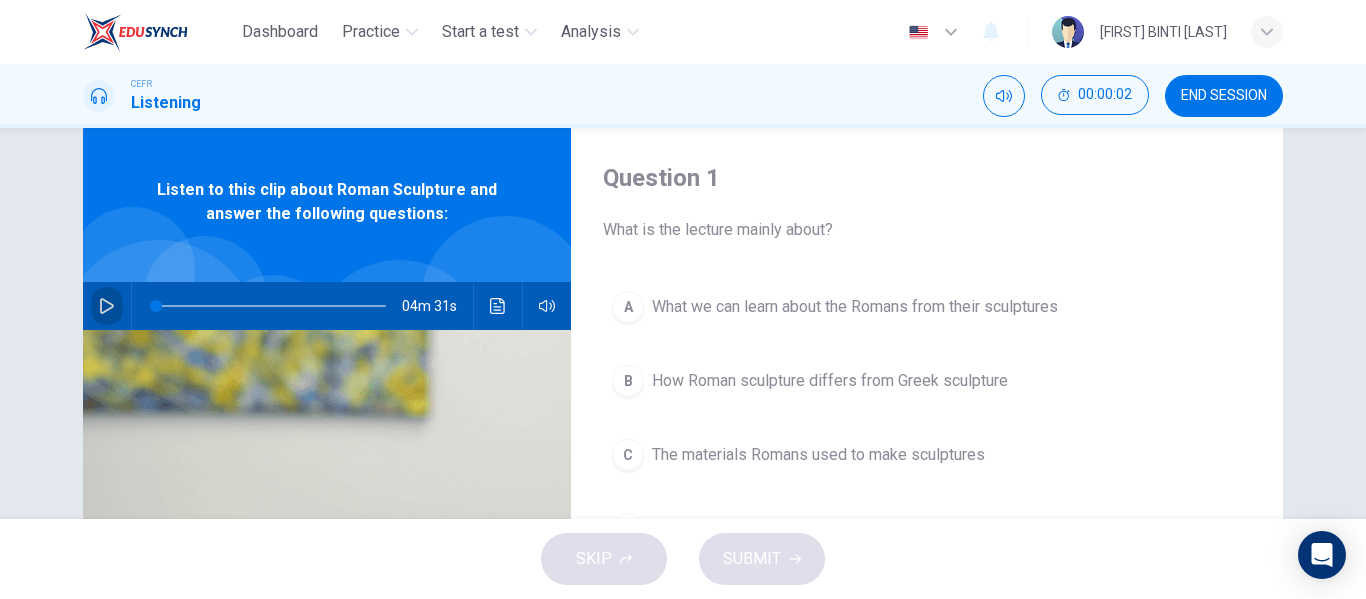click at bounding box center [107, 306] 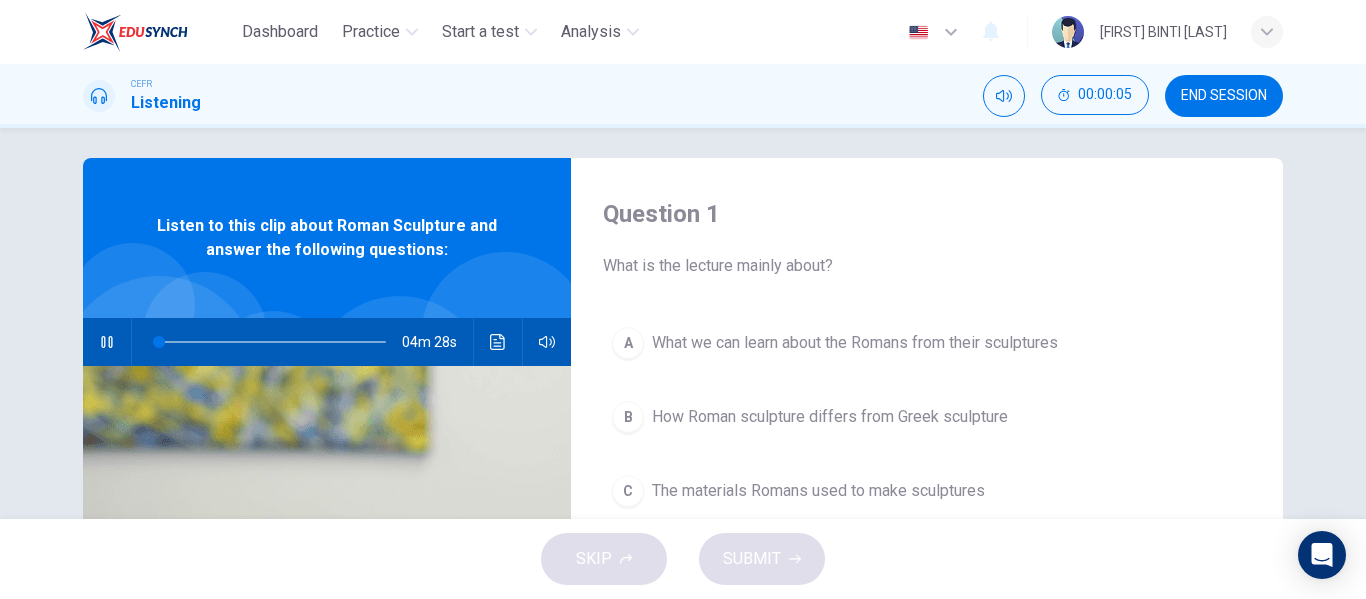 scroll, scrollTop: 9, scrollLeft: 0, axis: vertical 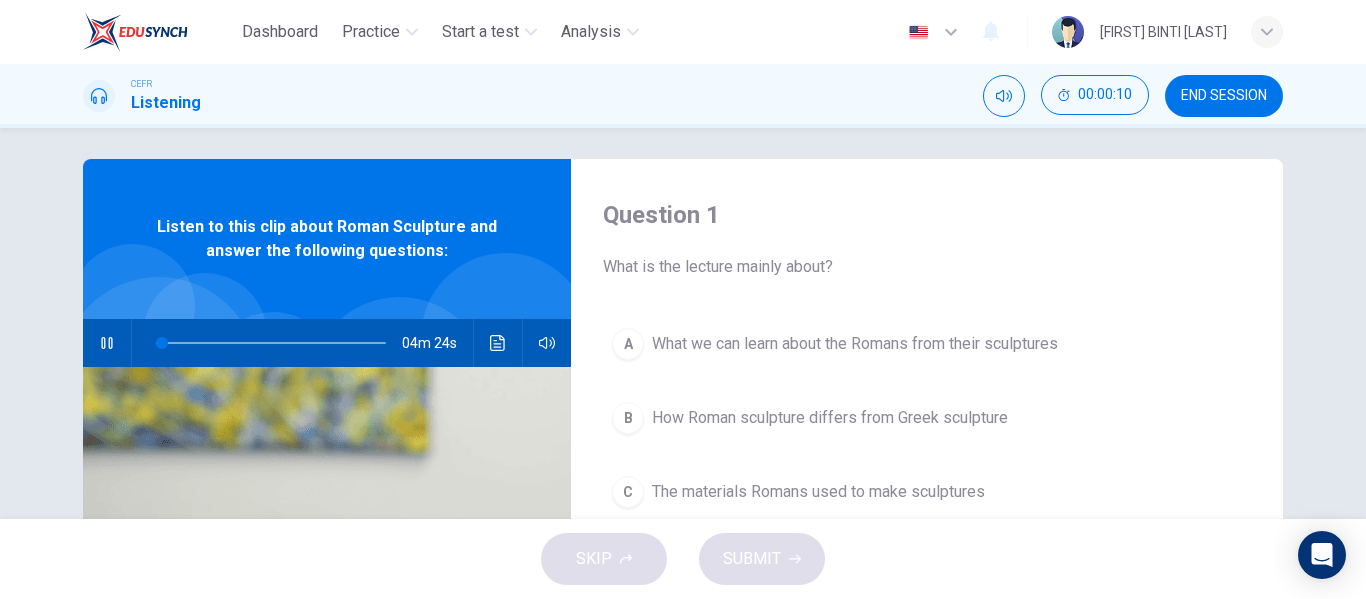 type 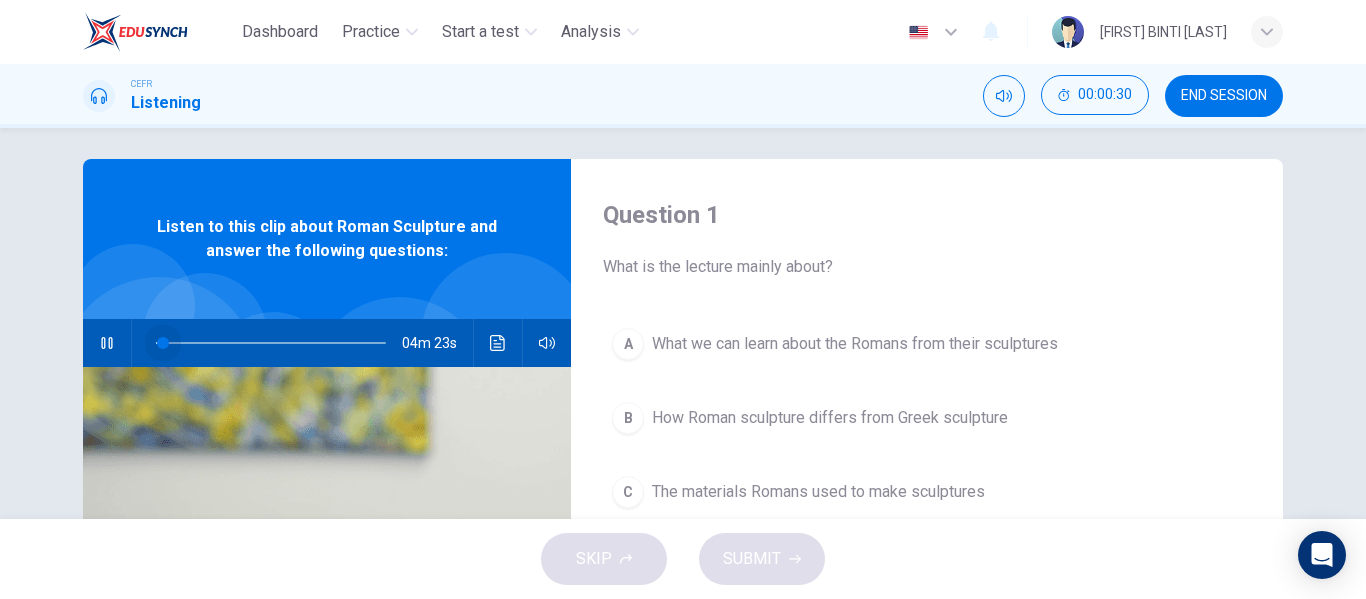 click at bounding box center (163, 343) 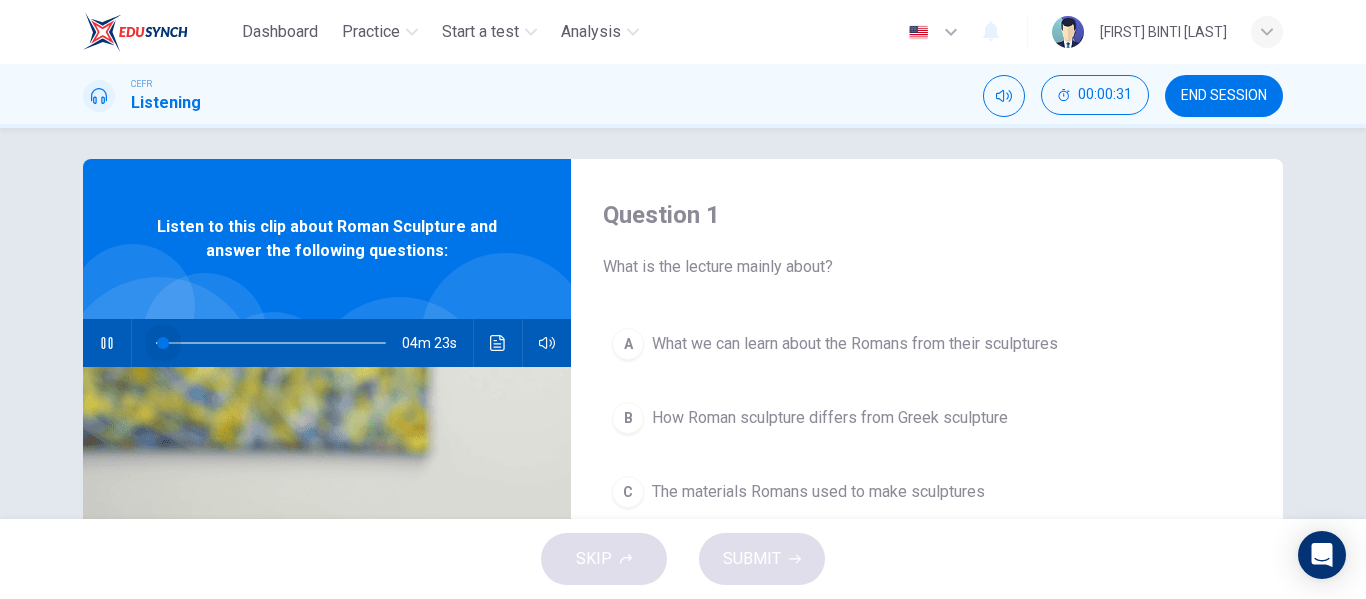 drag, startPoint x: 157, startPoint y: 343, endPoint x: 134, endPoint y: 339, distance: 23.345236 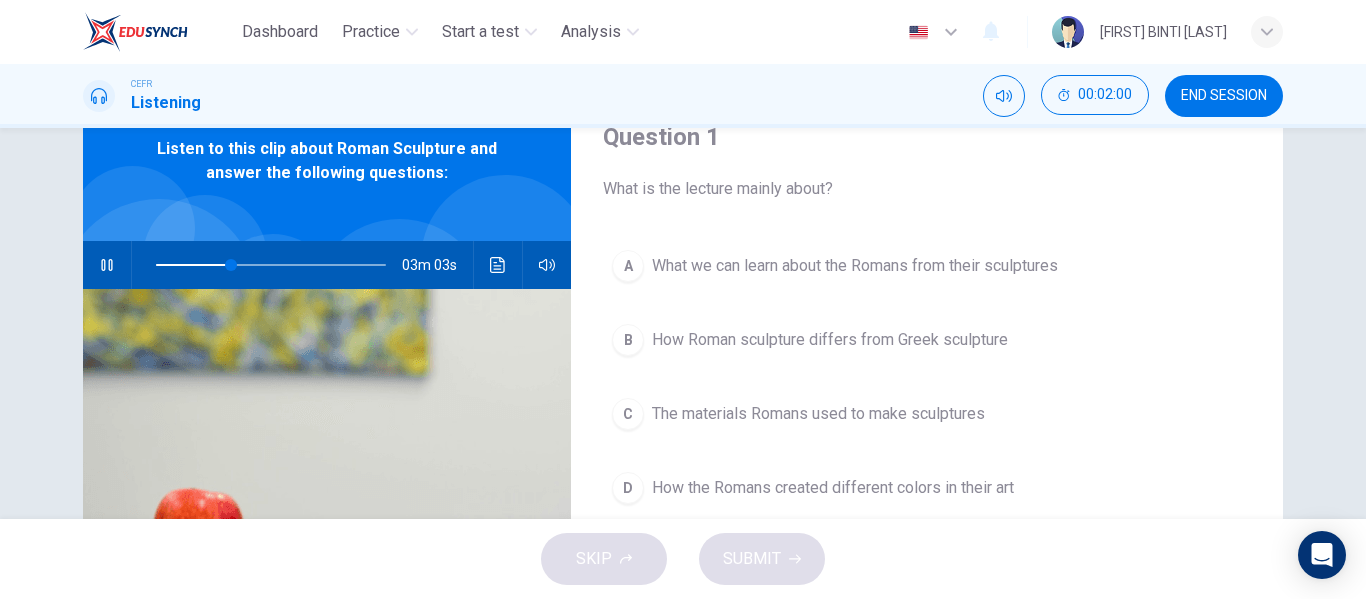 scroll, scrollTop: 89, scrollLeft: 0, axis: vertical 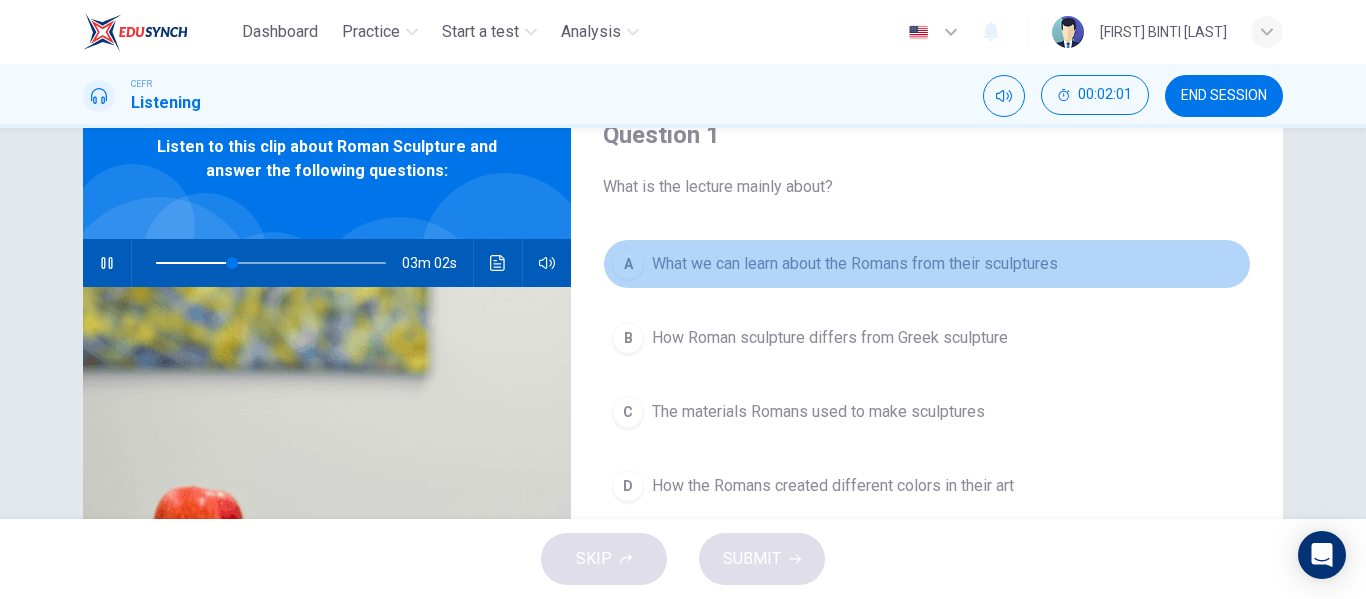 click on "A What we can learn about the Romans from their sculptures" at bounding box center (927, 264) 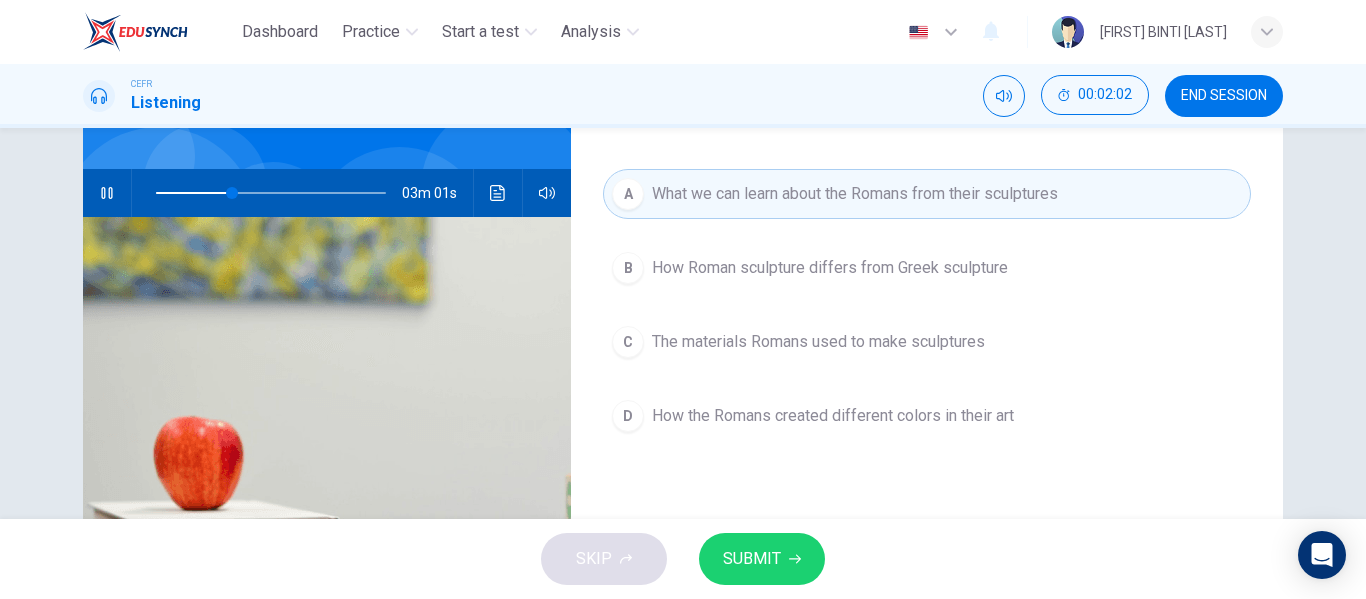 scroll, scrollTop: 162, scrollLeft: 0, axis: vertical 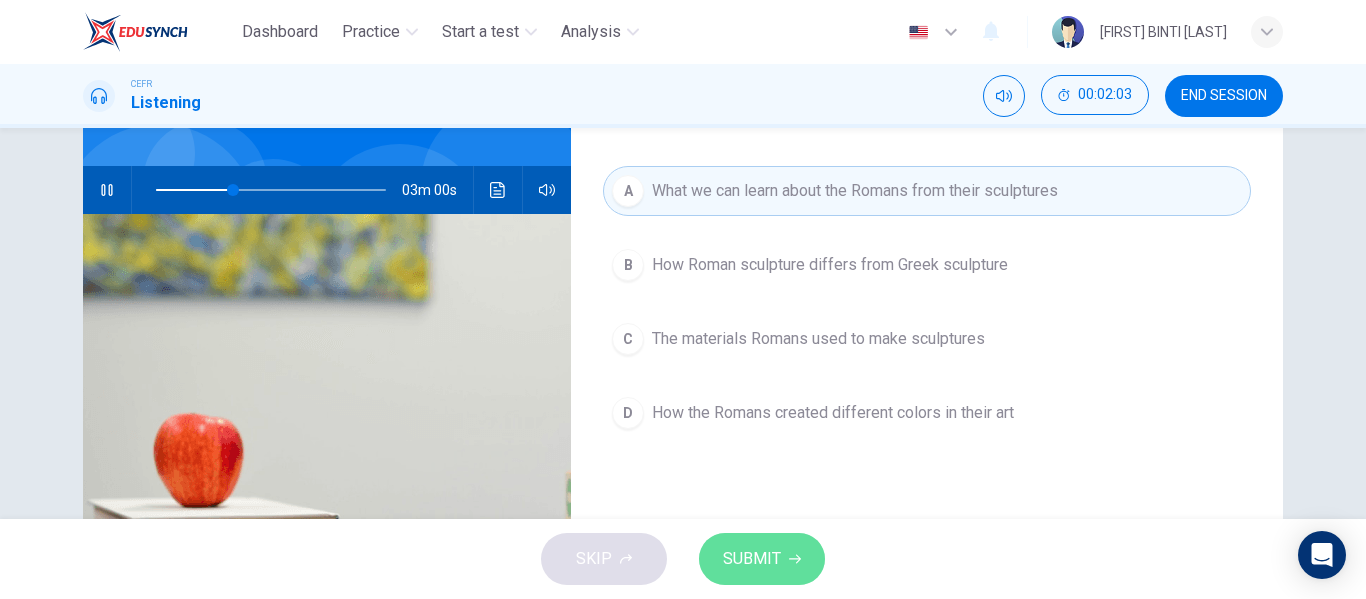 click on "SUBMIT" at bounding box center [752, 559] 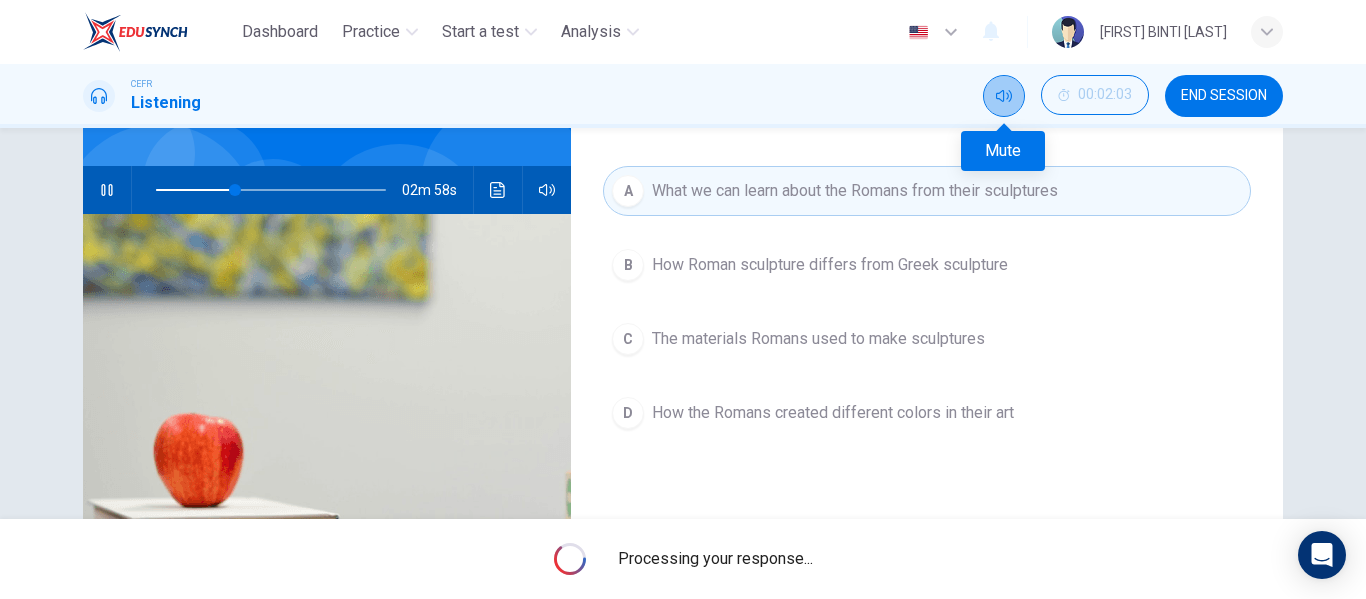 click at bounding box center [1004, 96] 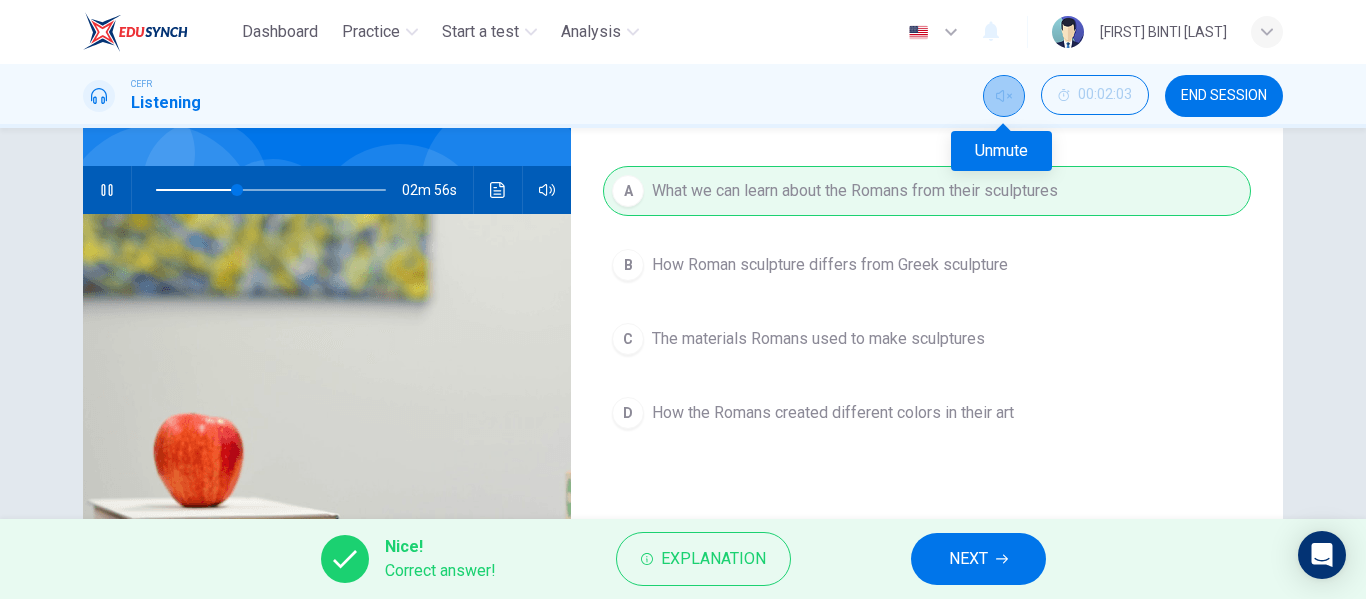 click at bounding box center (1004, 96) 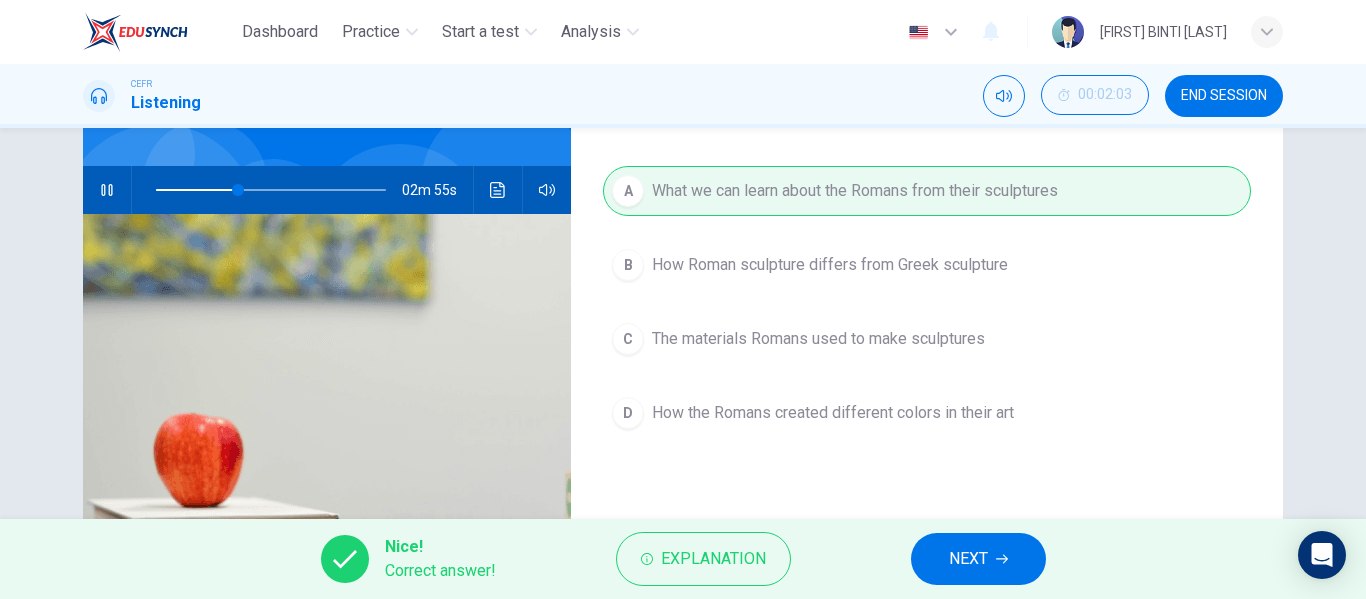 click on "NEXT" at bounding box center (968, 559) 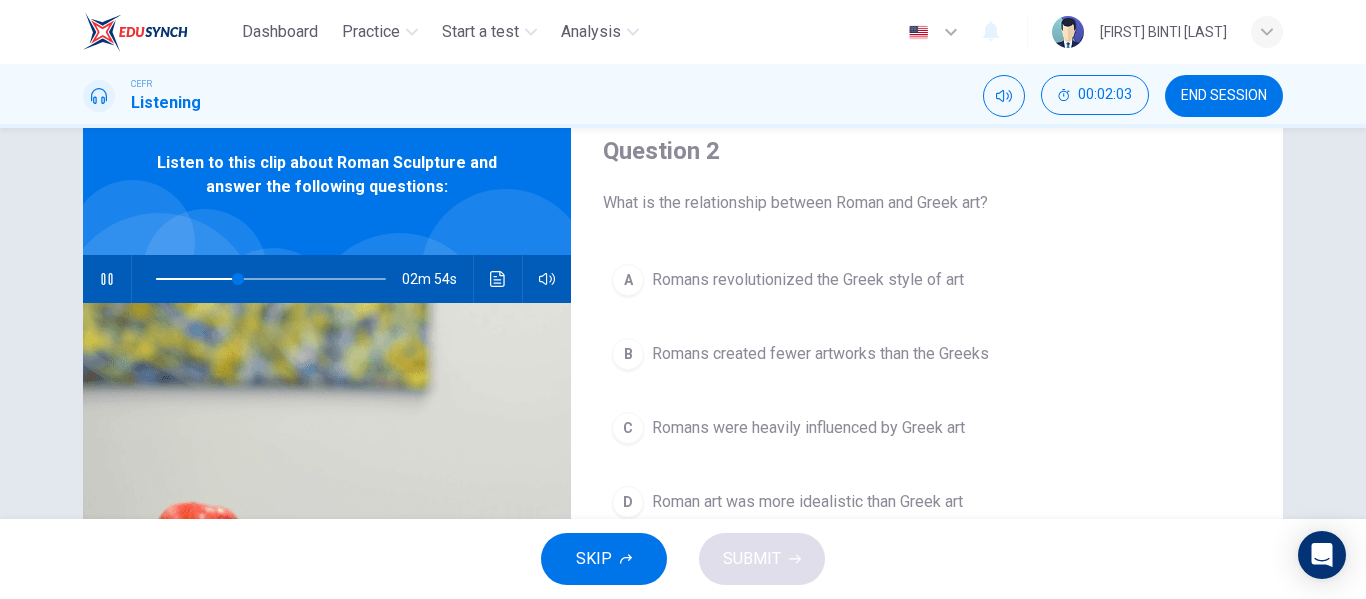 scroll, scrollTop: 72, scrollLeft: 0, axis: vertical 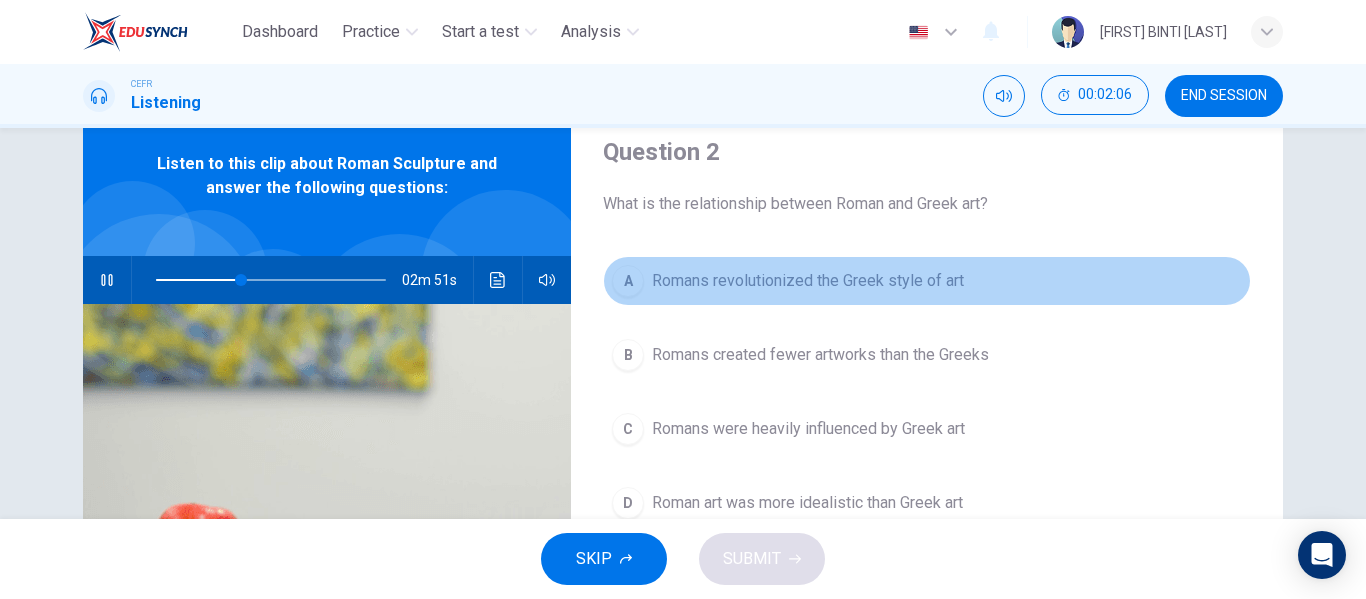 click on "Romans revolutionized the Greek style of art" at bounding box center [808, 281] 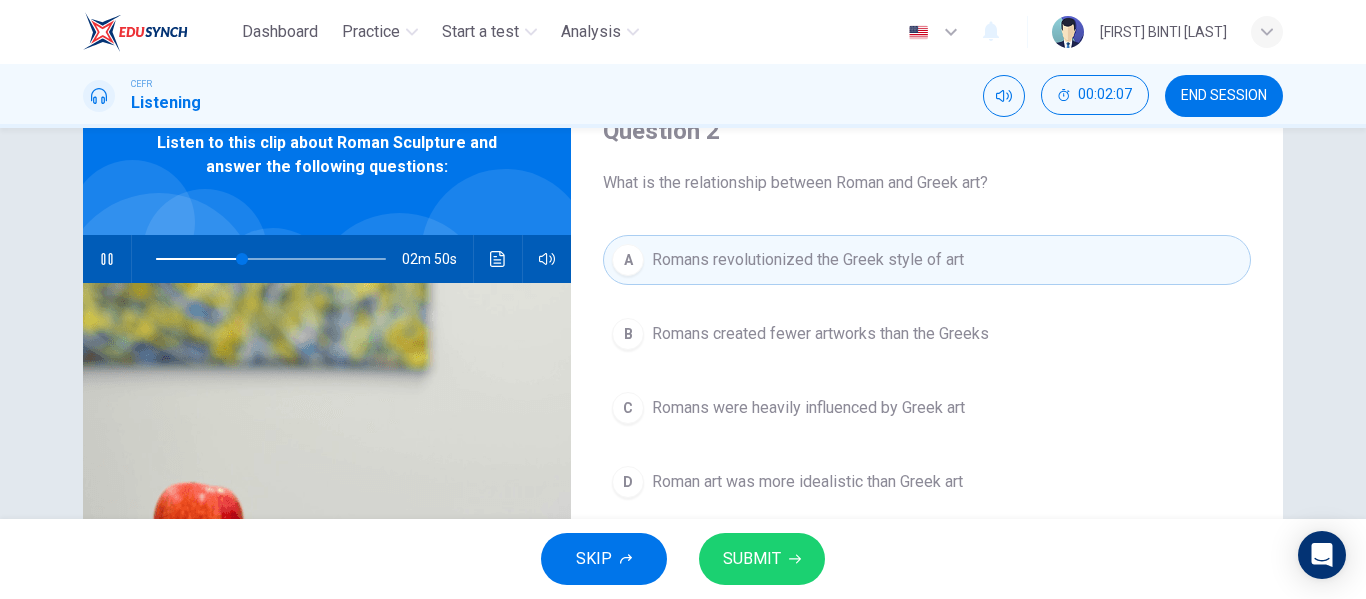 scroll, scrollTop: 94, scrollLeft: 0, axis: vertical 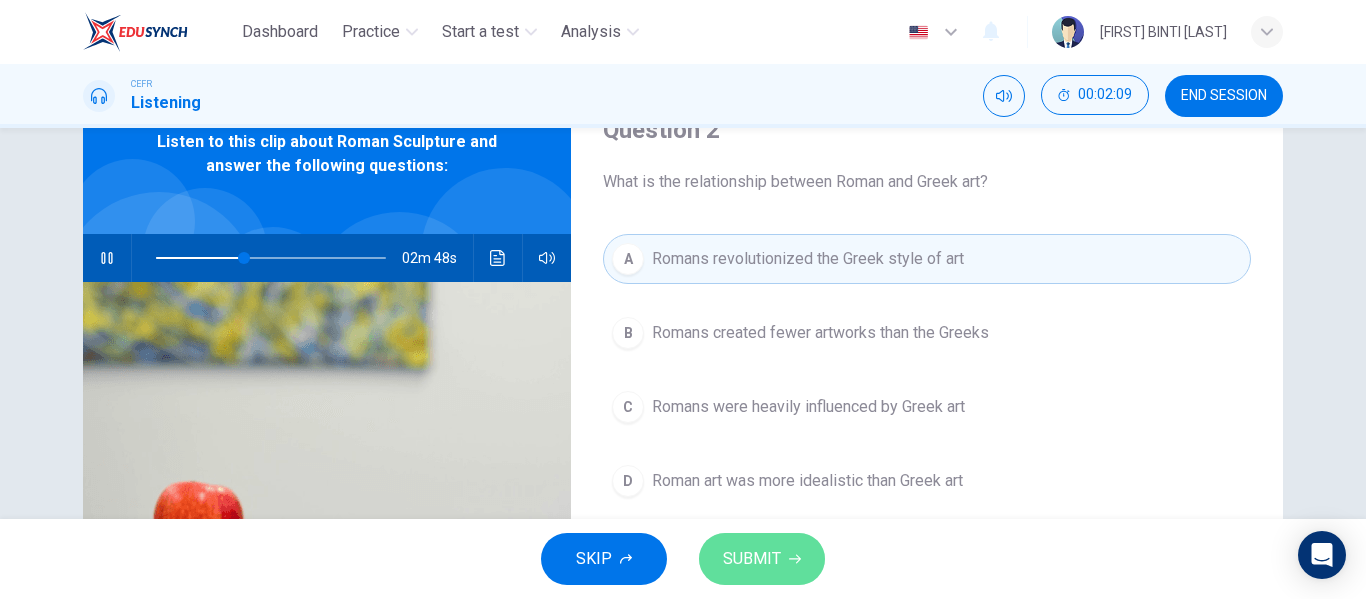 click on "SUBMIT" at bounding box center (762, 559) 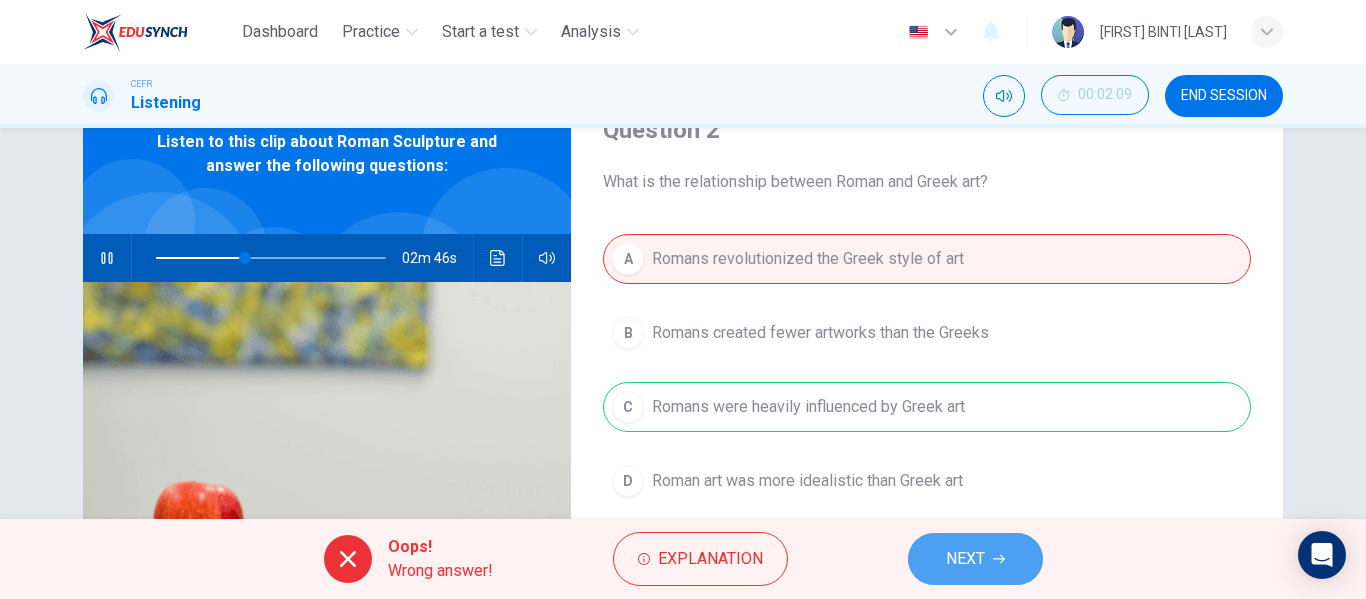 click on "NEXT" at bounding box center (975, 559) 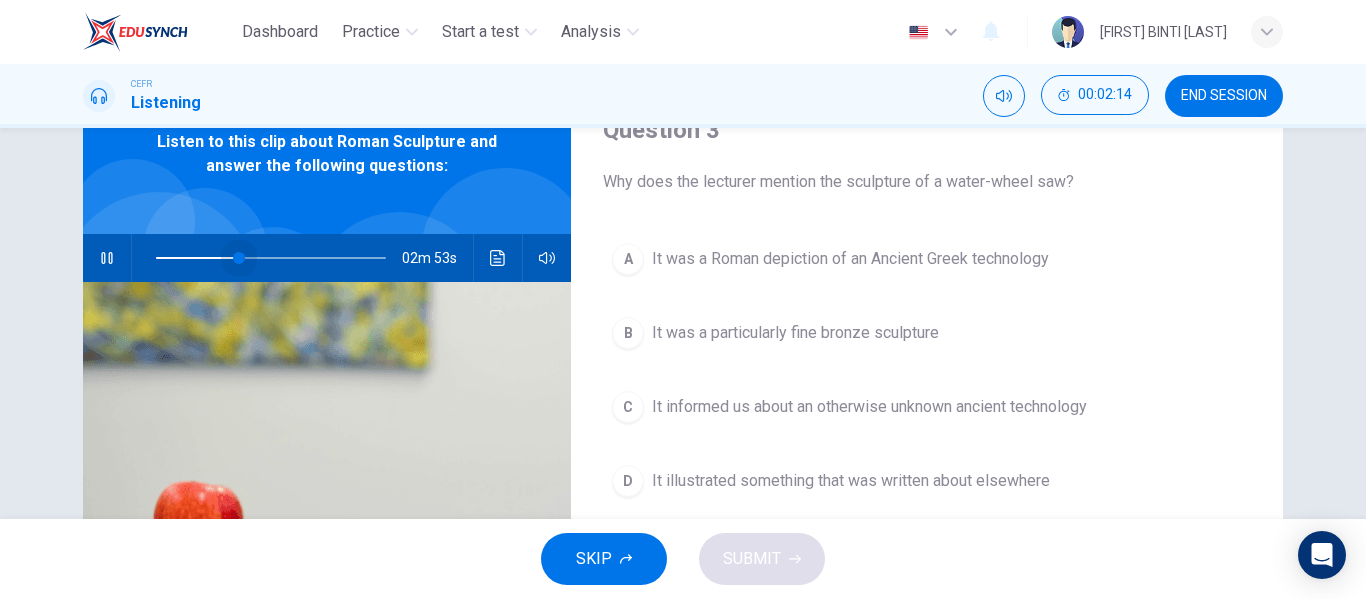 click at bounding box center (239, 258) 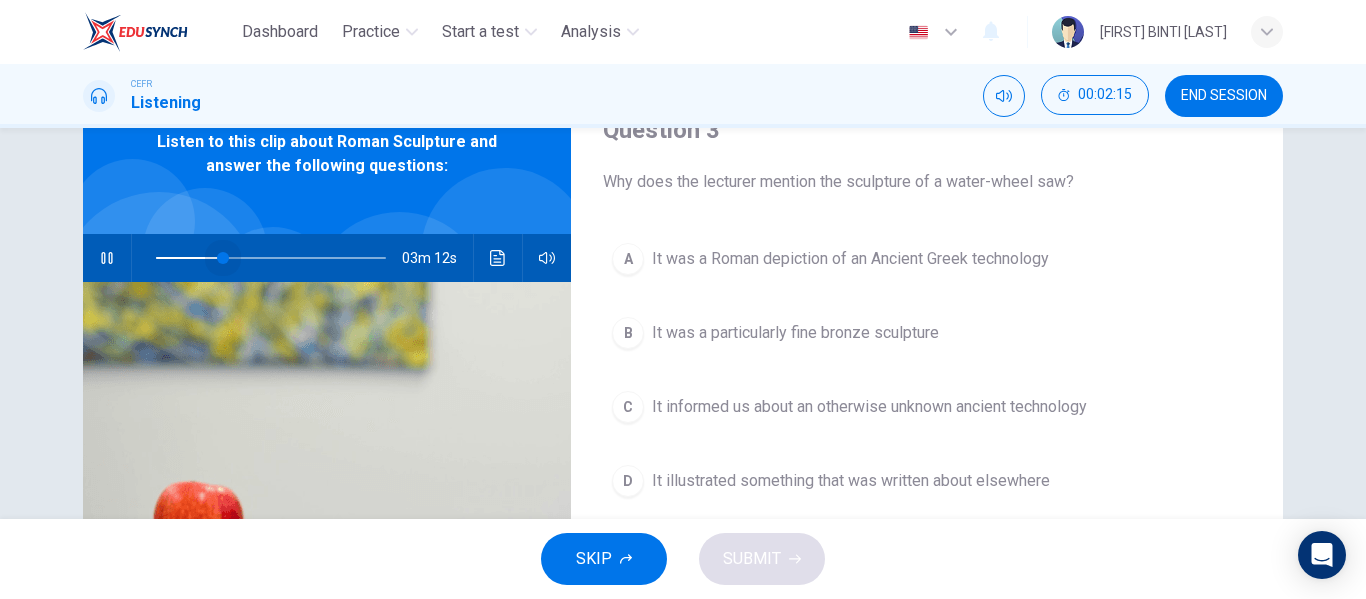 click at bounding box center (223, 258) 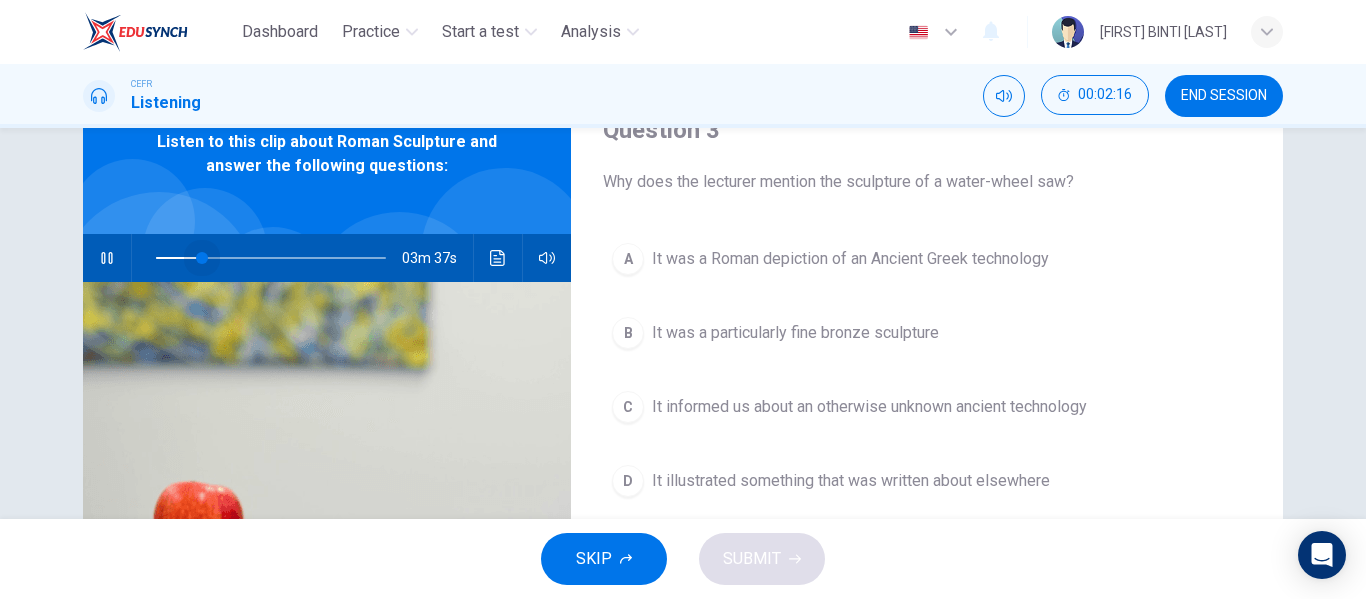 click at bounding box center [202, 258] 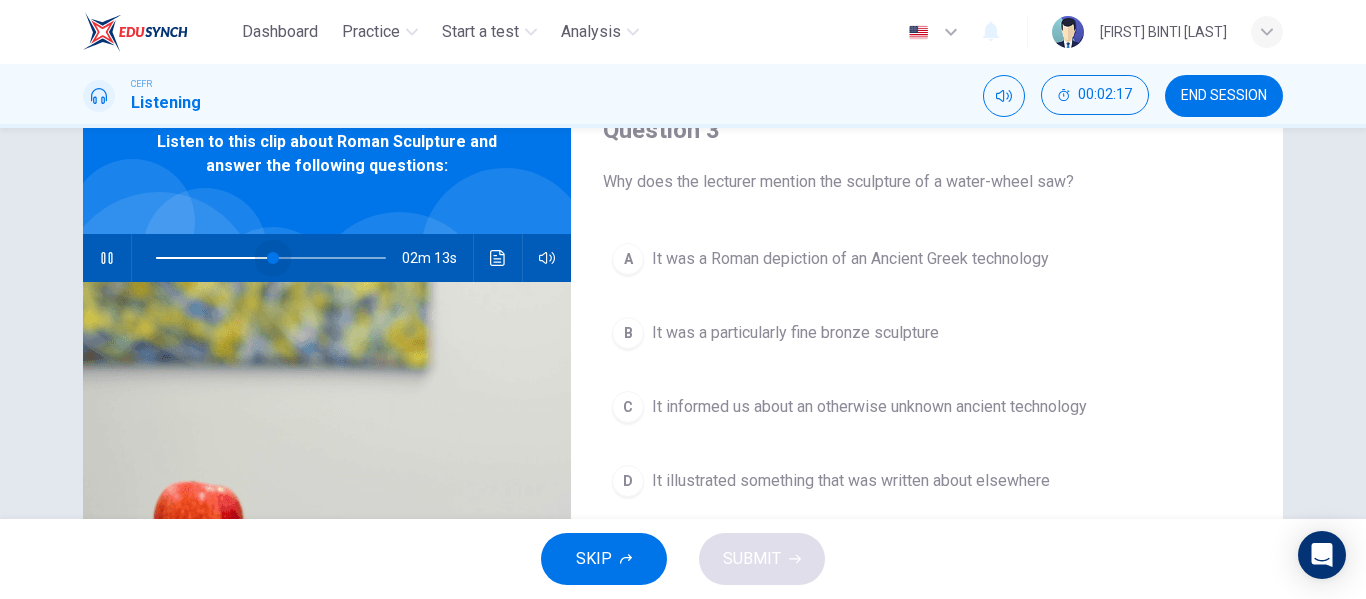 click at bounding box center [271, 258] 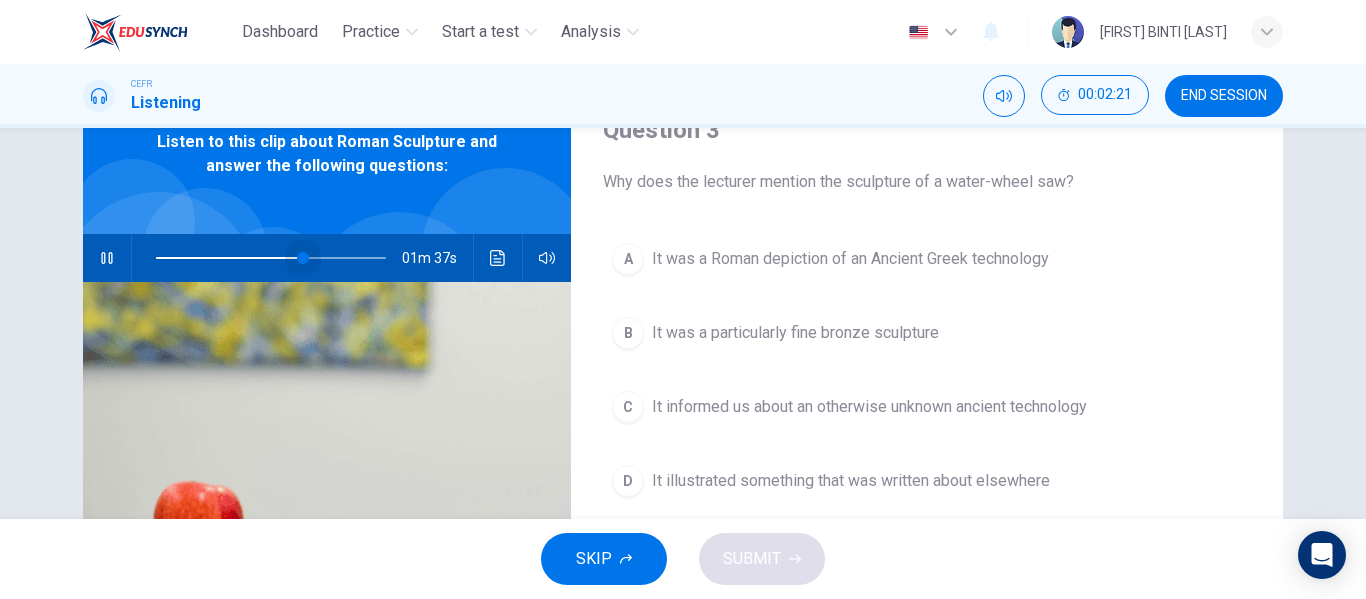 click at bounding box center [271, 258] 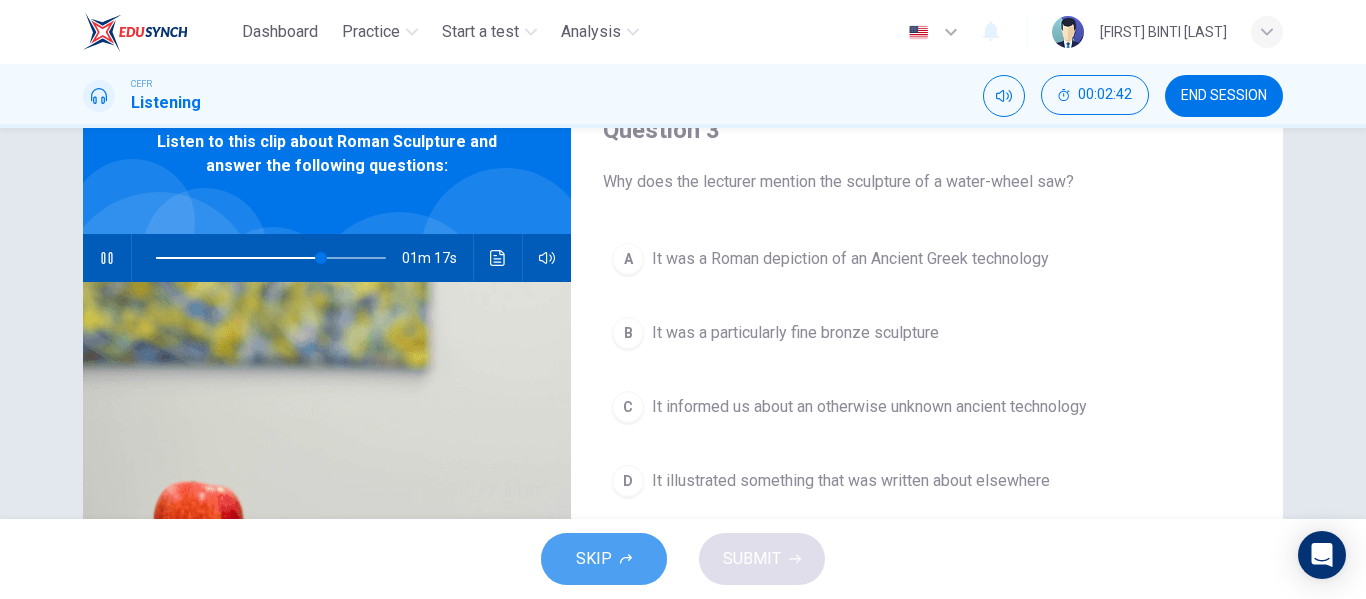 click on "SKIP" at bounding box center (604, 559) 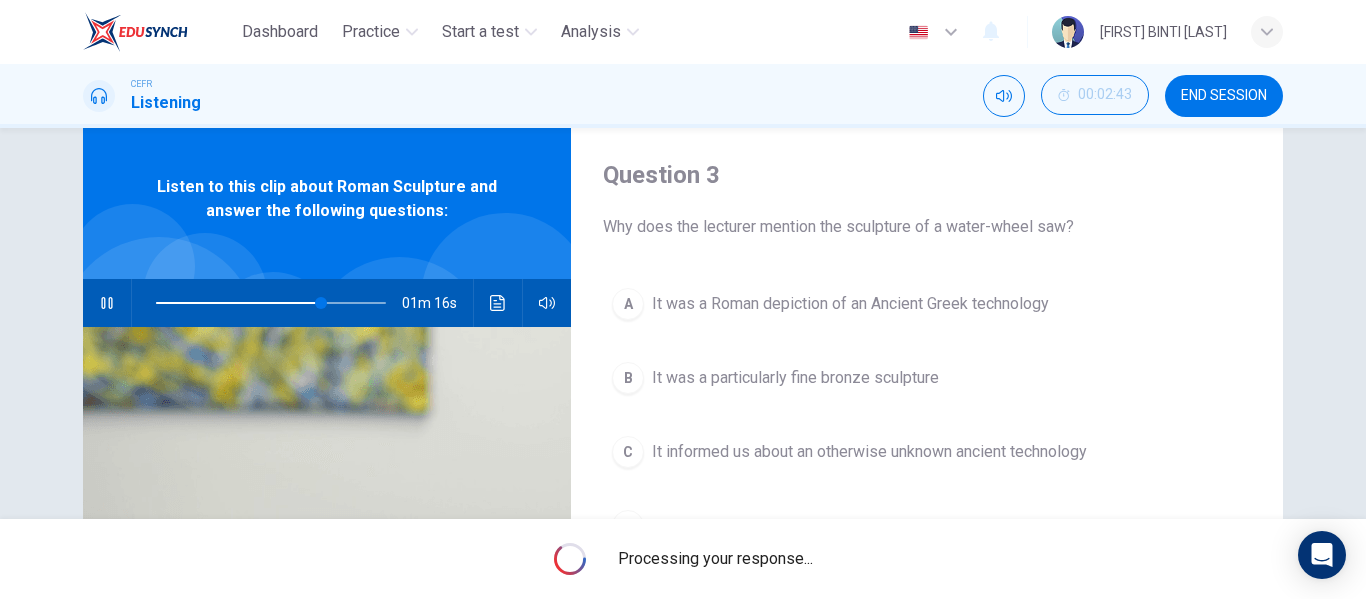 scroll, scrollTop: 48, scrollLeft: 0, axis: vertical 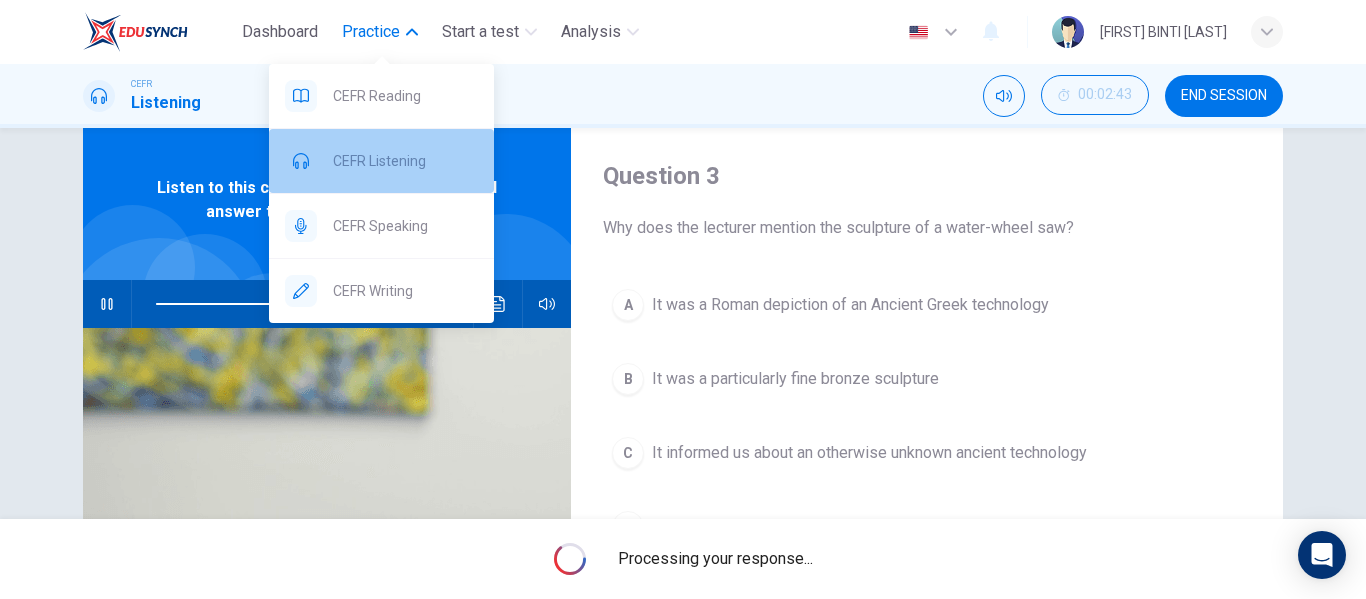 click on "CEFR Listening" at bounding box center (405, 96) 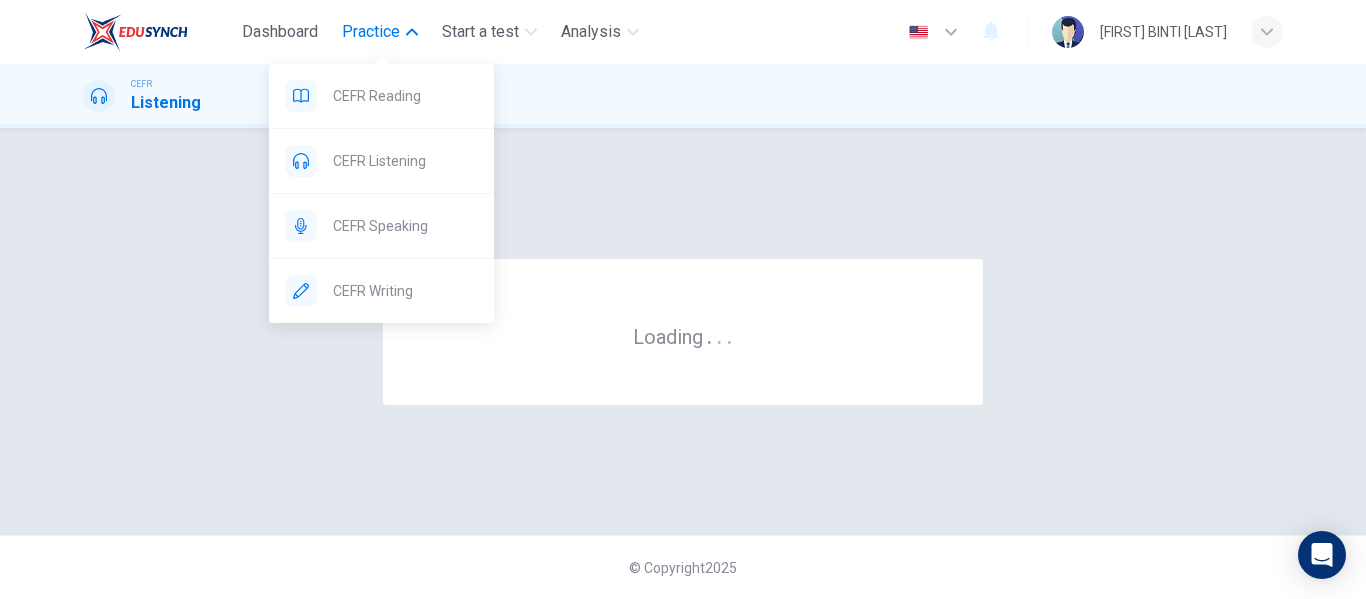scroll, scrollTop: 0, scrollLeft: 0, axis: both 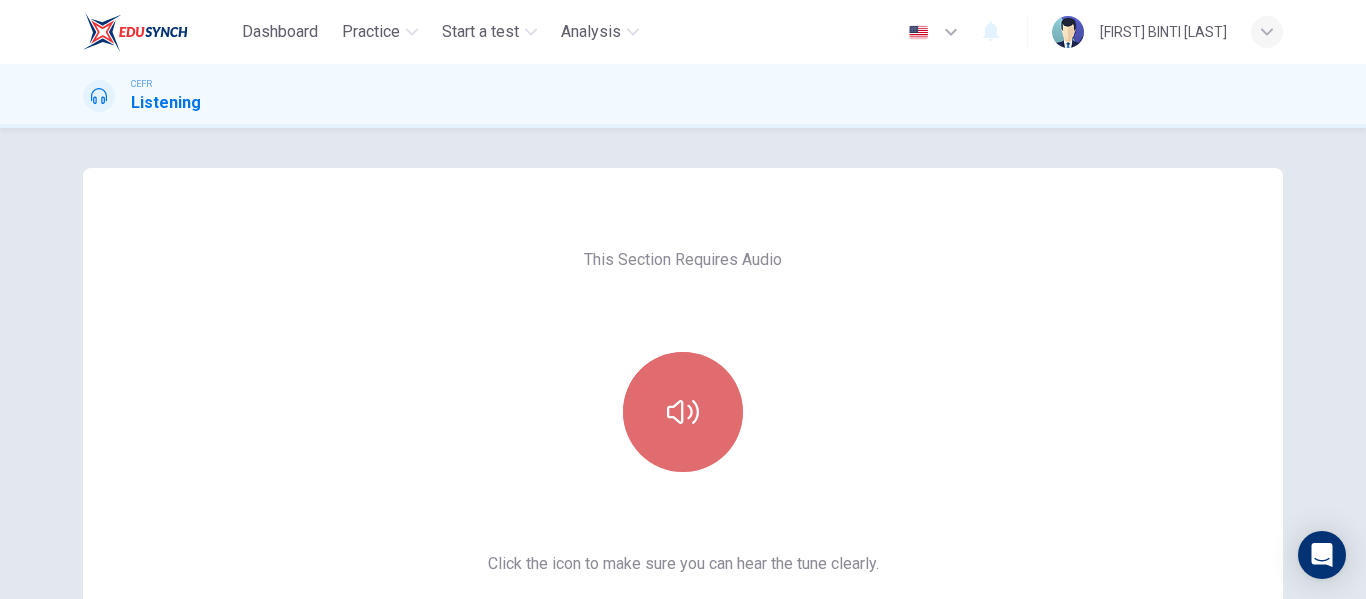 click at bounding box center [683, 412] 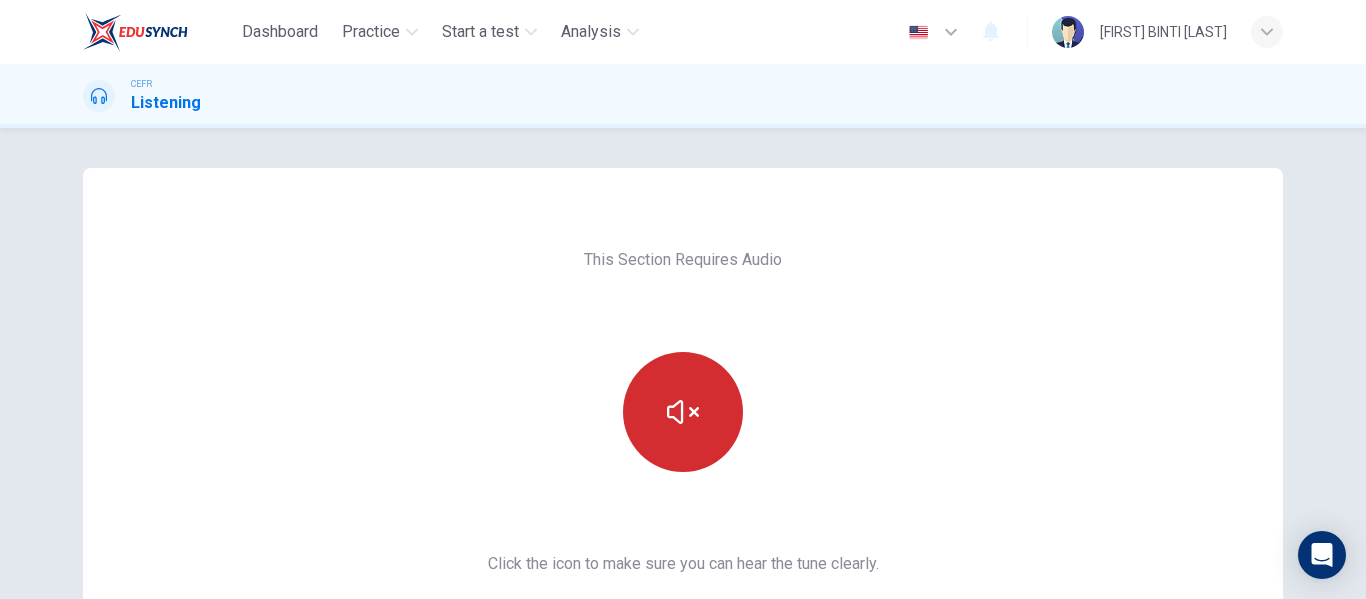 scroll, scrollTop: 93, scrollLeft: 0, axis: vertical 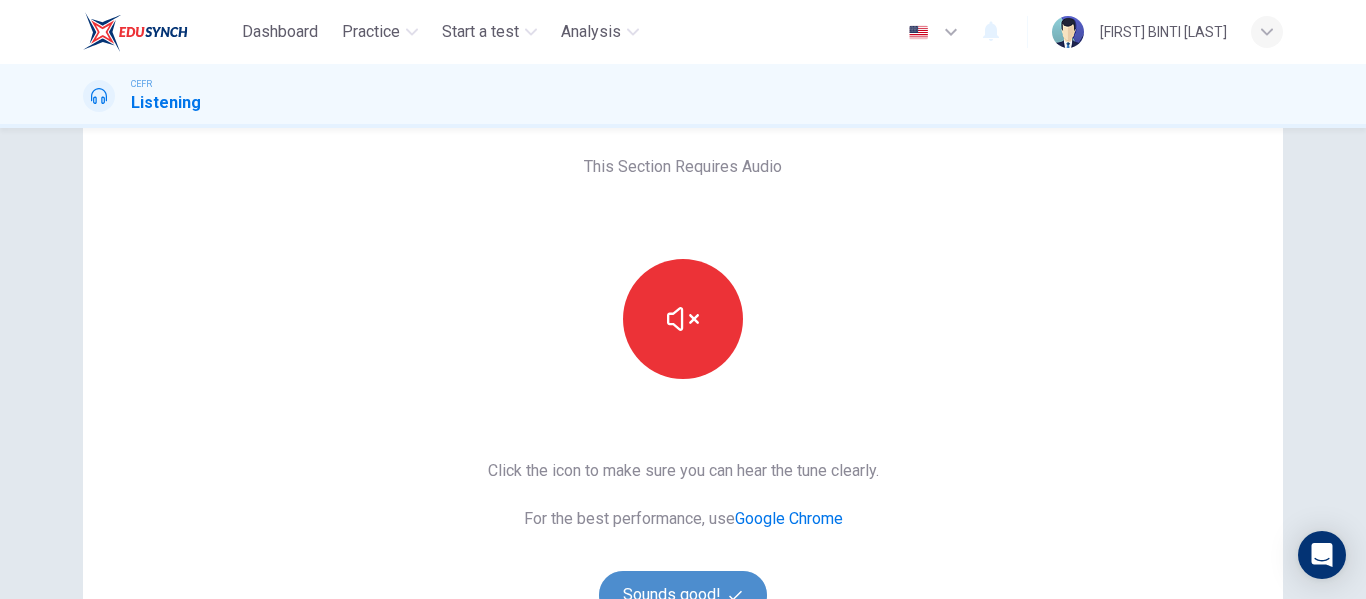 click on "Sounds good!" at bounding box center (683, 595) 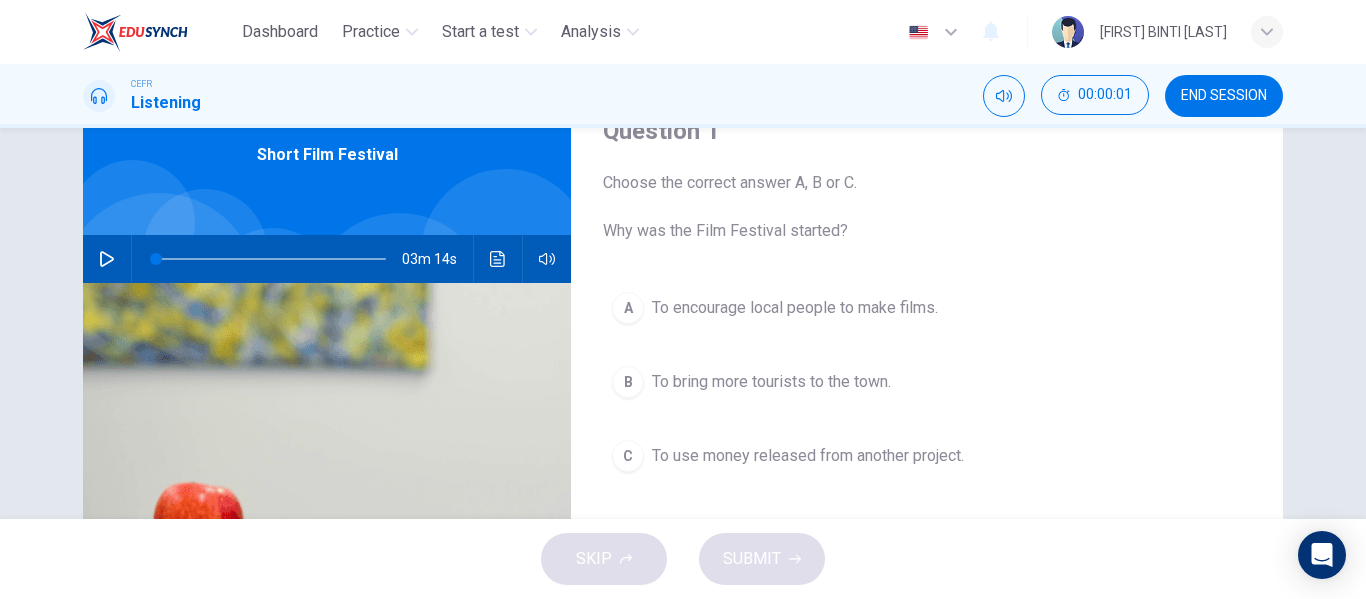 scroll, scrollTop: 0, scrollLeft: 0, axis: both 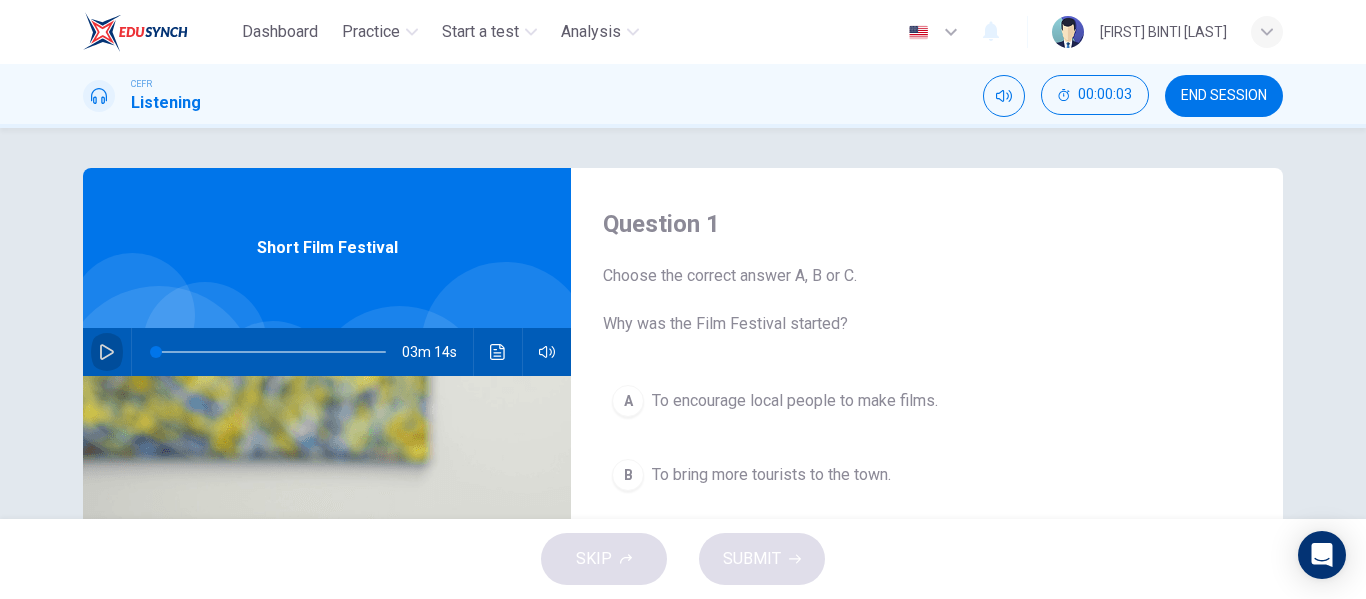 click at bounding box center [107, 352] 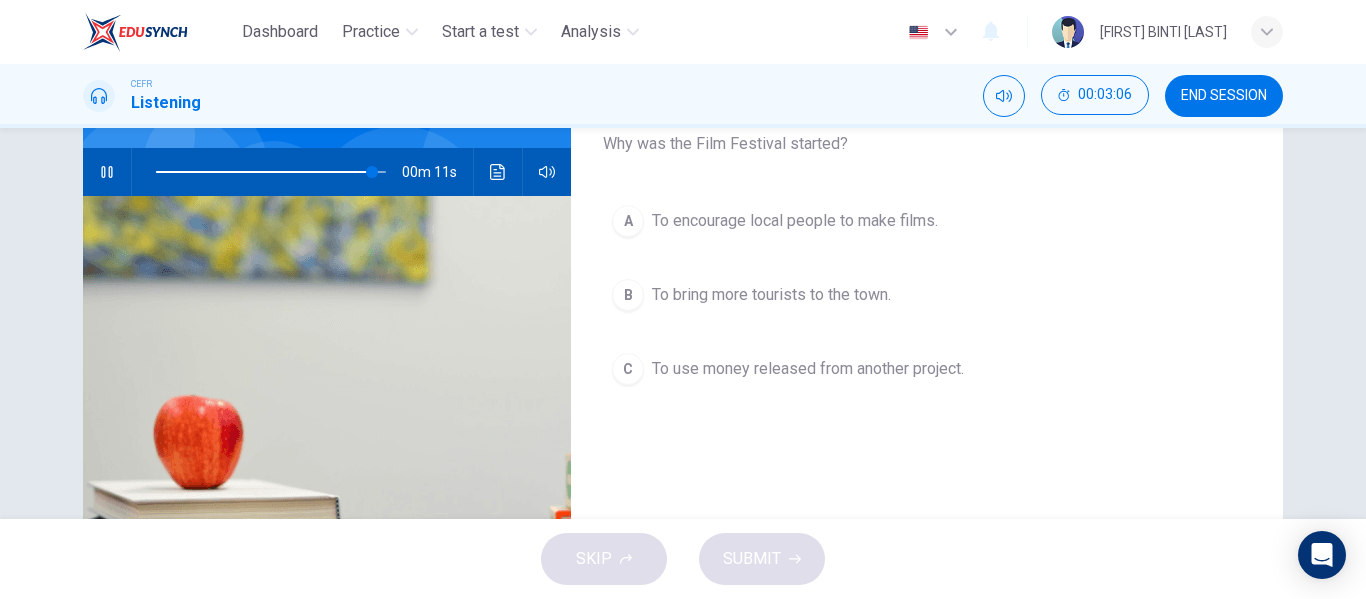 scroll, scrollTop: 181, scrollLeft: 0, axis: vertical 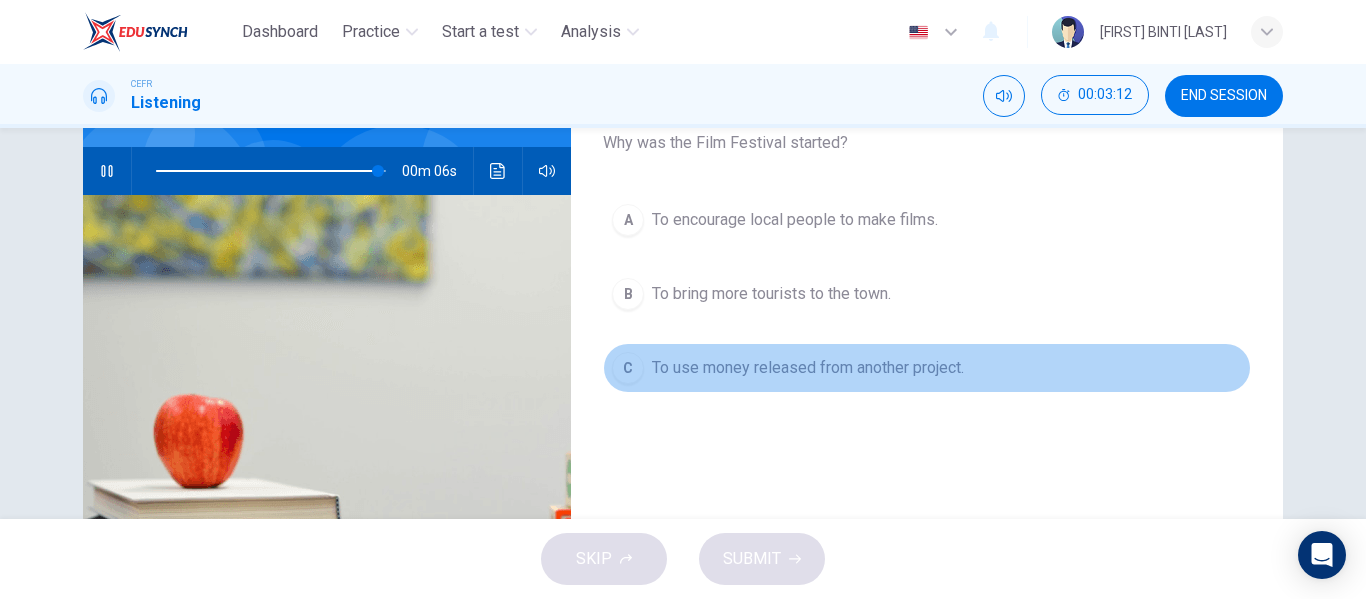 click on "To use money released from another project." at bounding box center [795, 220] 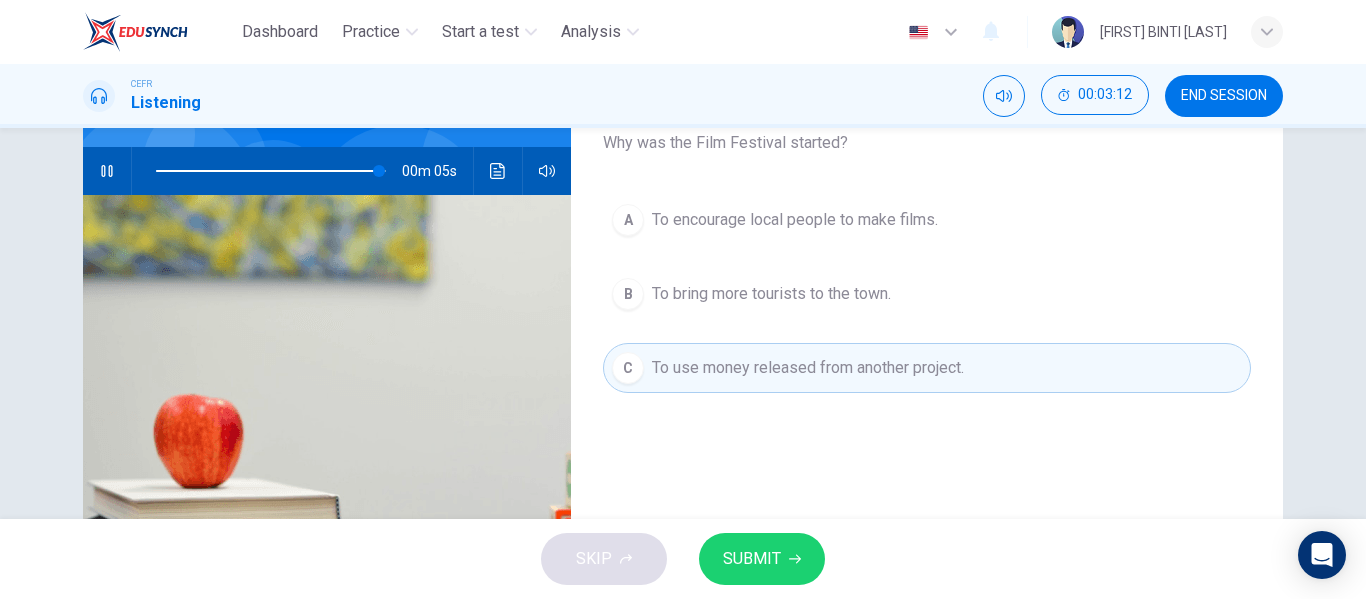 scroll, scrollTop: 244, scrollLeft: 0, axis: vertical 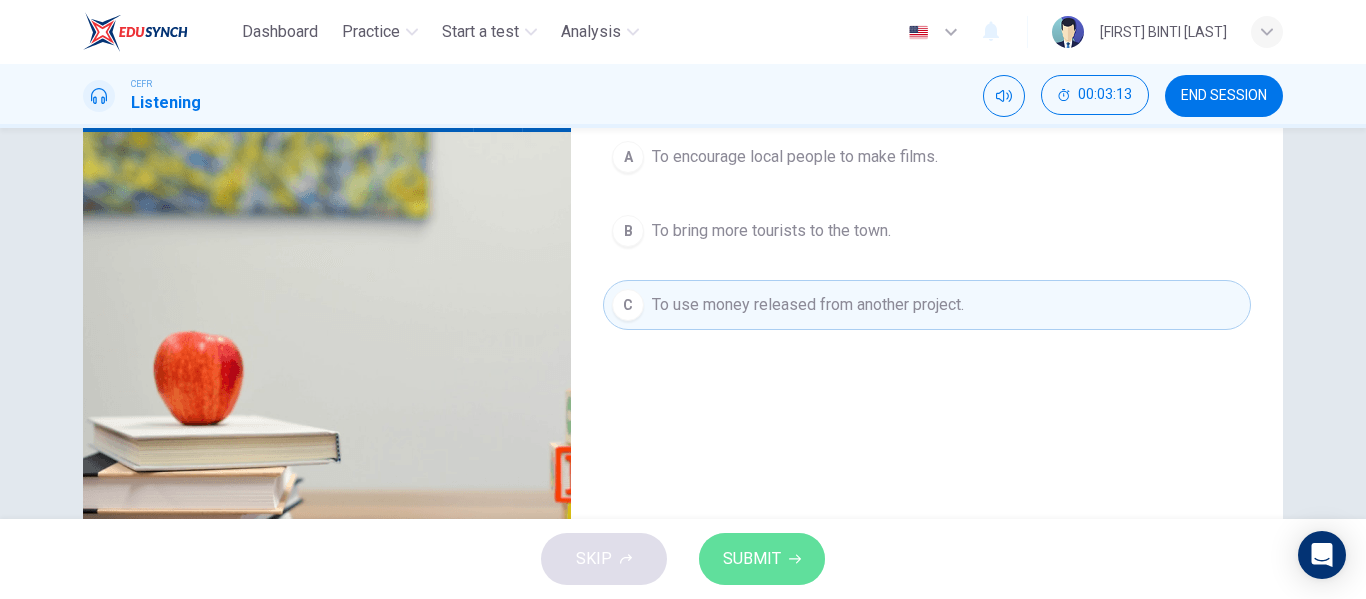 click on "SUBMIT" at bounding box center (762, 559) 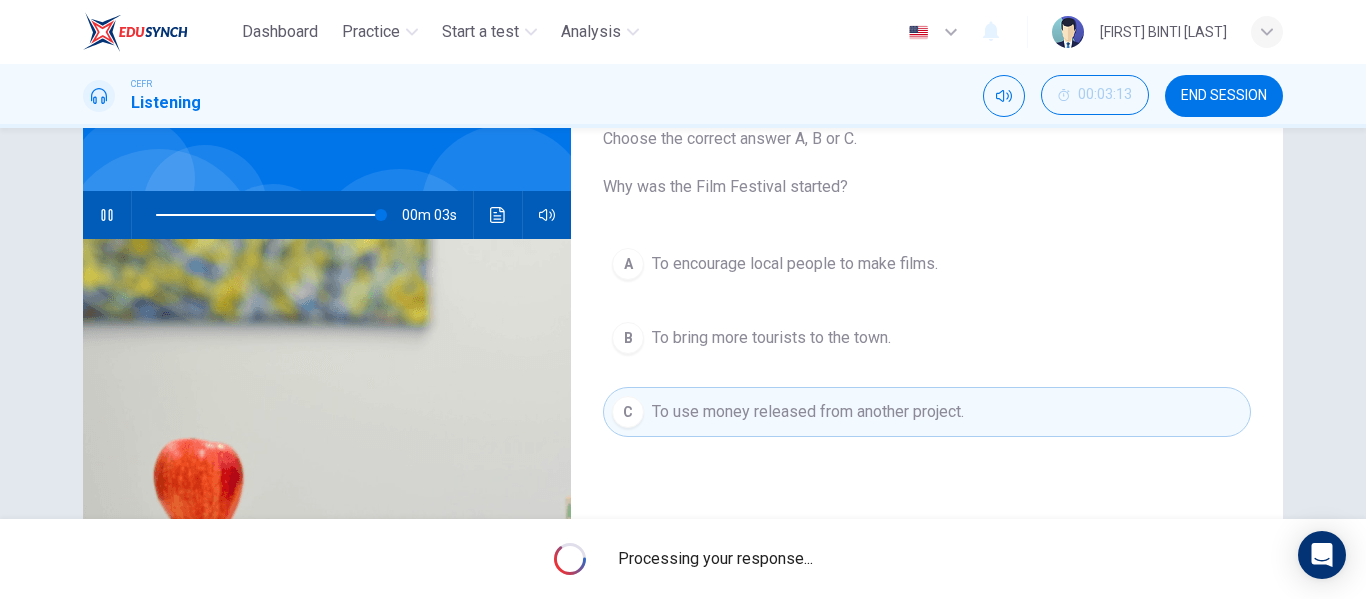 scroll, scrollTop: 134, scrollLeft: 0, axis: vertical 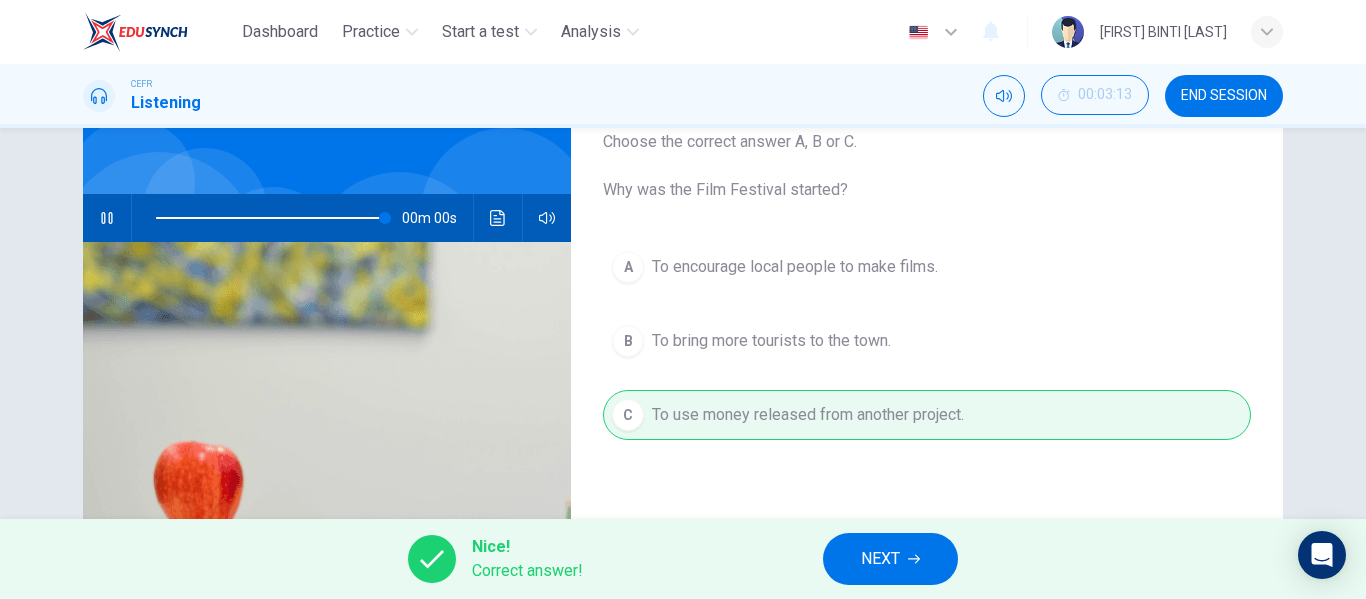 click on "NEXT" at bounding box center (890, 559) 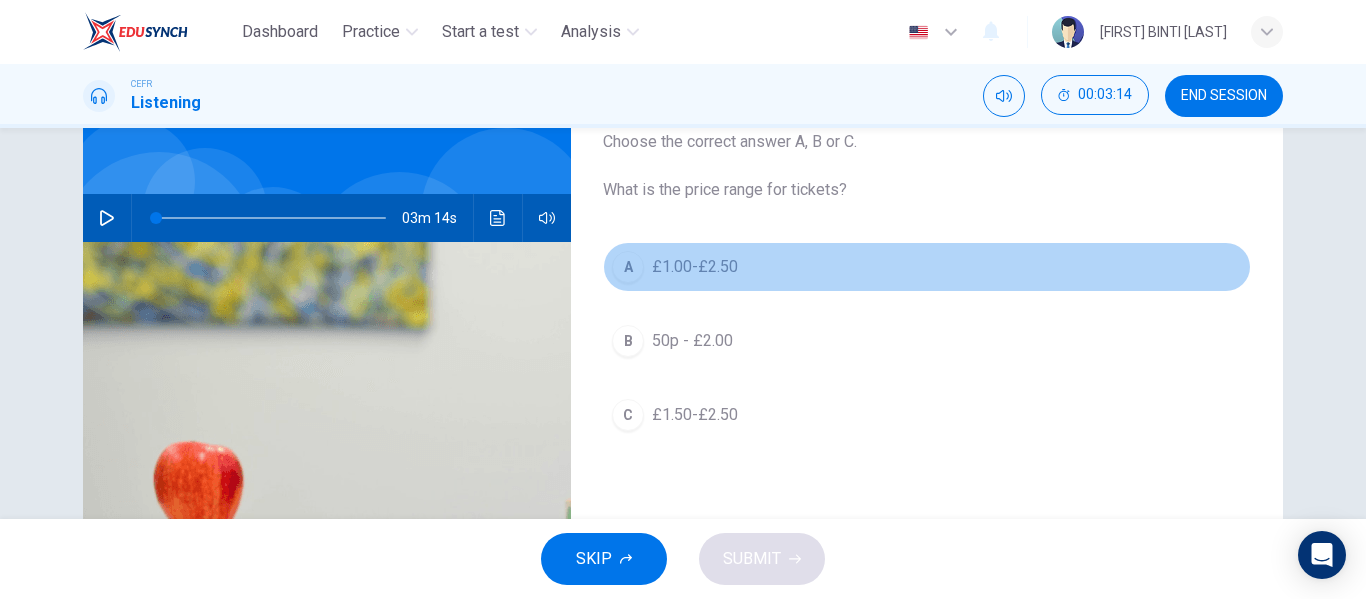 click on "A £1.00-£2.50" at bounding box center (927, 267) 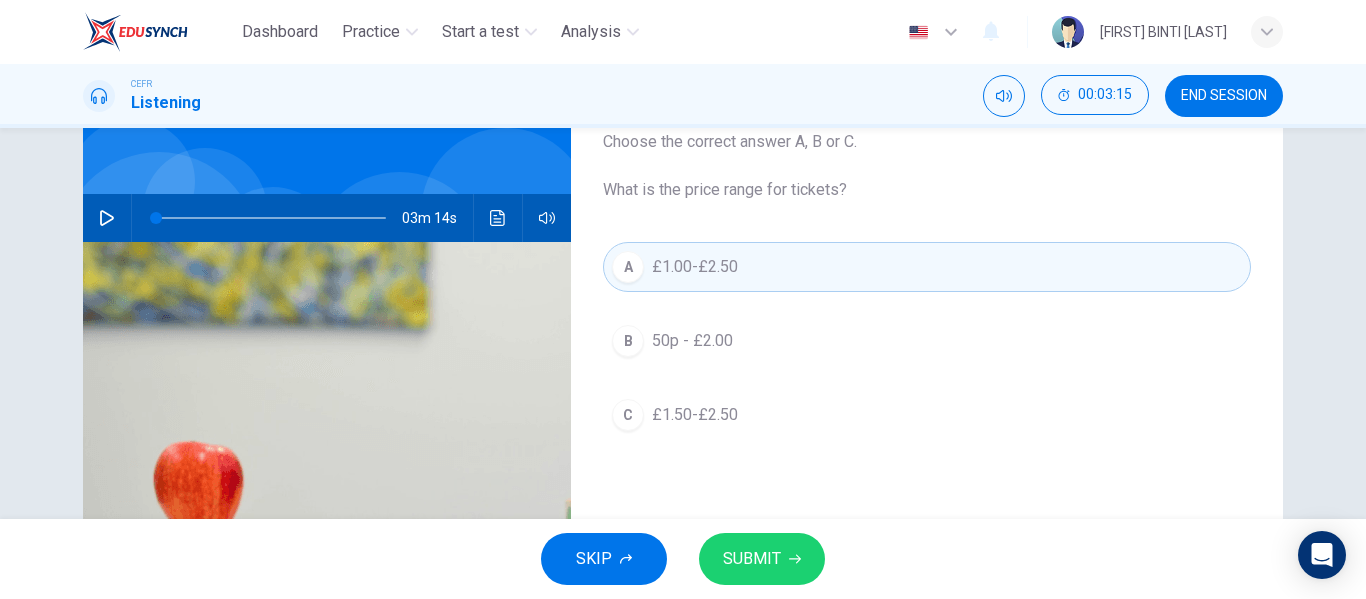 click on "SUBMIT" at bounding box center (752, 559) 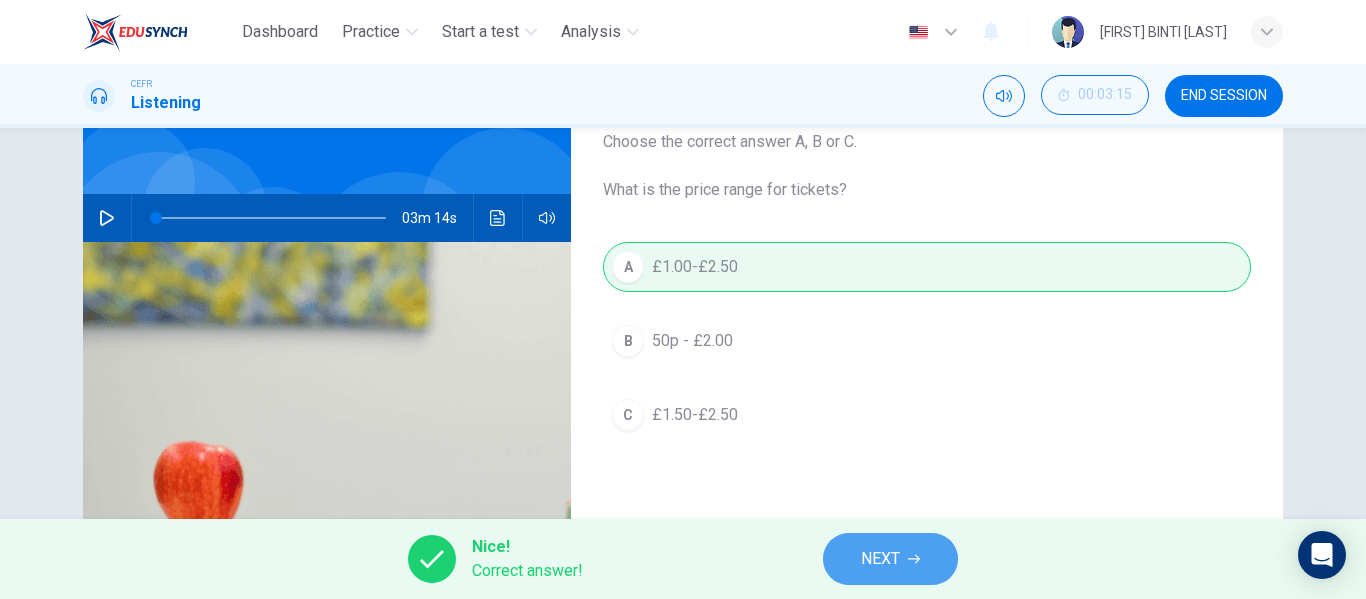 click on "NEXT" at bounding box center [890, 559] 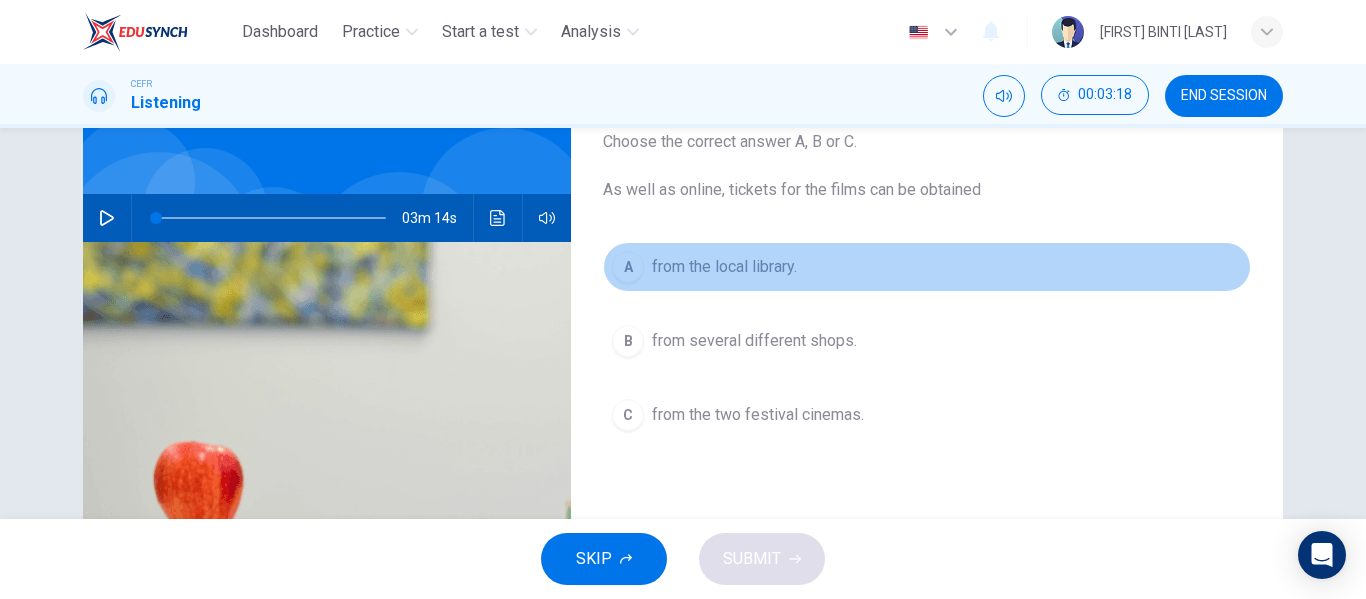 click on "from the local library." at bounding box center (724, 267) 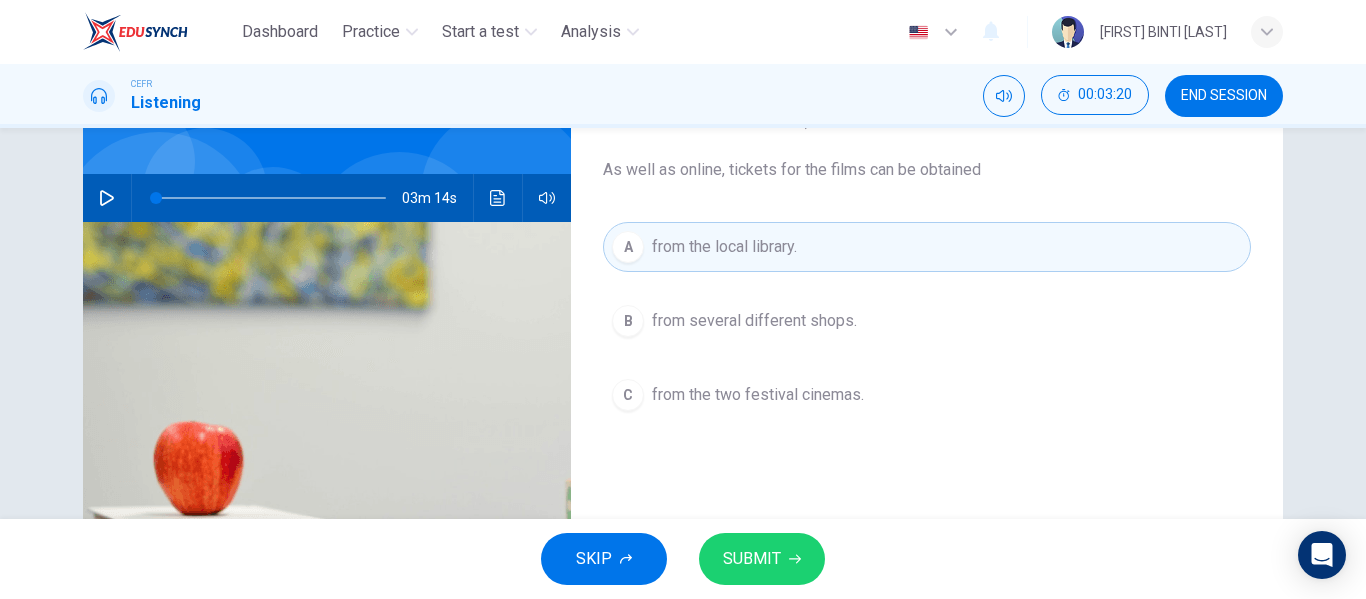 scroll, scrollTop: 155, scrollLeft: 0, axis: vertical 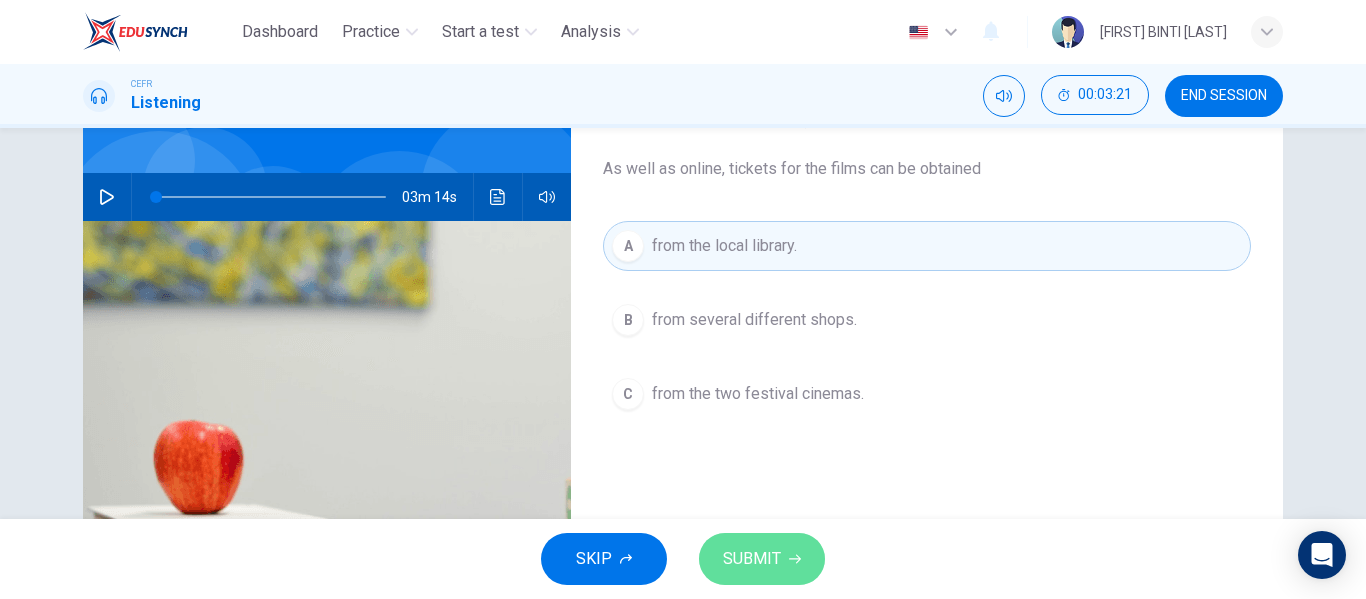 click on "SUBMIT" at bounding box center (752, 559) 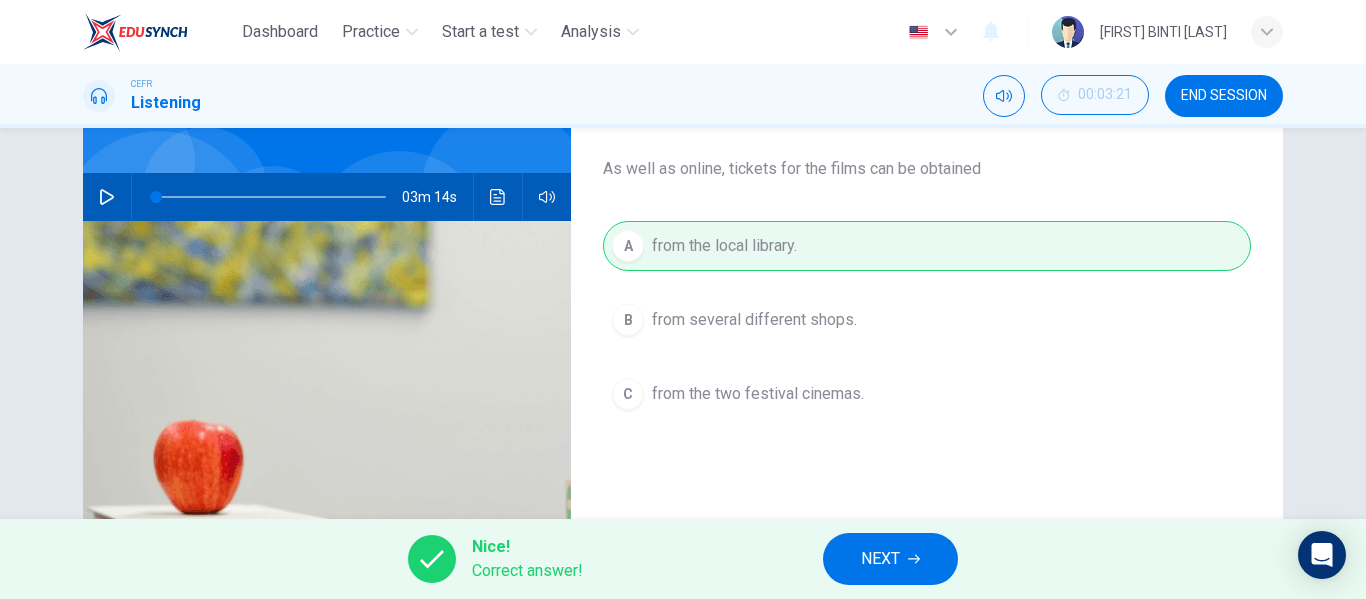 click on "NEXT" at bounding box center [890, 559] 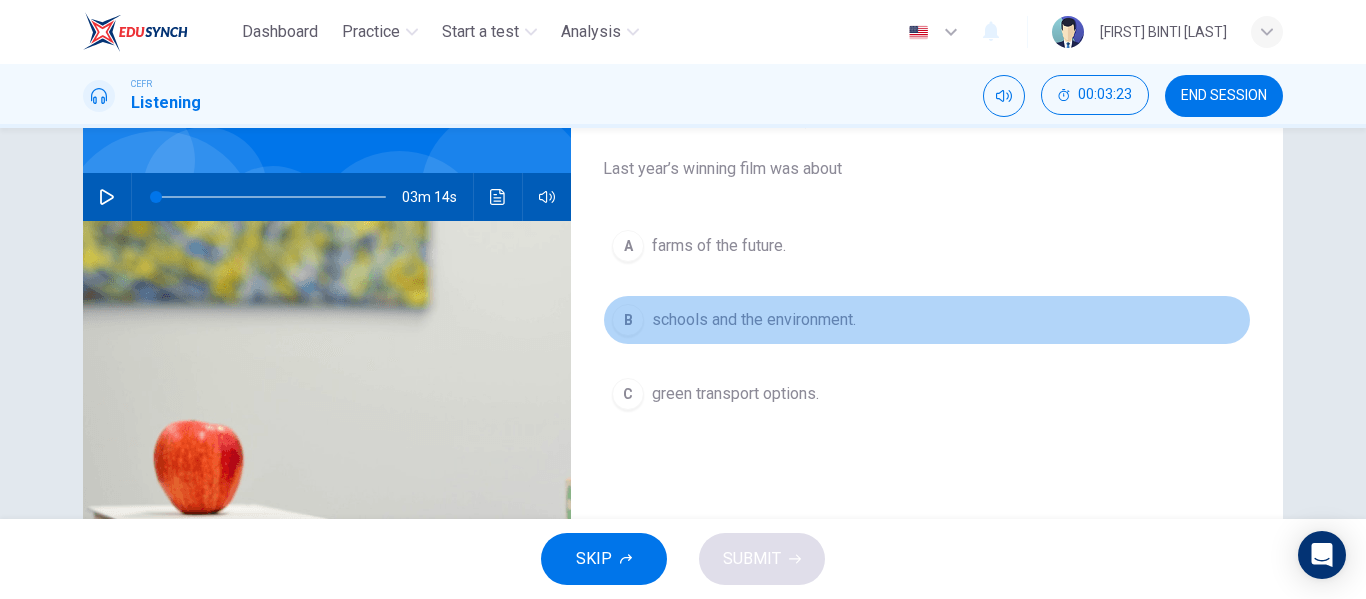click on "schools and the environment." at bounding box center (719, 246) 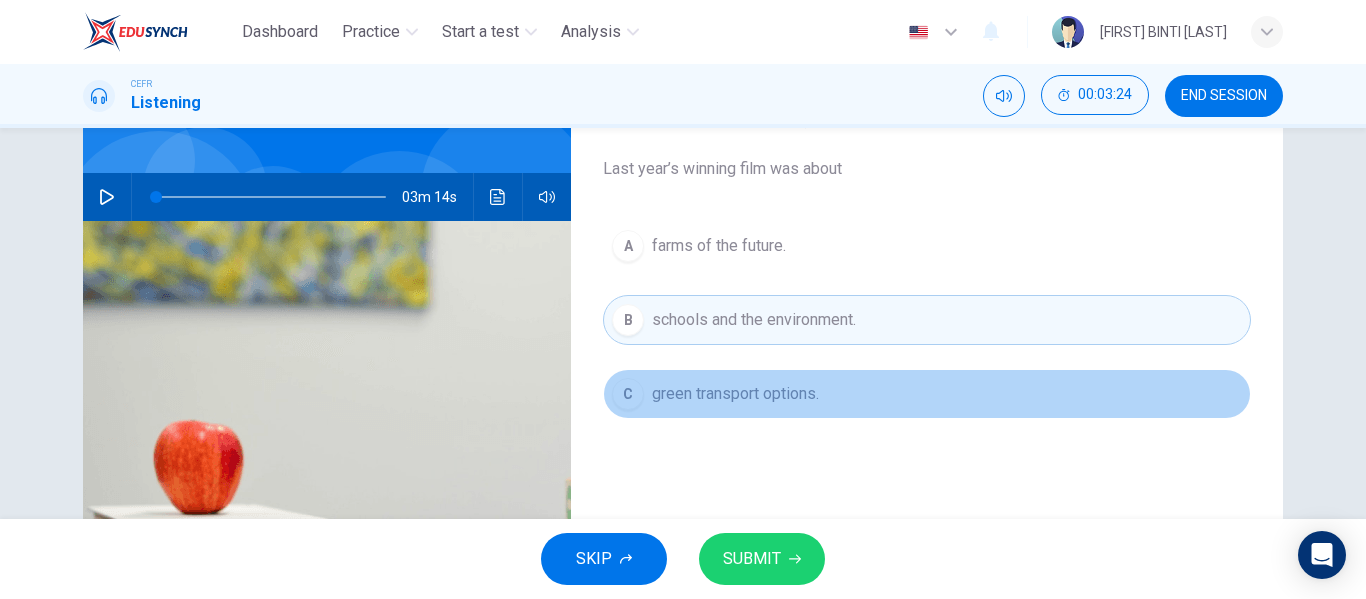 click on "green transport options." at bounding box center [719, 246] 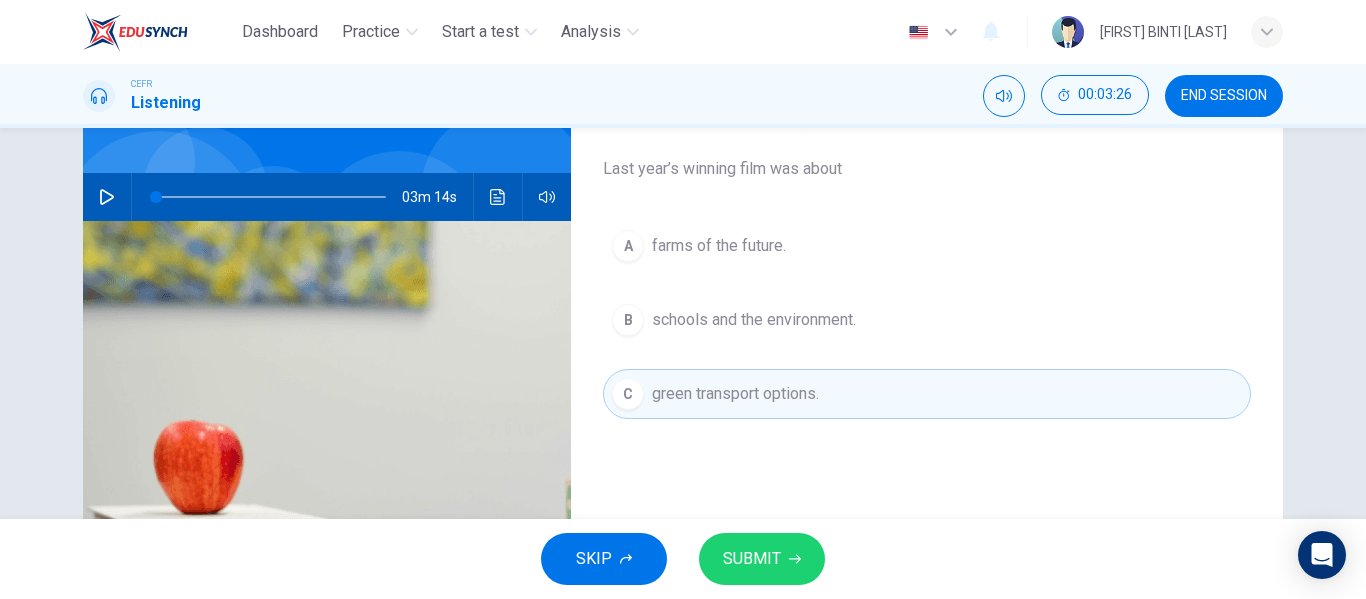 click on "SUBMIT" at bounding box center [752, 559] 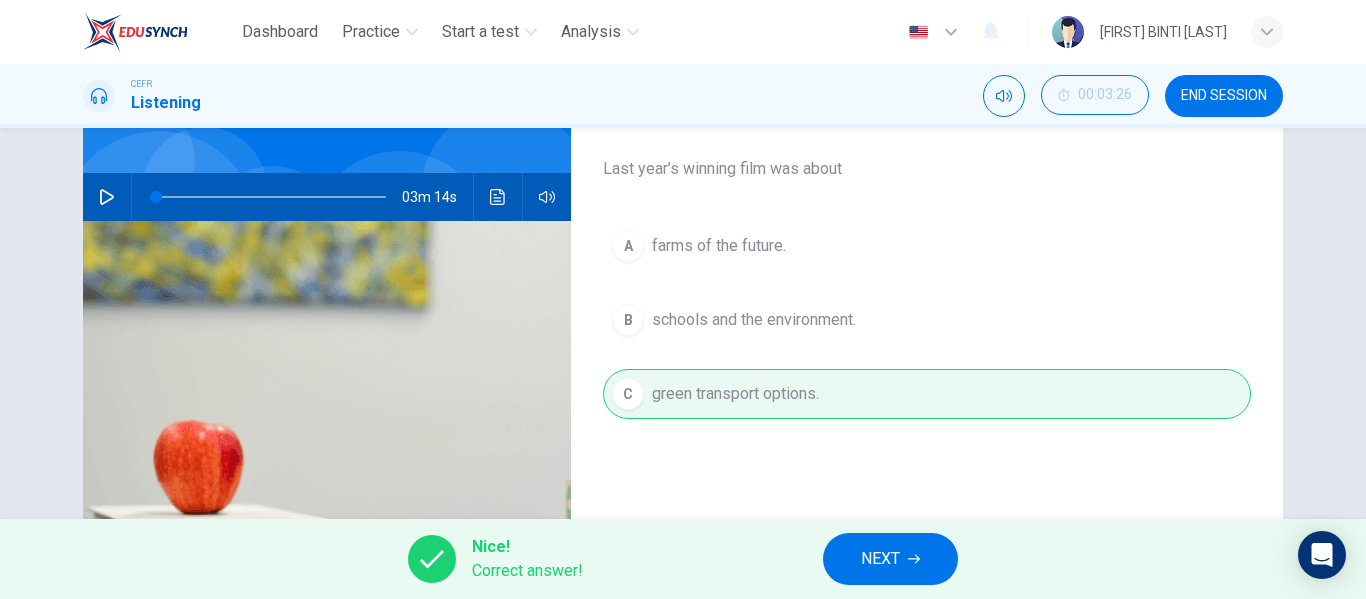 click on "NEXT" at bounding box center (880, 559) 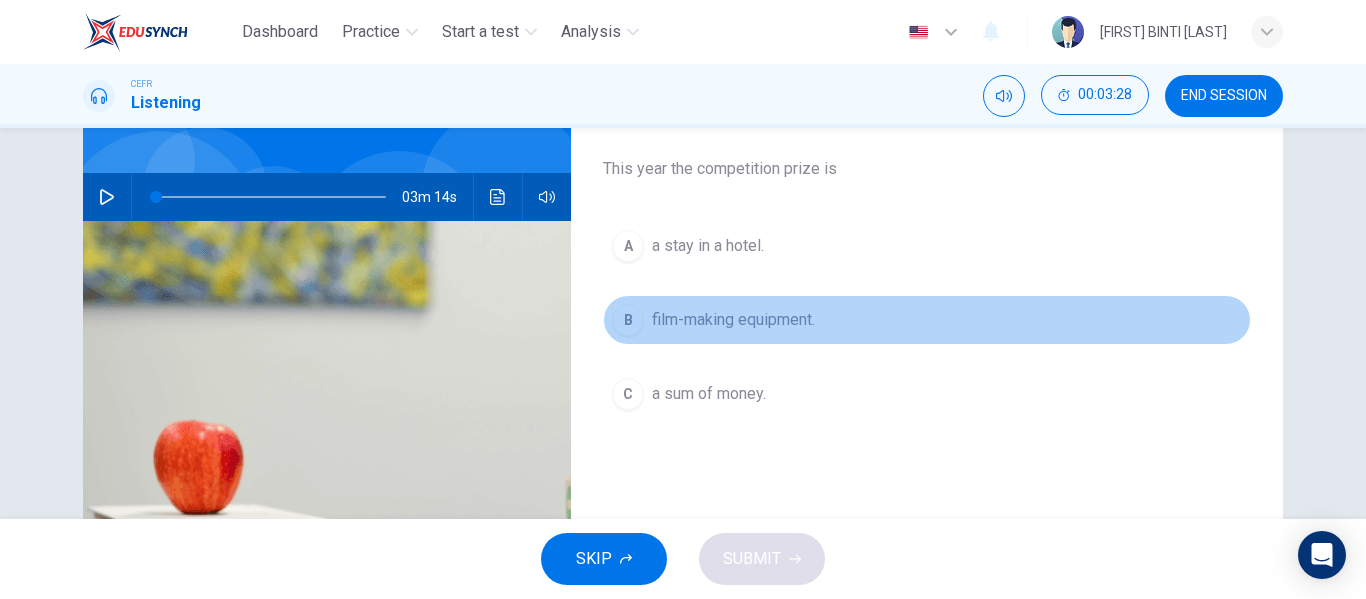 click on "film-making equipment." at bounding box center (708, 246) 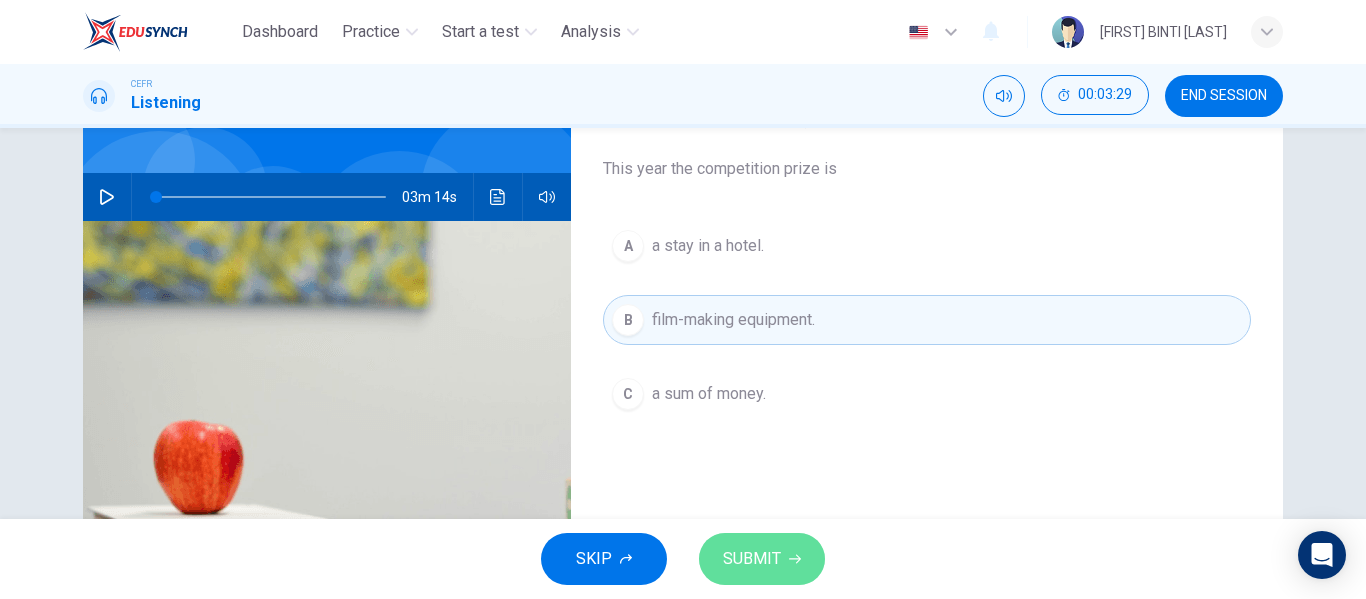 click on "SUBMIT" at bounding box center (762, 559) 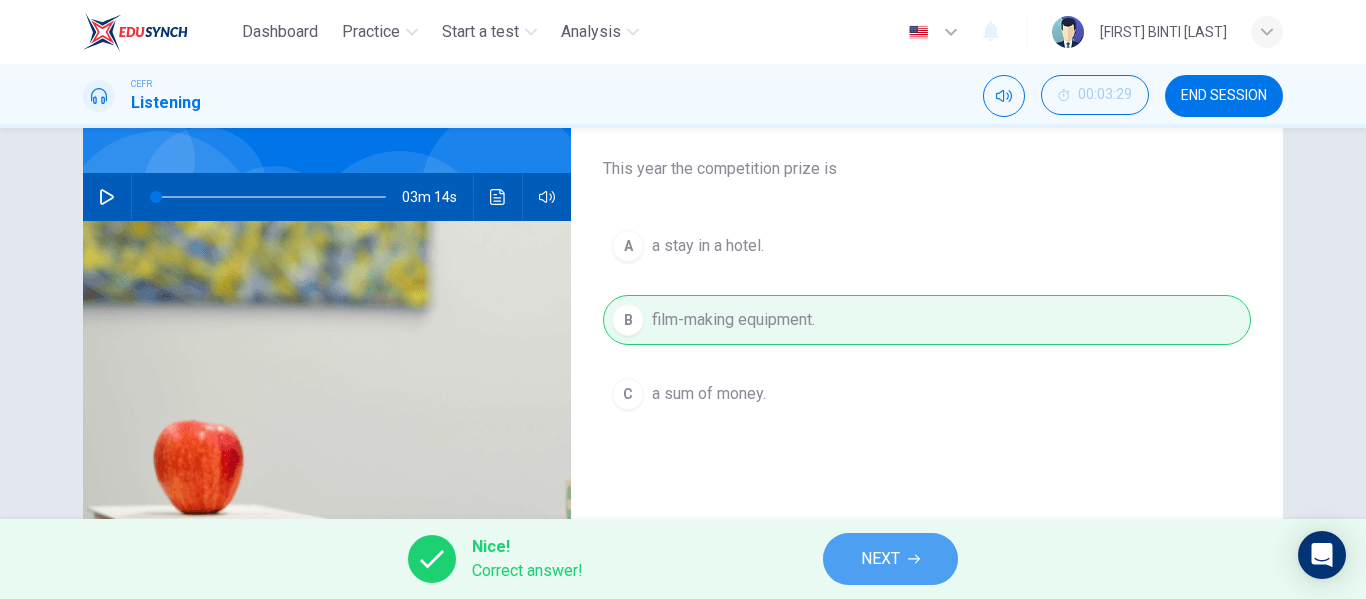 click on "NEXT" at bounding box center (890, 559) 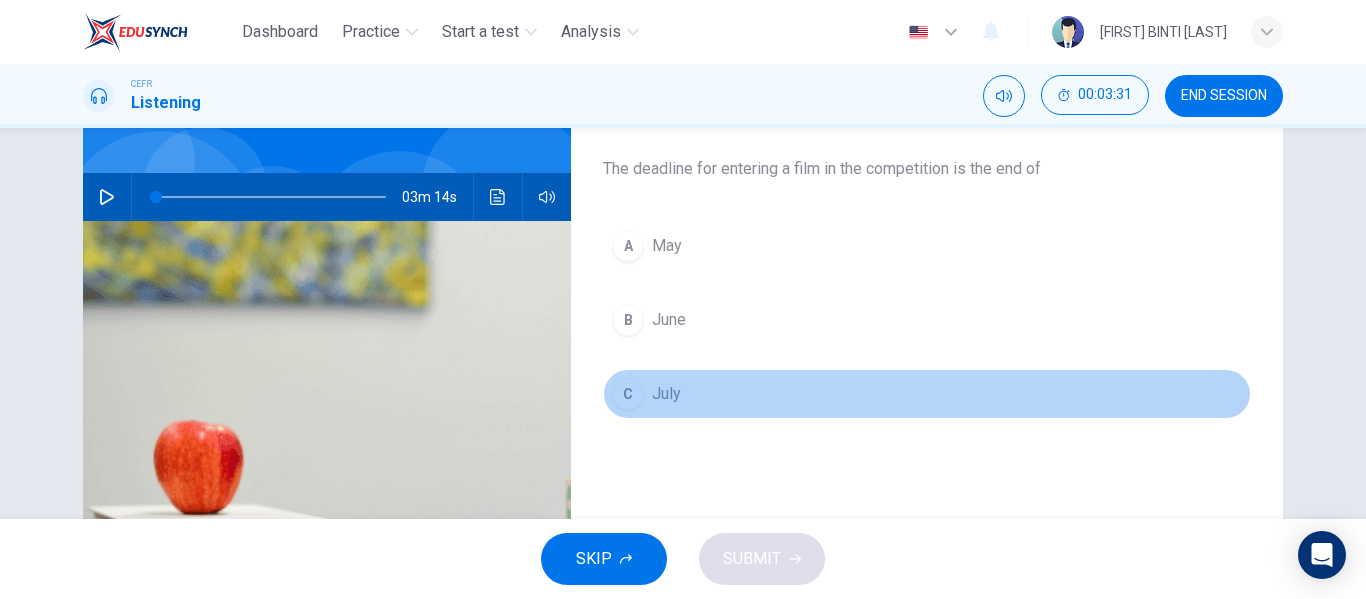 click on "July" at bounding box center [667, 246] 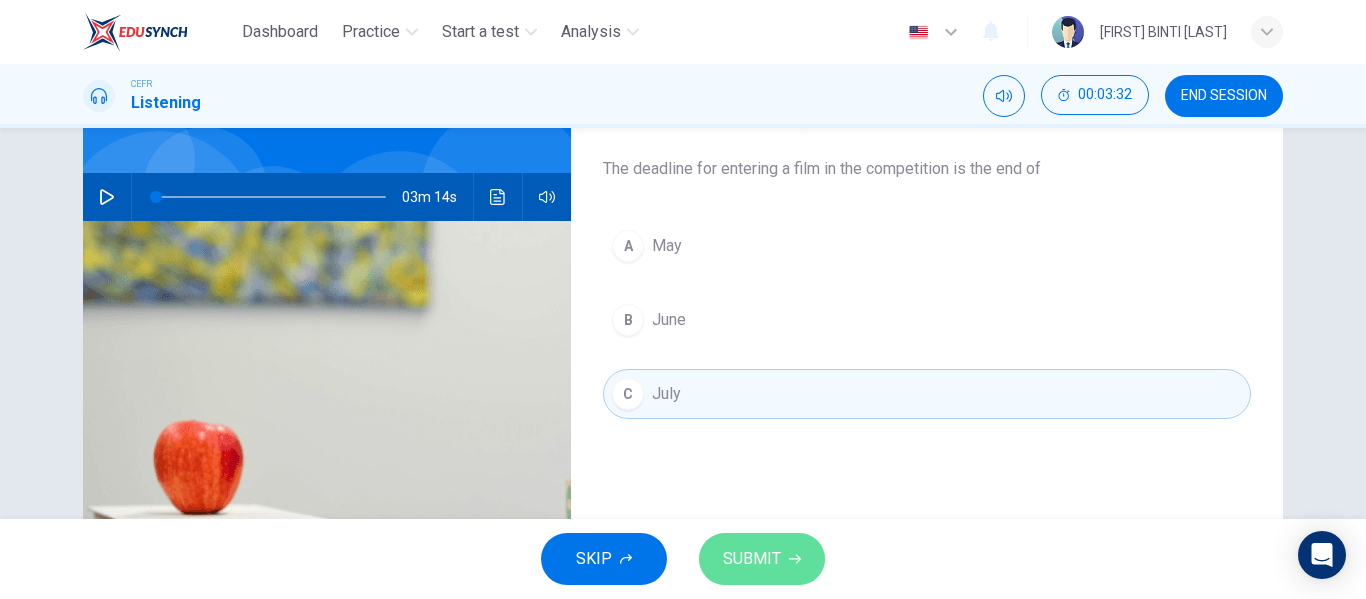 click on "SUBMIT" at bounding box center (752, 559) 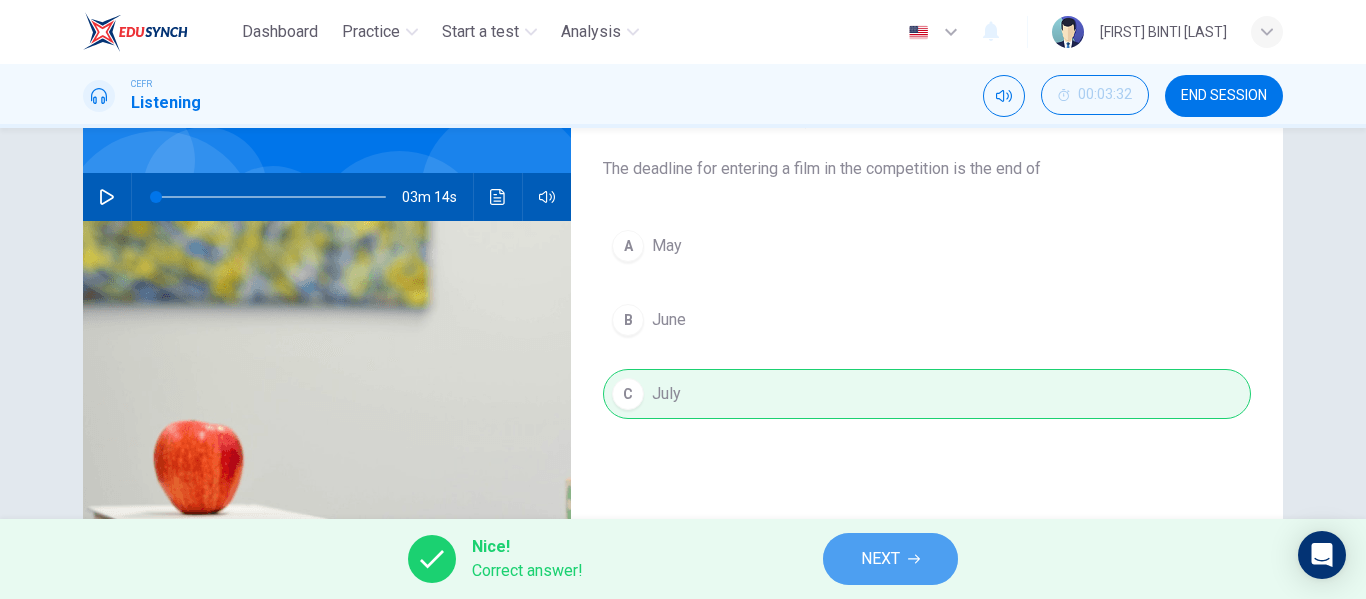 click on "NEXT" at bounding box center [890, 559] 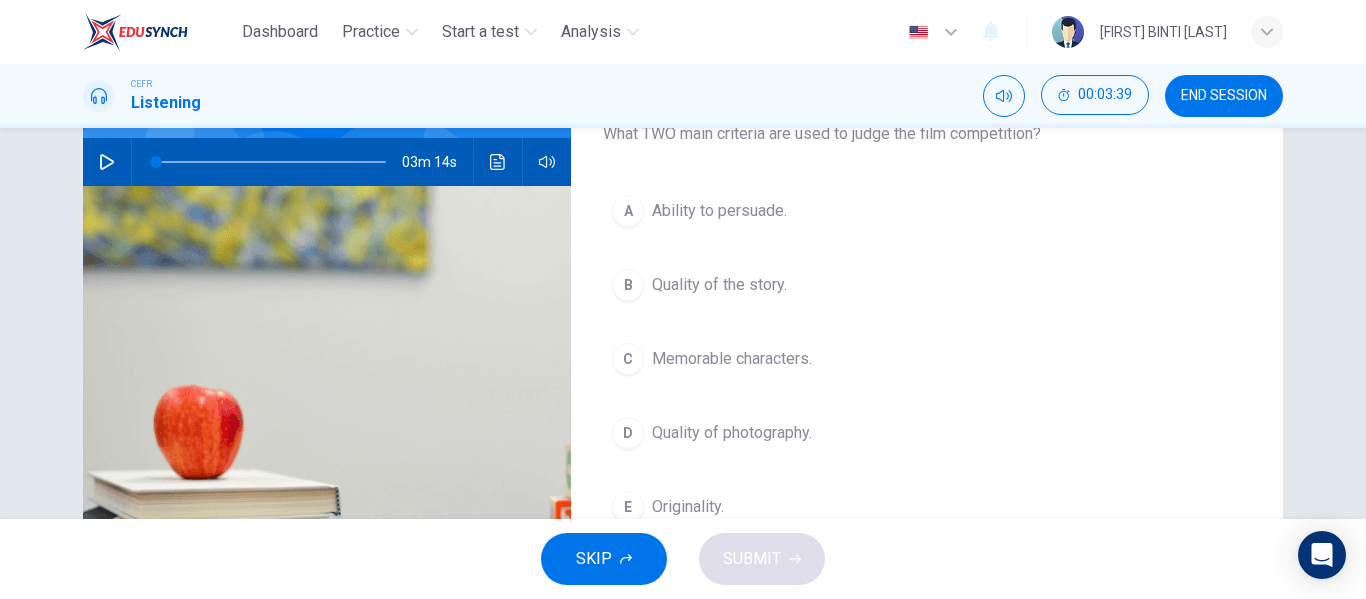 scroll, scrollTop: 192, scrollLeft: 0, axis: vertical 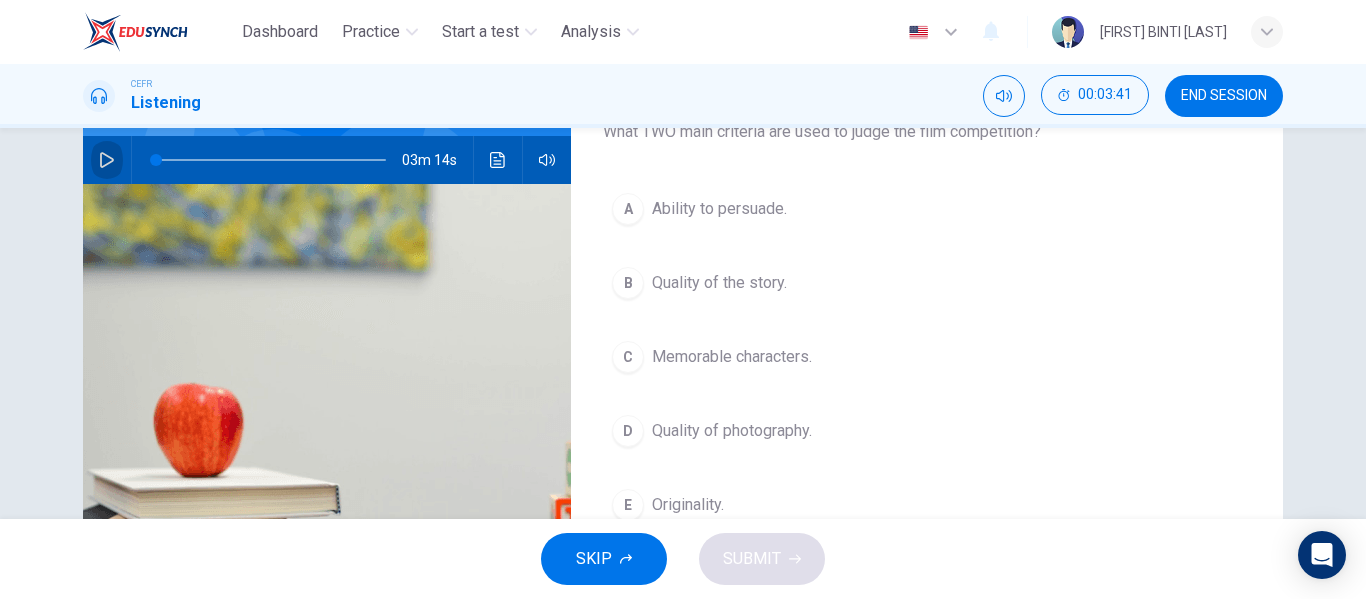 click at bounding box center [107, 160] 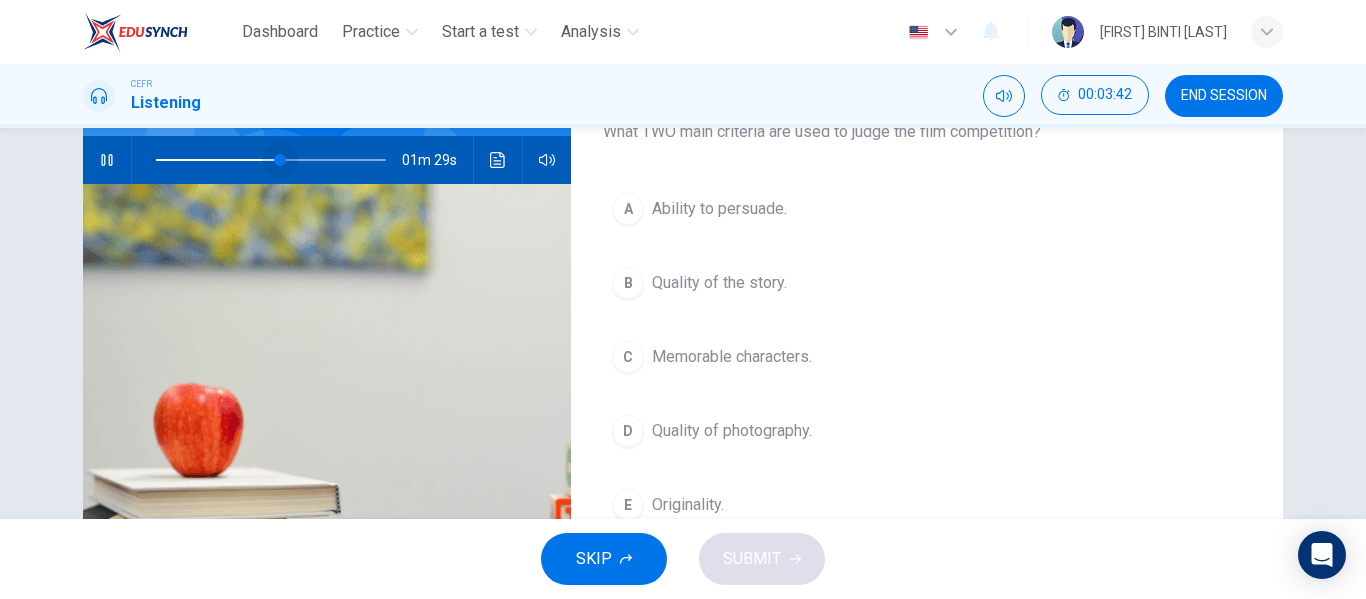 click at bounding box center (271, 160) 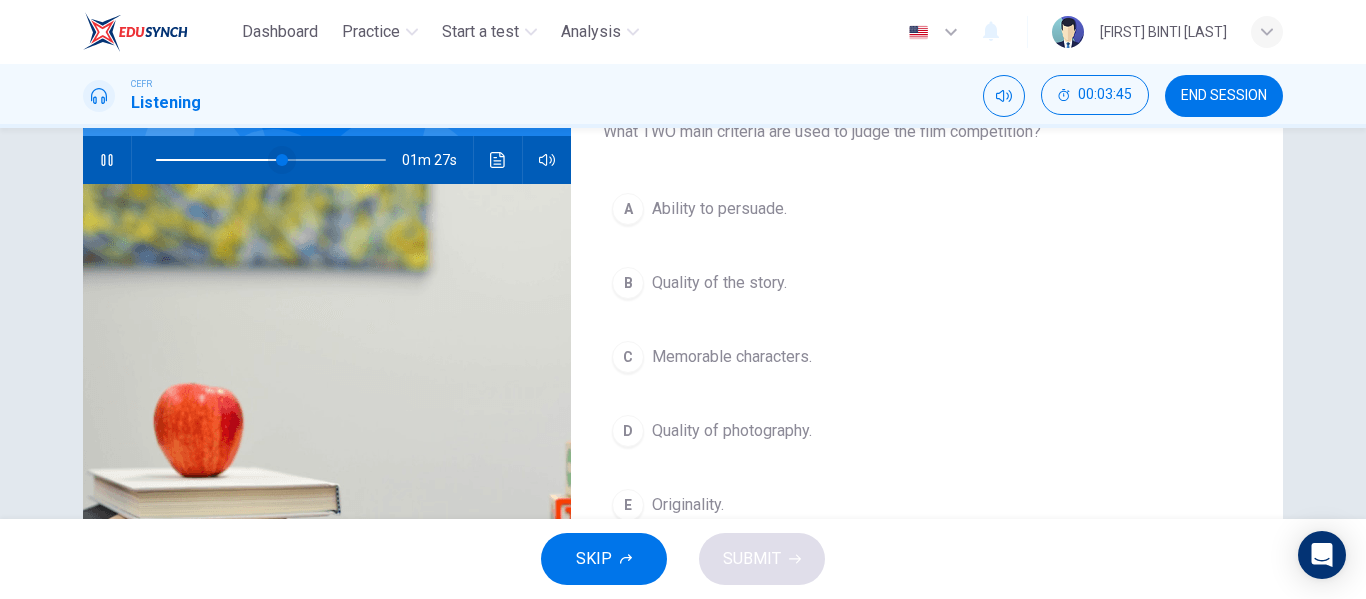 click at bounding box center (282, 160) 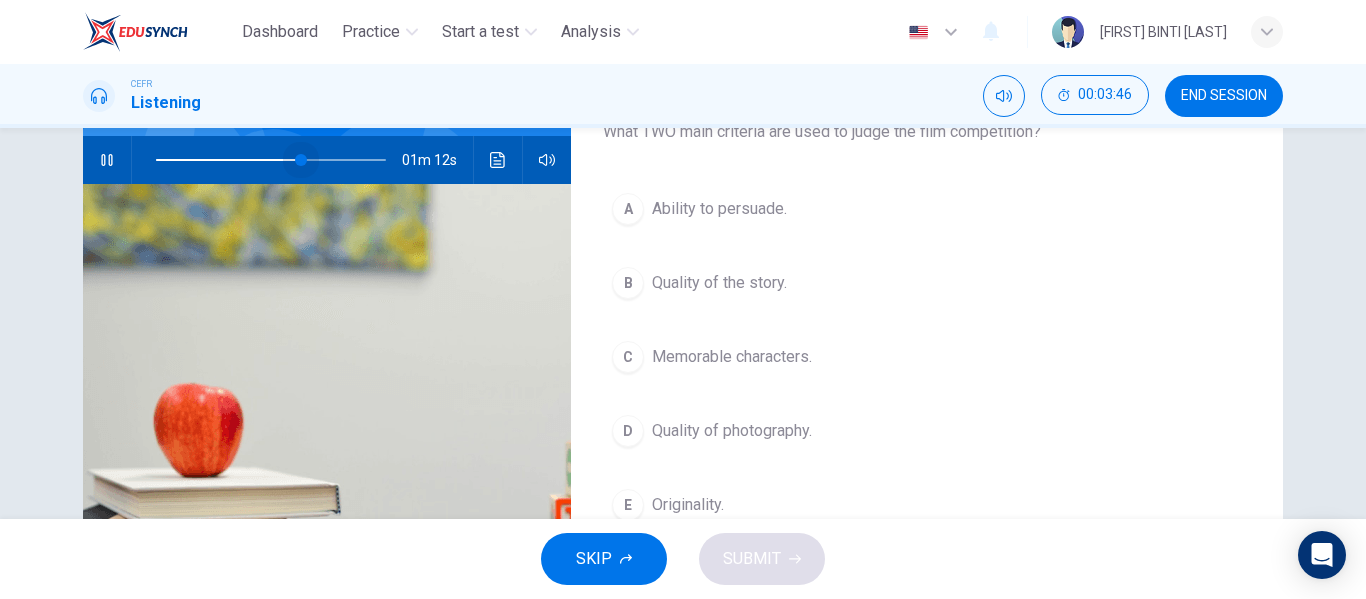 click at bounding box center [301, 160] 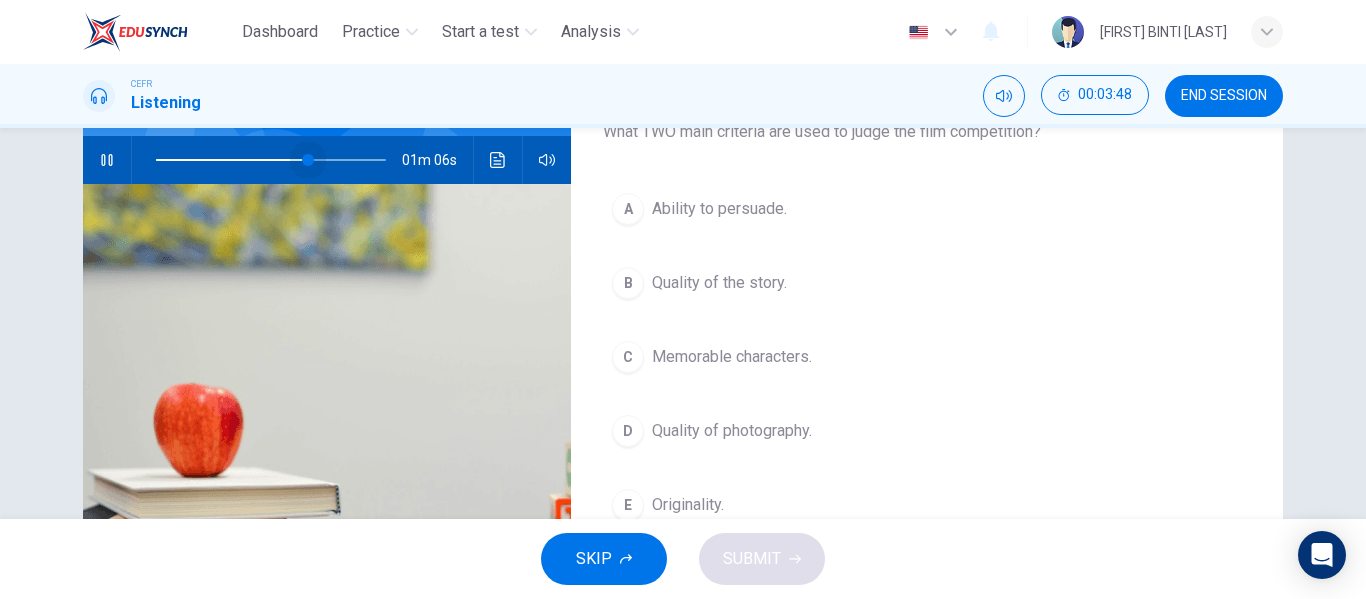 click at bounding box center (308, 160) 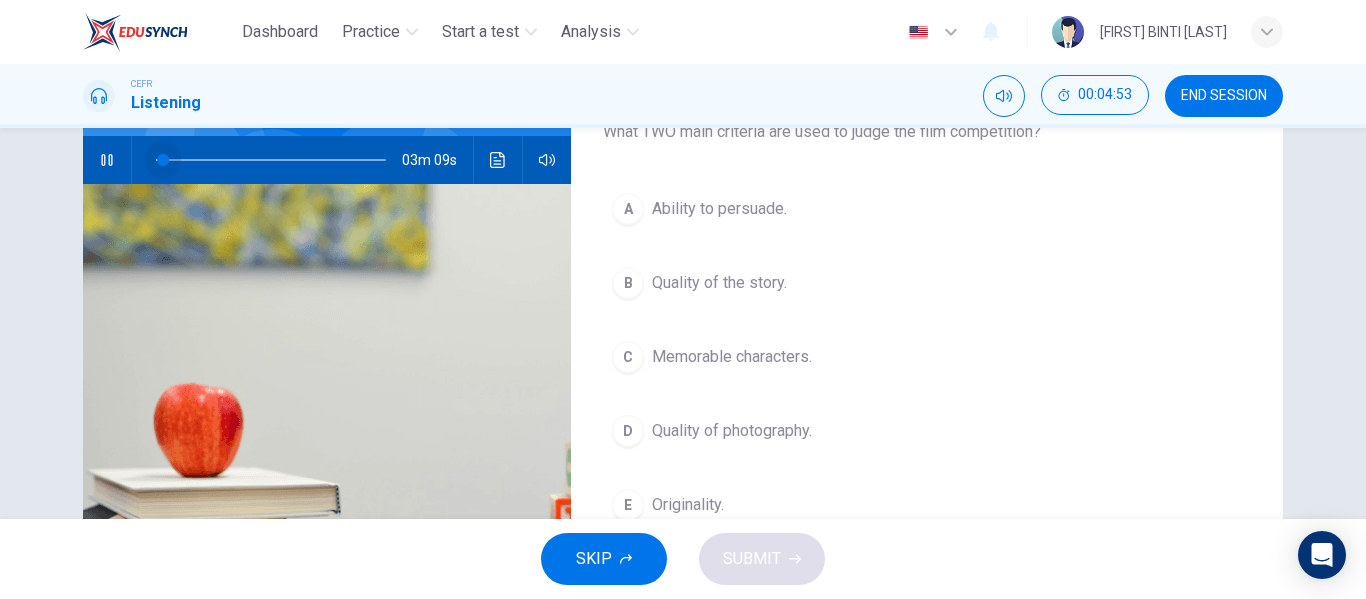 click at bounding box center (271, 160) 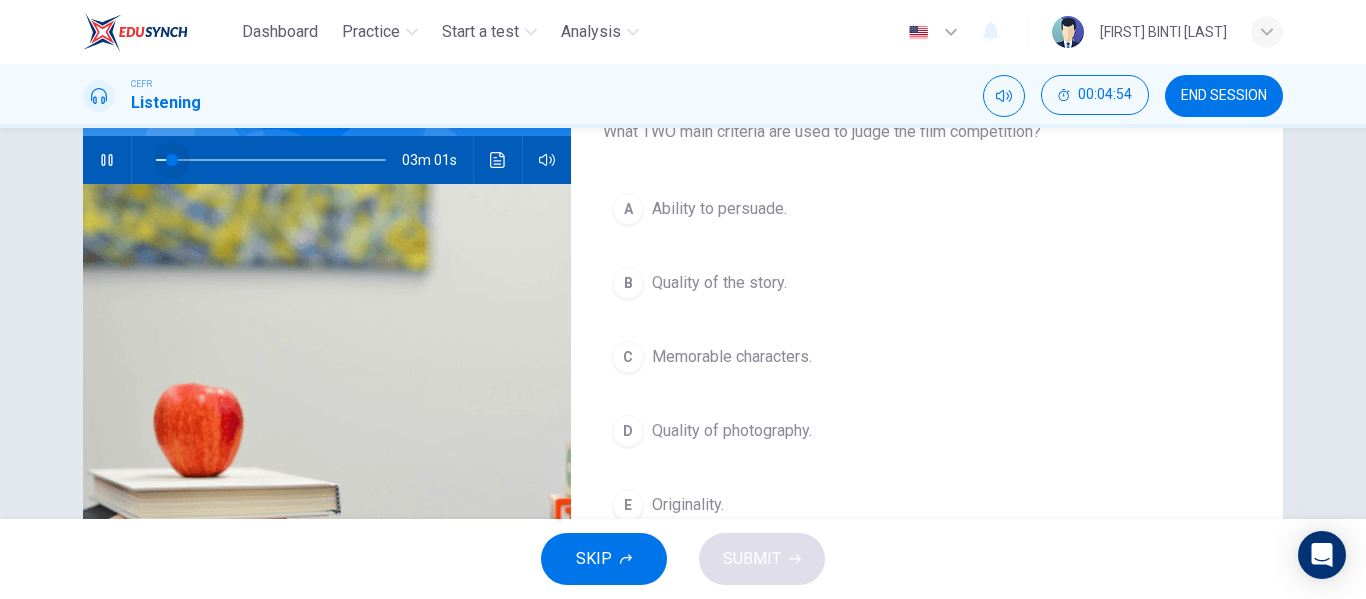 click at bounding box center (172, 160) 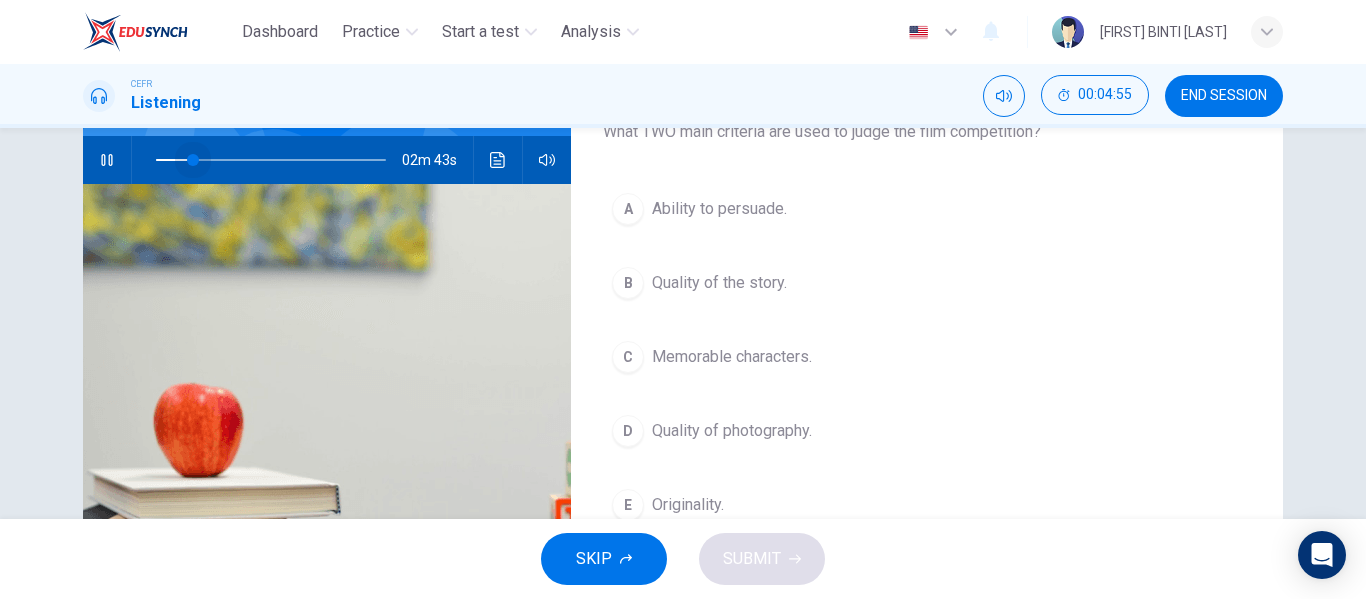 click at bounding box center (193, 160) 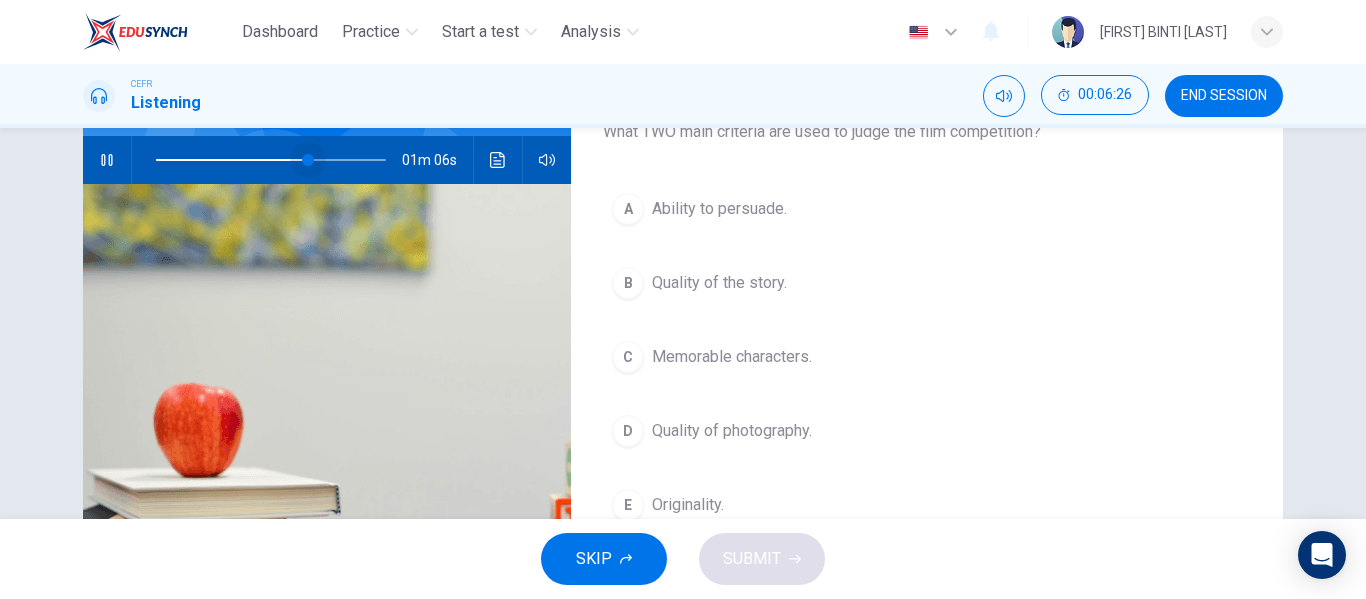 click at bounding box center [308, 160] 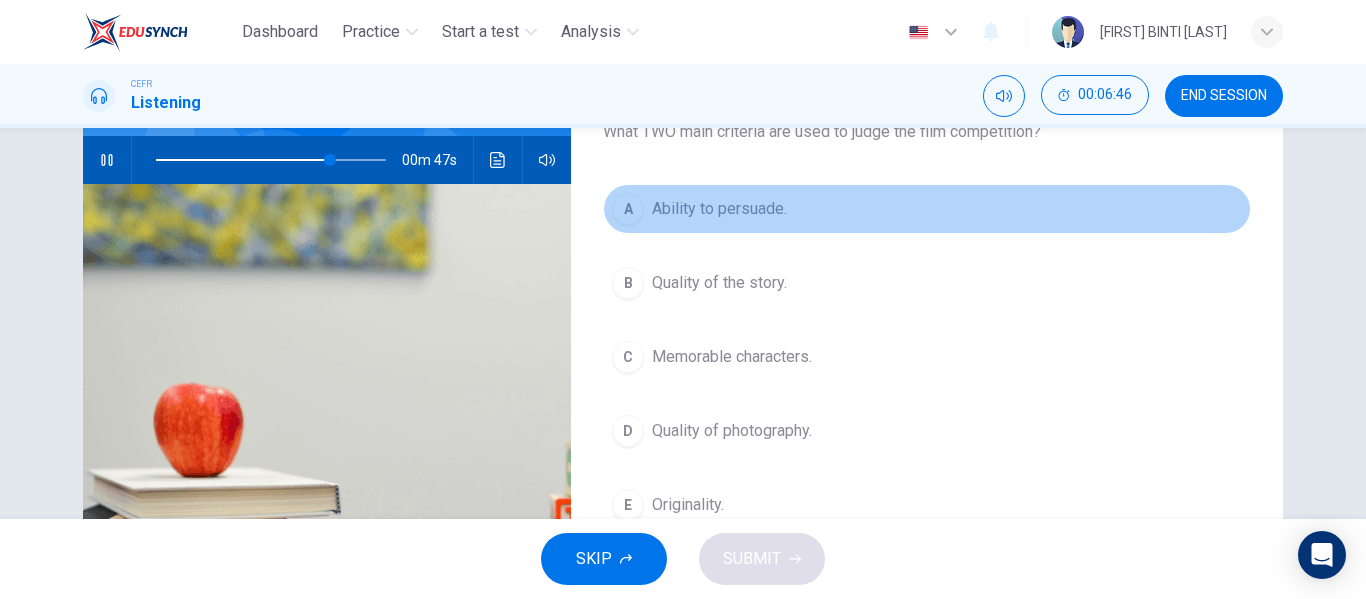 click on "Ability to persuade." at bounding box center (719, 209) 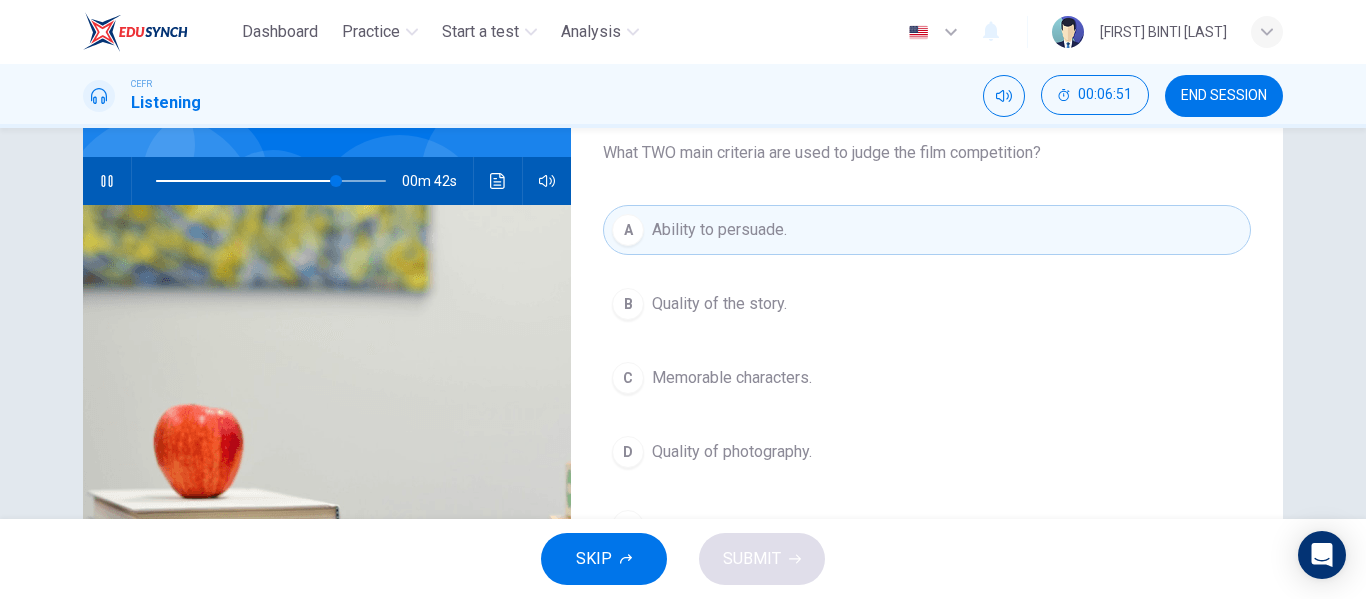scroll, scrollTop: 184, scrollLeft: 0, axis: vertical 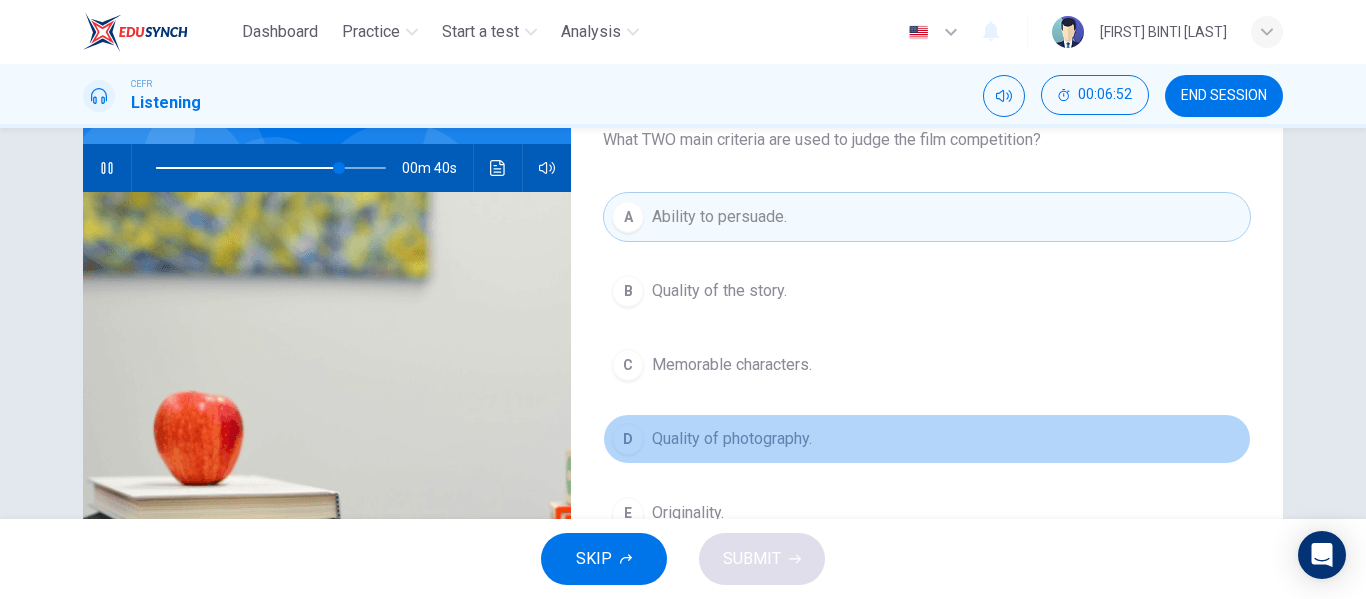 click on "Quality of photography." at bounding box center [719, 291] 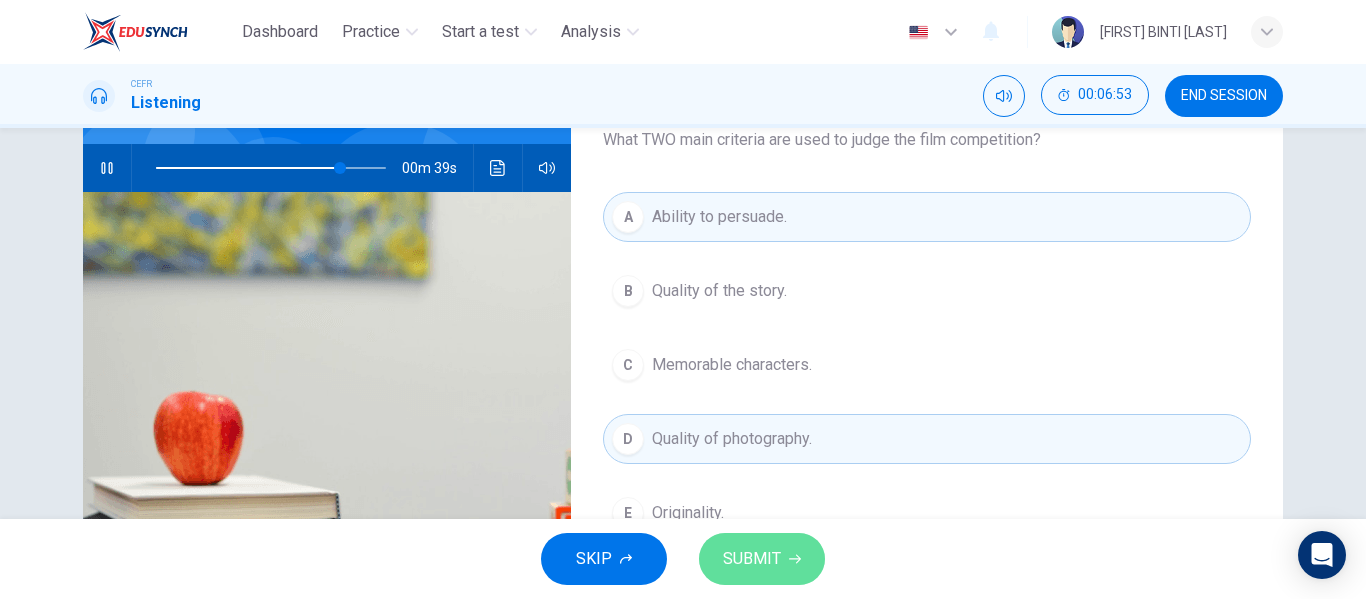 click on "SUBMIT" at bounding box center (752, 559) 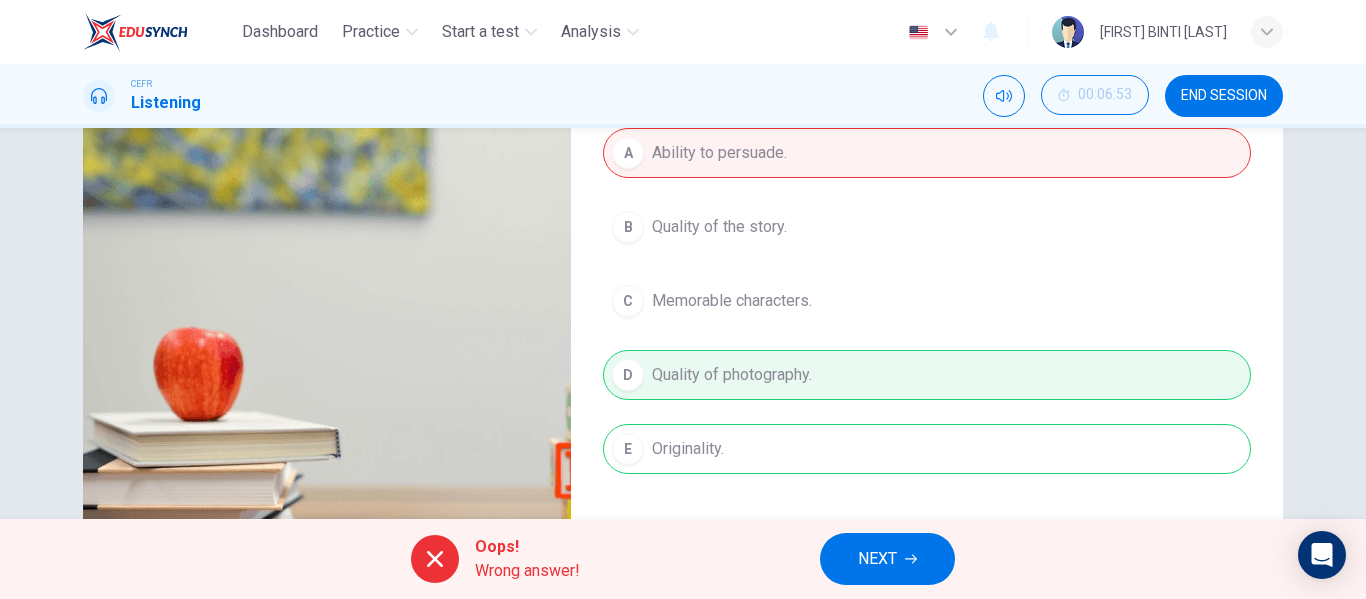 scroll, scrollTop: 367, scrollLeft: 0, axis: vertical 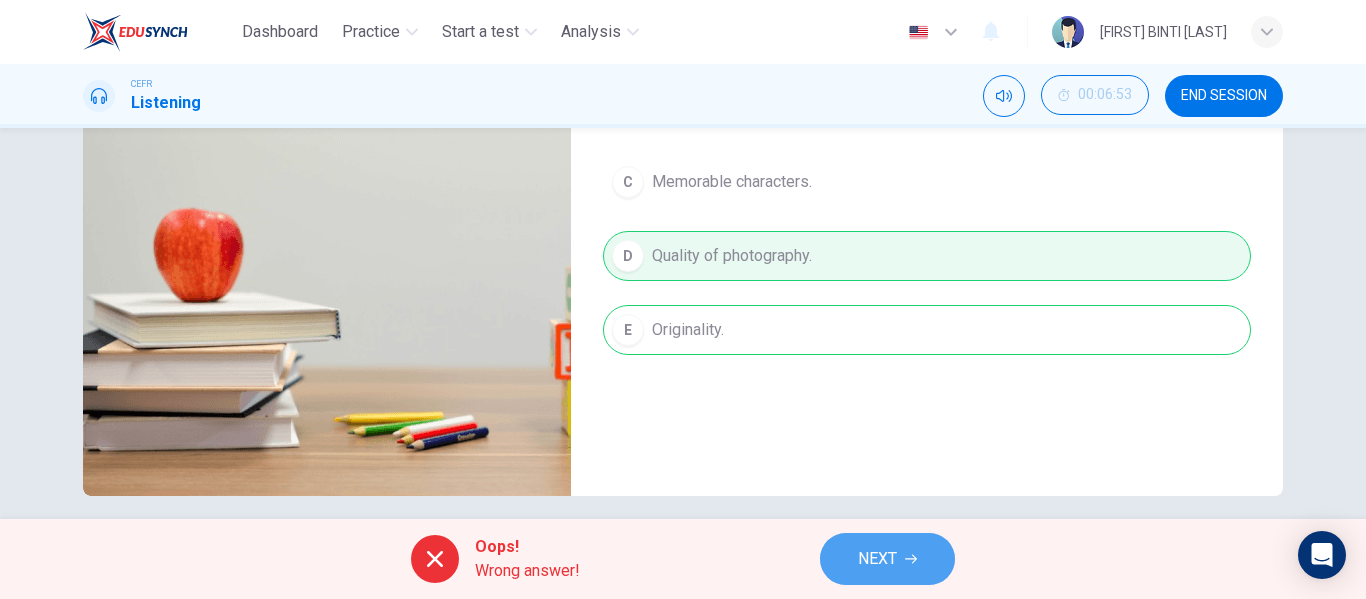click on "NEXT" at bounding box center (887, 559) 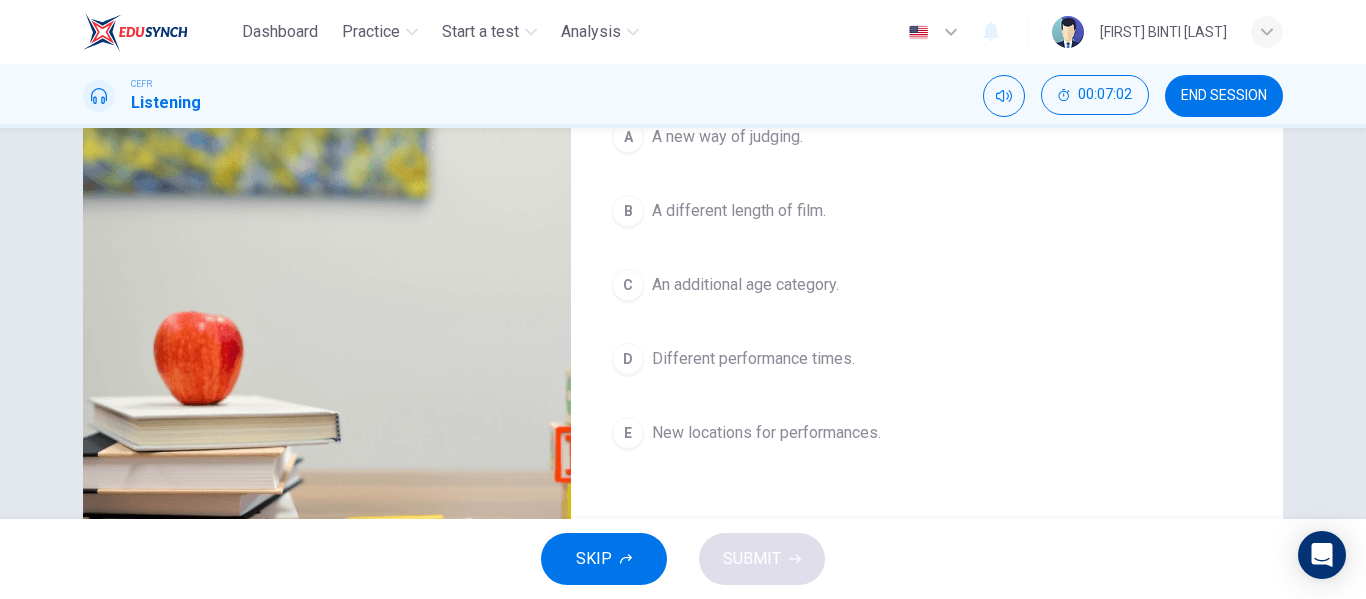 scroll, scrollTop: 265, scrollLeft: 0, axis: vertical 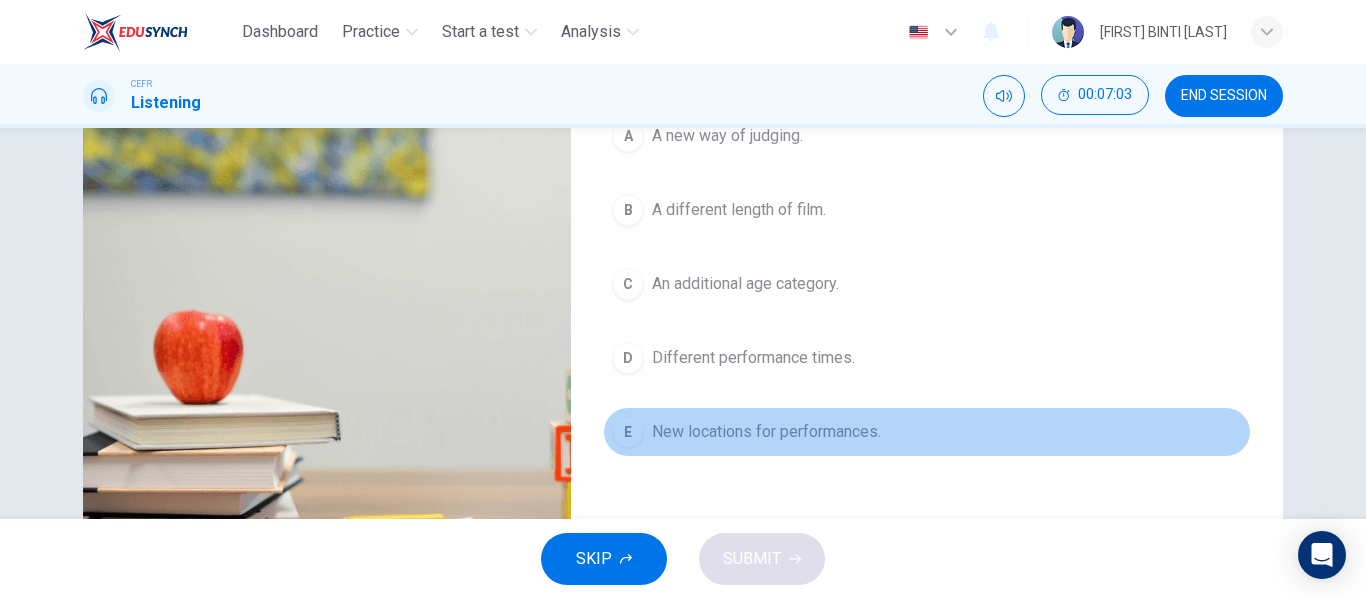 click on "E New locations for performances." at bounding box center [927, 432] 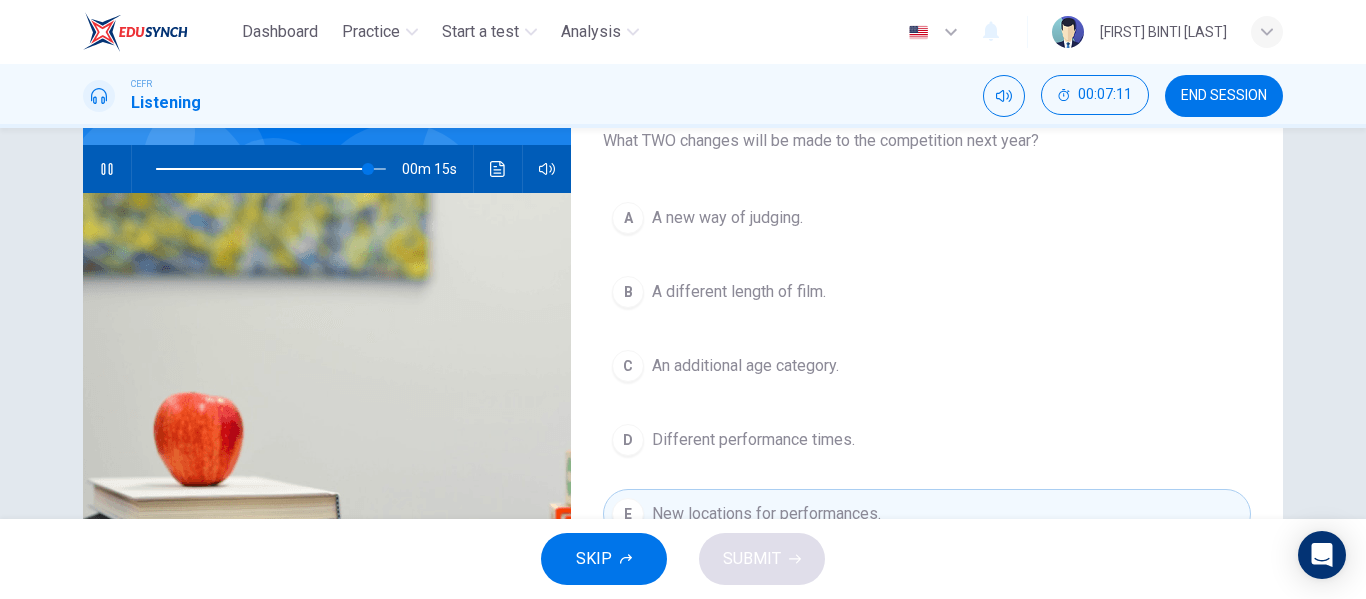 scroll, scrollTop: 229, scrollLeft: 0, axis: vertical 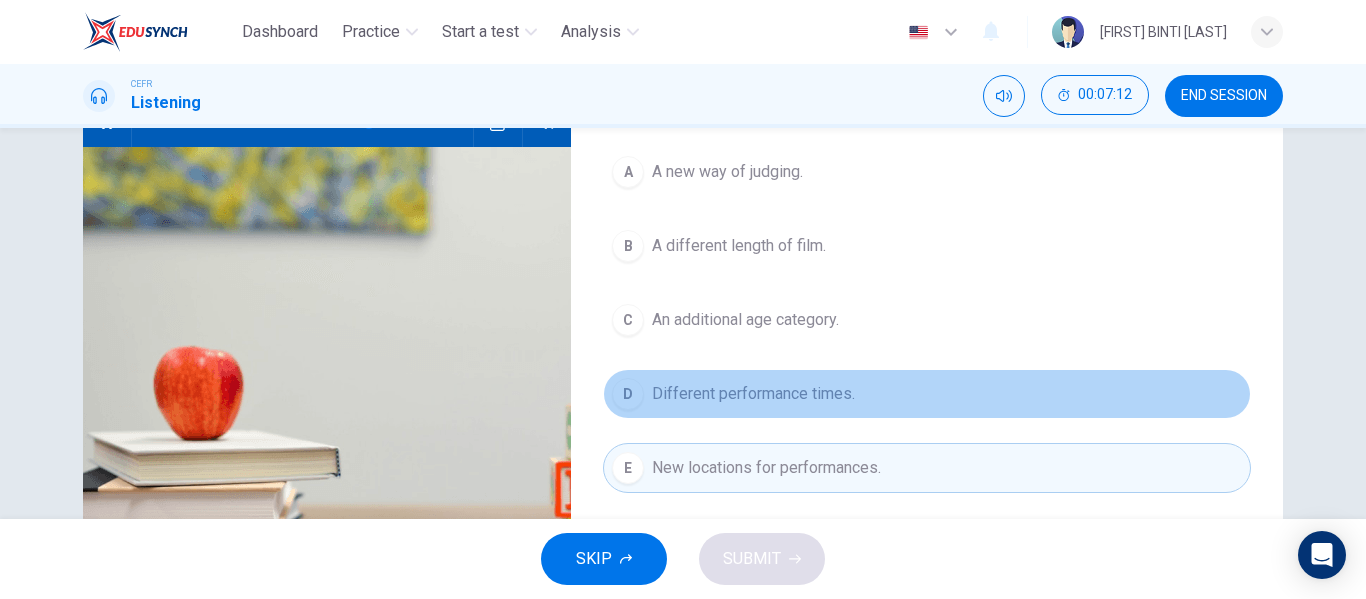 click on "Different performance times." at bounding box center (727, 172) 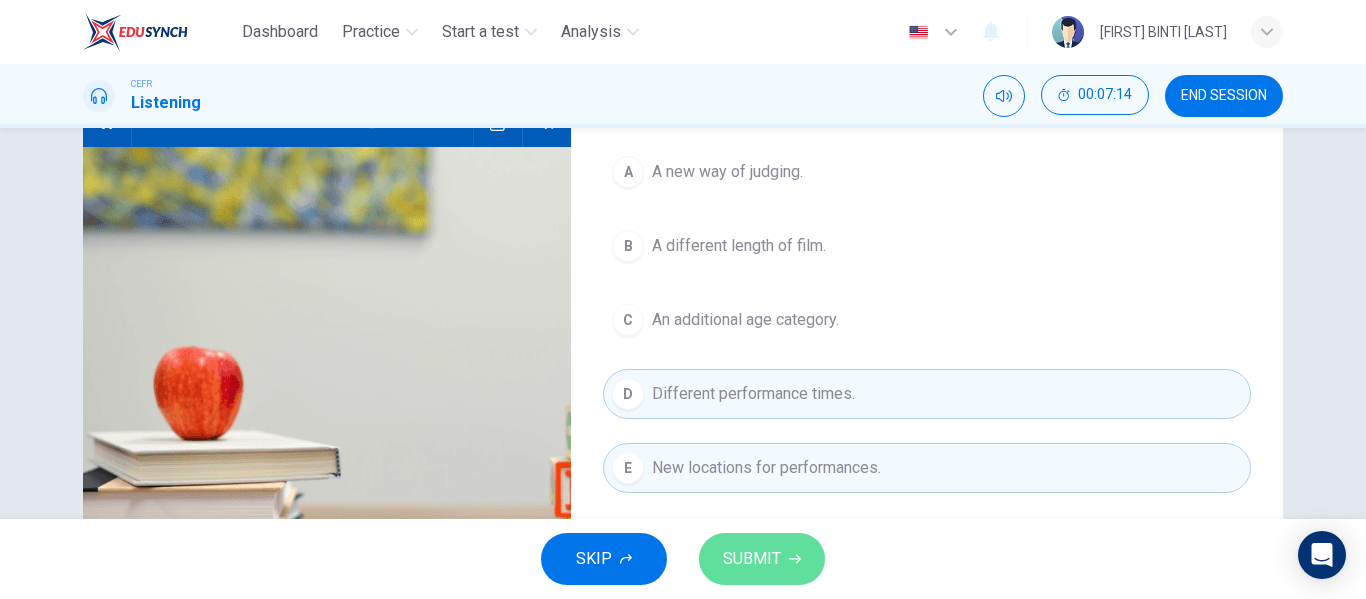 click on "SUBMIT" at bounding box center [752, 559] 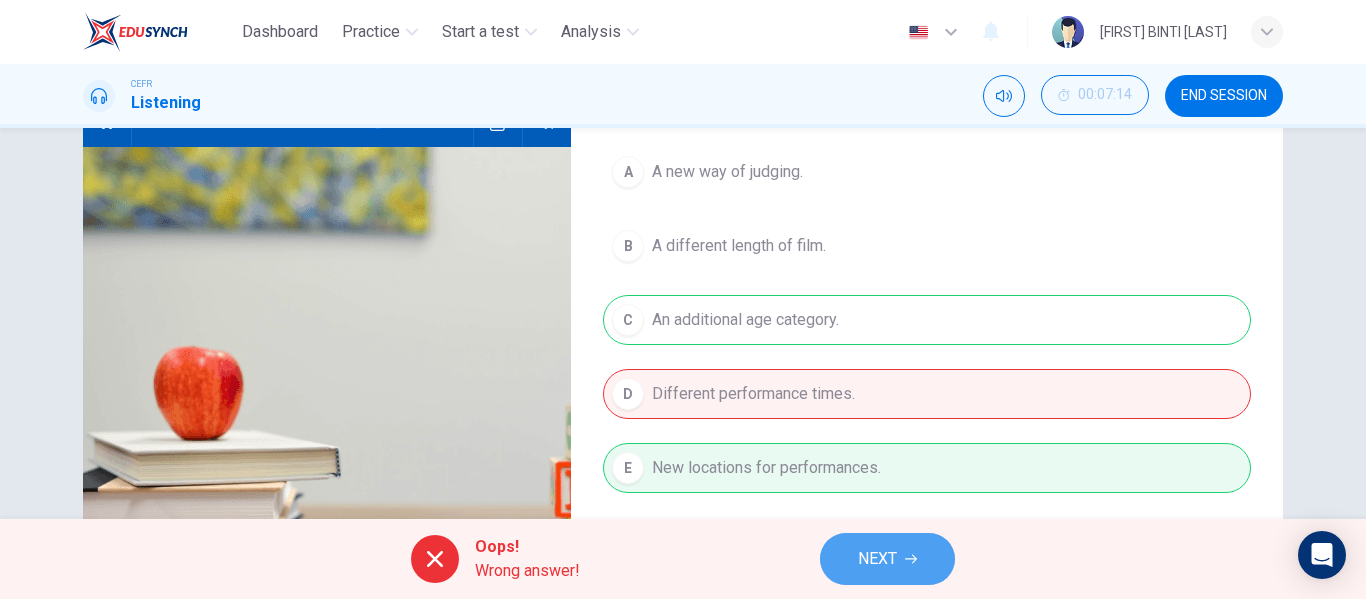 click on "NEXT" at bounding box center [887, 559] 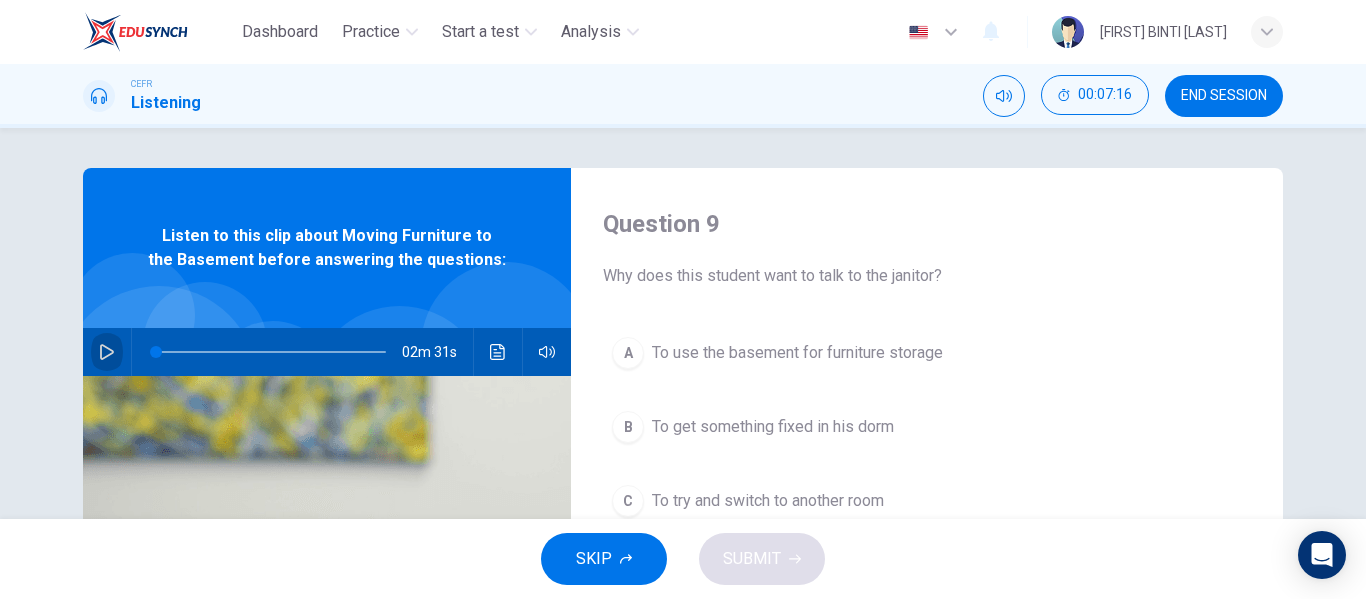 click at bounding box center (107, 352) 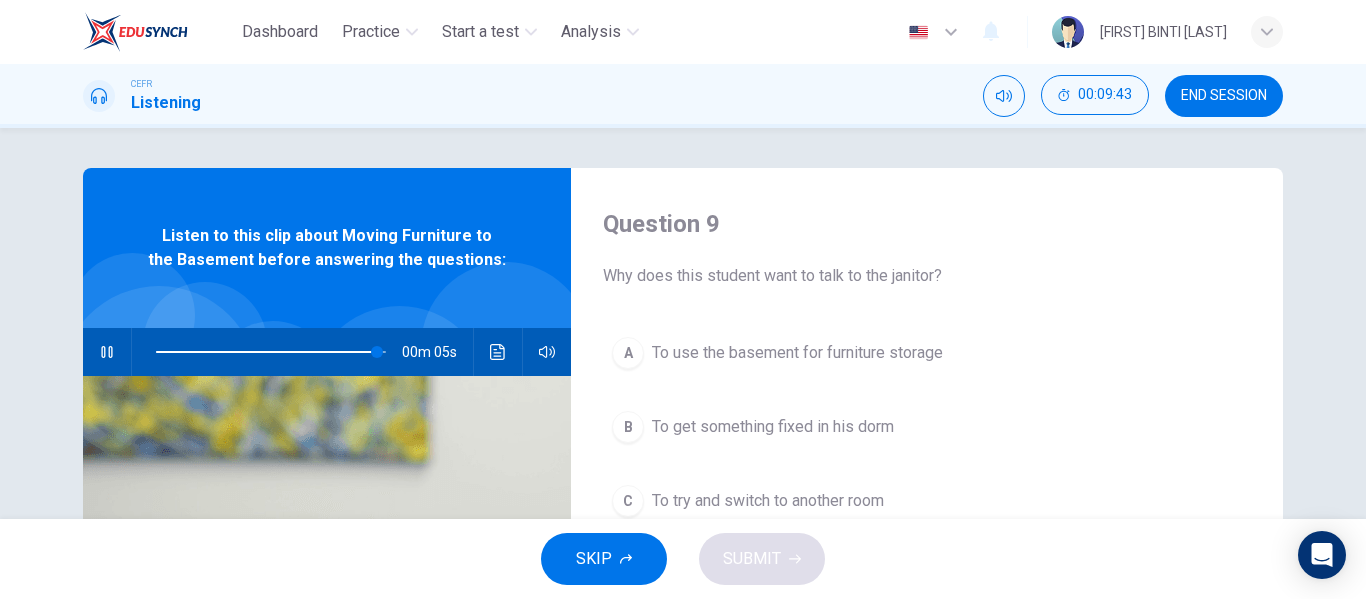 scroll, scrollTop: 78, scrollLeft: 0, axis: vertical 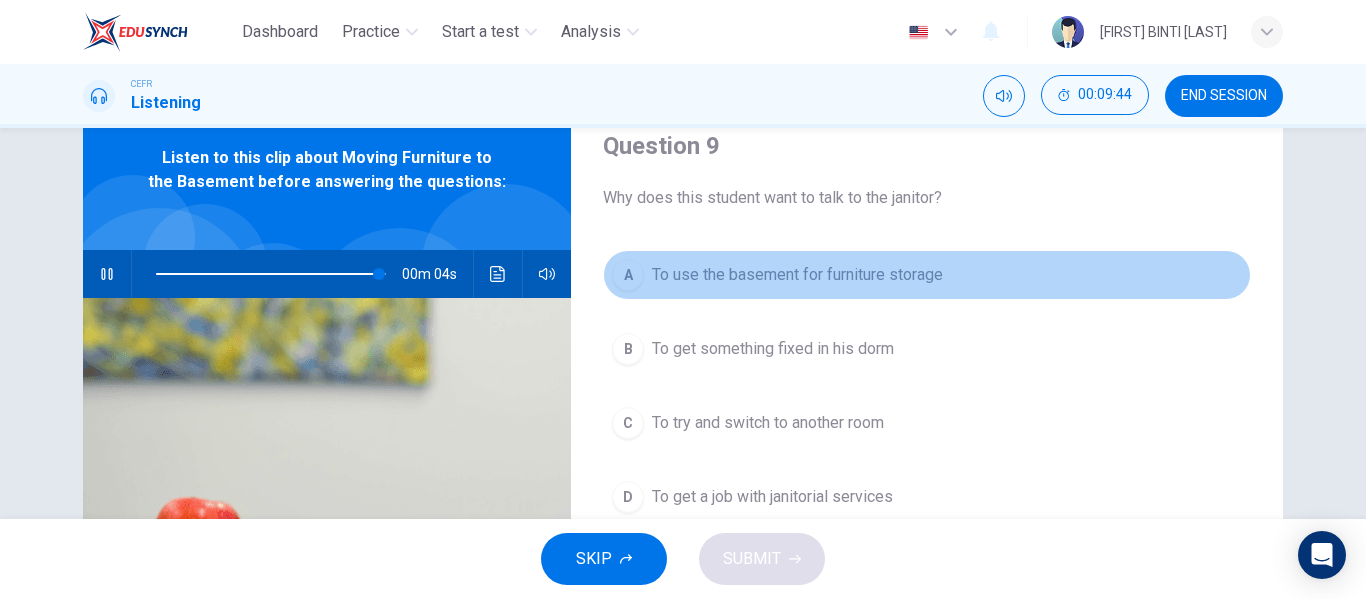 click on "A To use the basement for furniture storage" at bounding box center (927, 275) 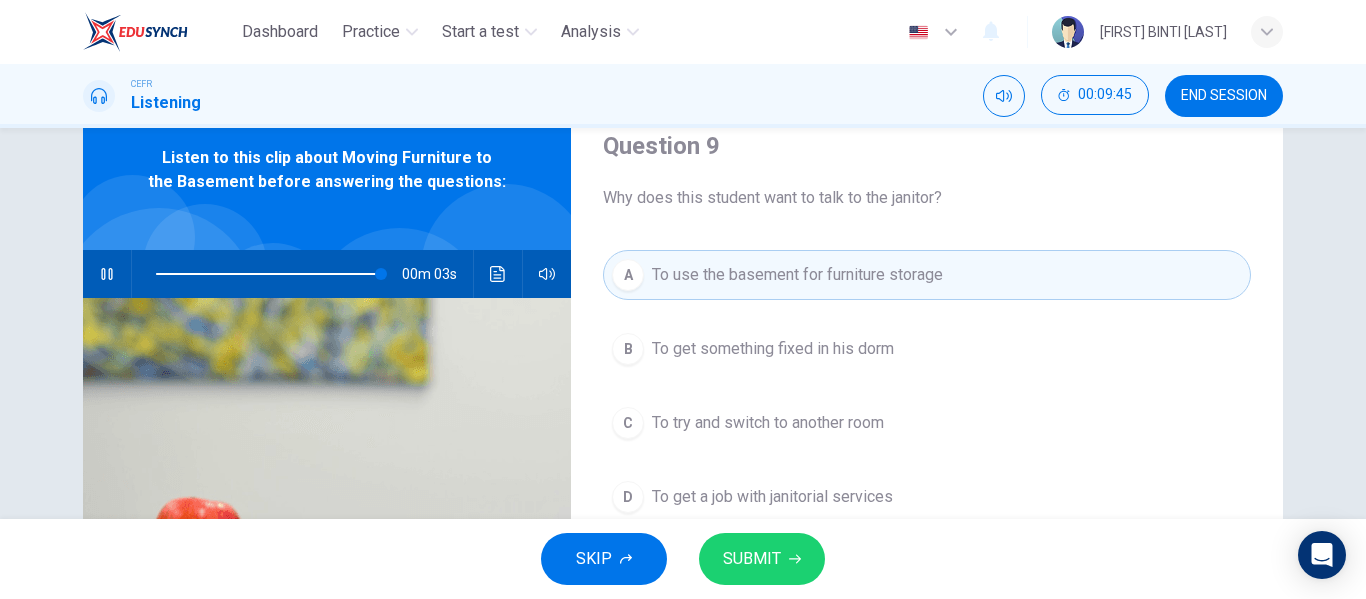 scroll, scrollTop: 104, scrollLeft: 0, axis: vertical 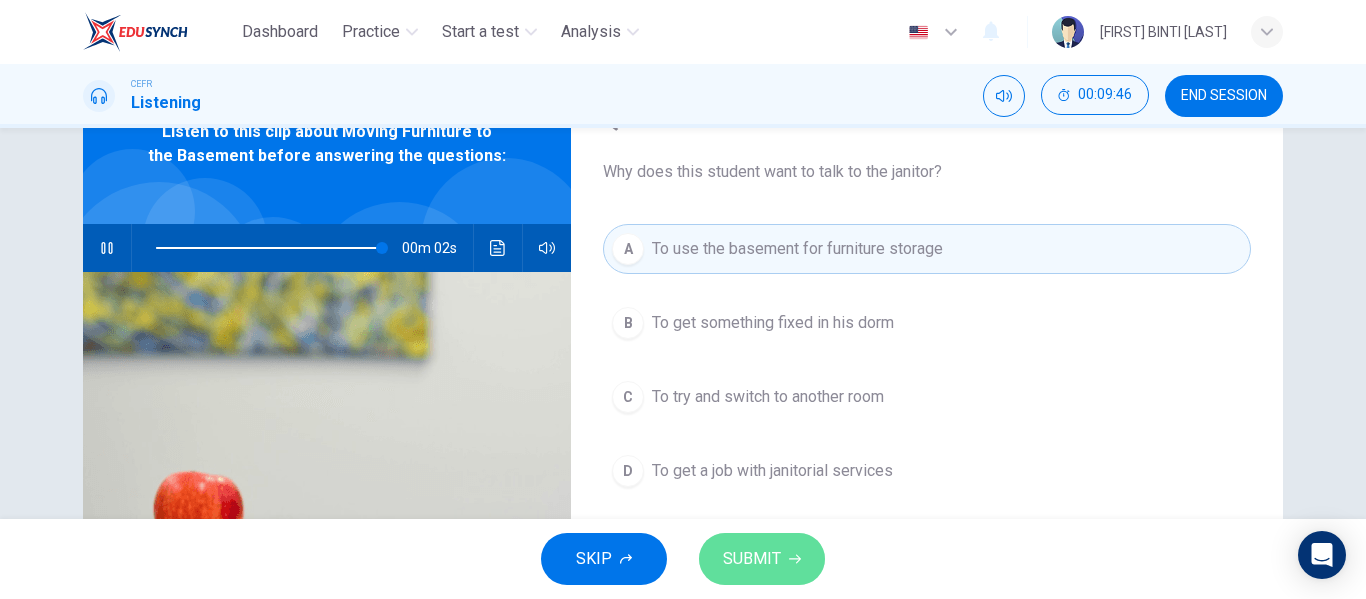 click on "SUBMIT" at bounding box center (762, 559) 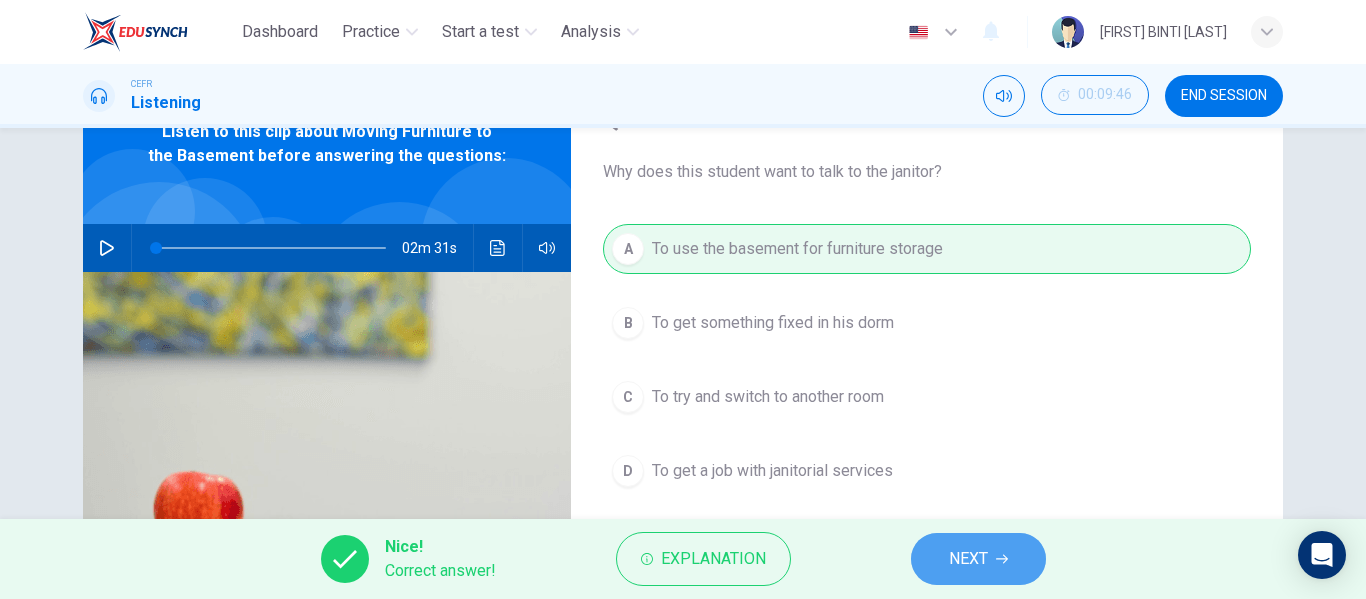 click at bounding box center [1002, 559] 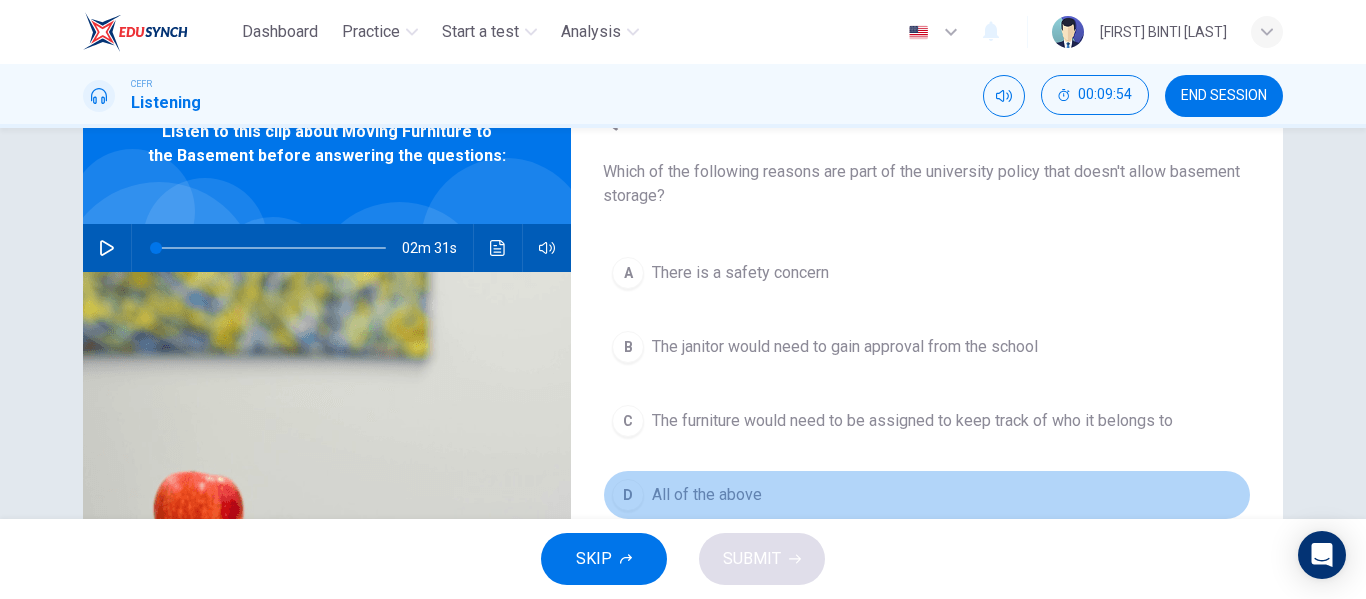 click on "All of the above" at bounding box center [740, 273] 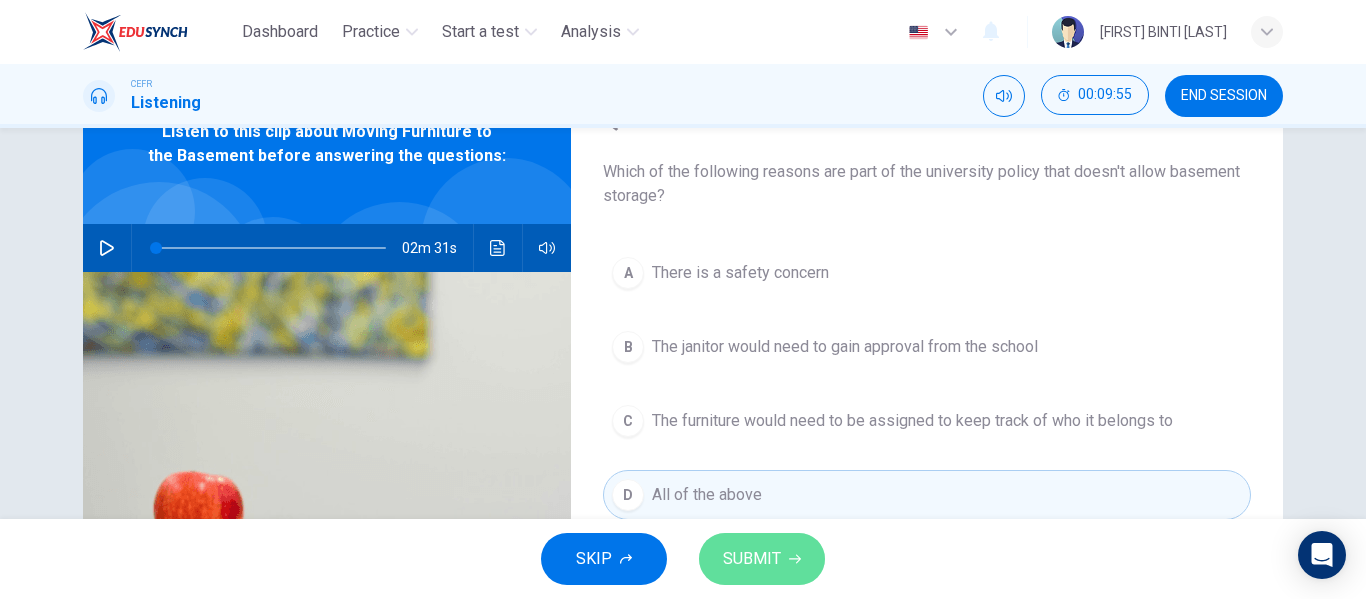 click on "SUBMIT" at bounding box center (762, 559) 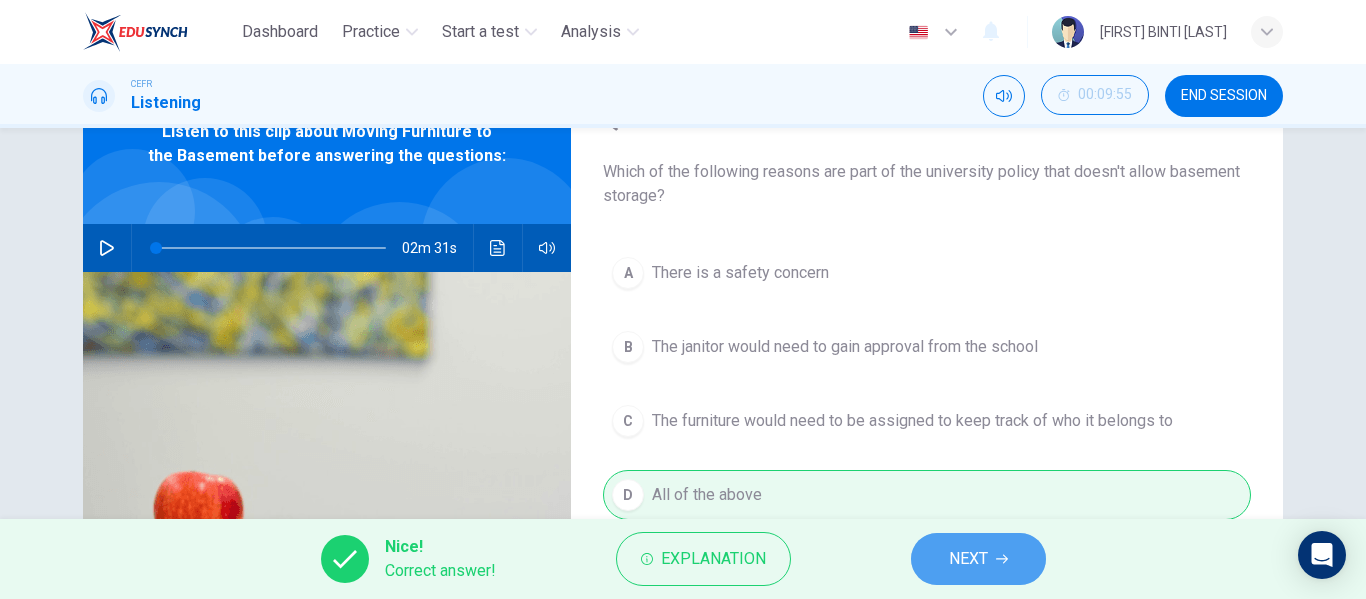 click on "NEXT" at bounding box center (968, 559) 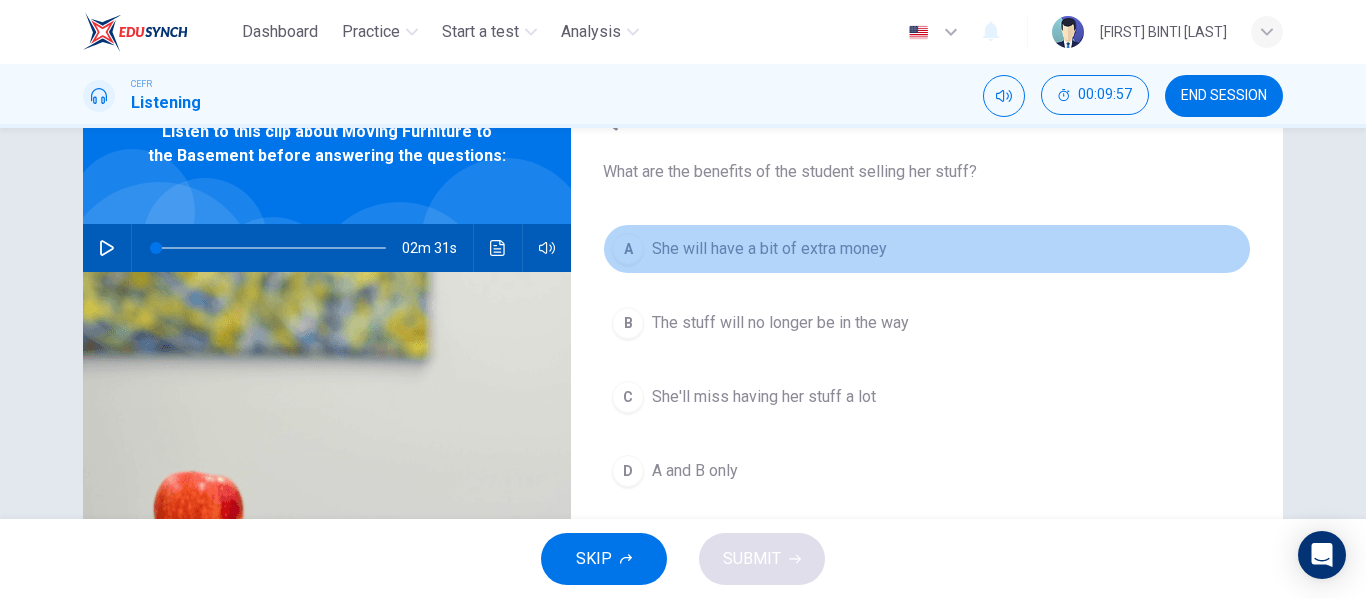 click on "She will have a bit of extra money" at bounding box center [769, 249] 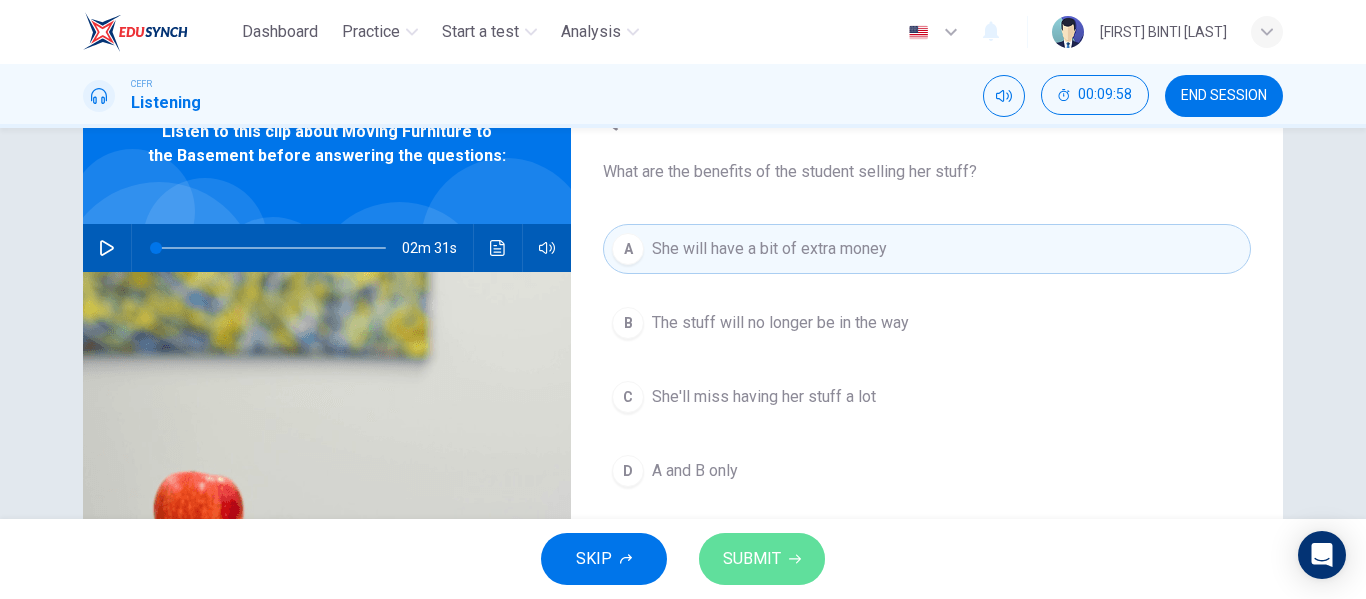 click on "SUBMIT" at bounding box center [762, 559] 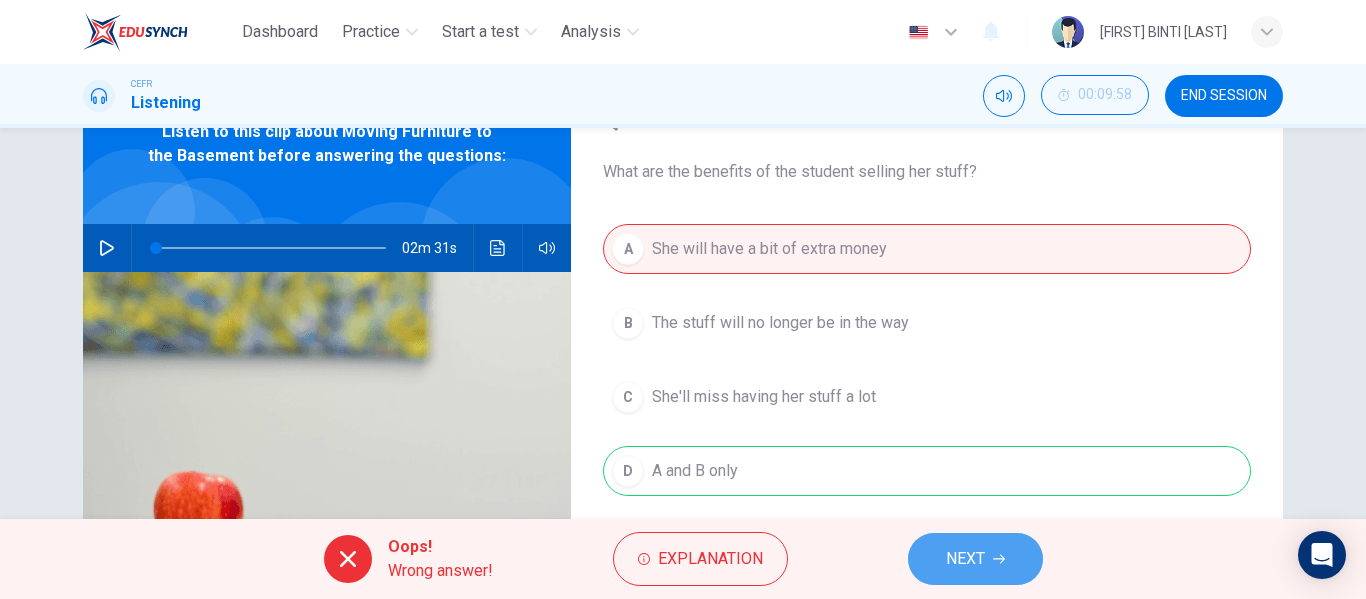 click on "NEXT" at bounding box center [965, 559] 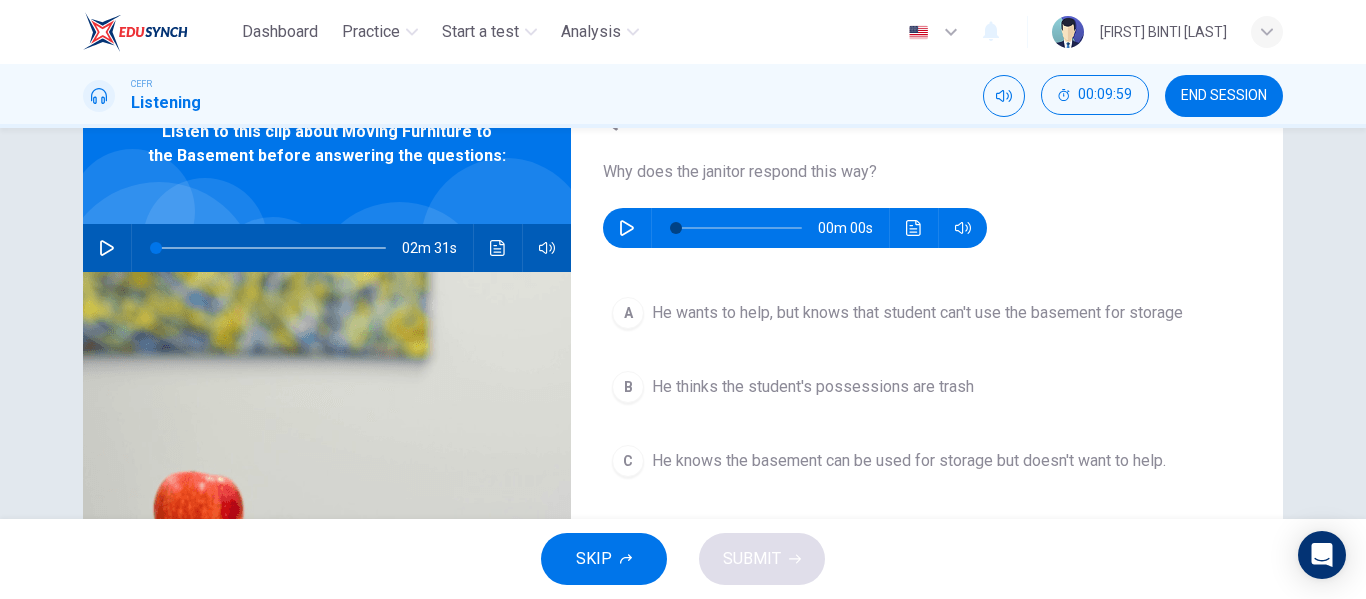 click at bounding box center (627, 228) 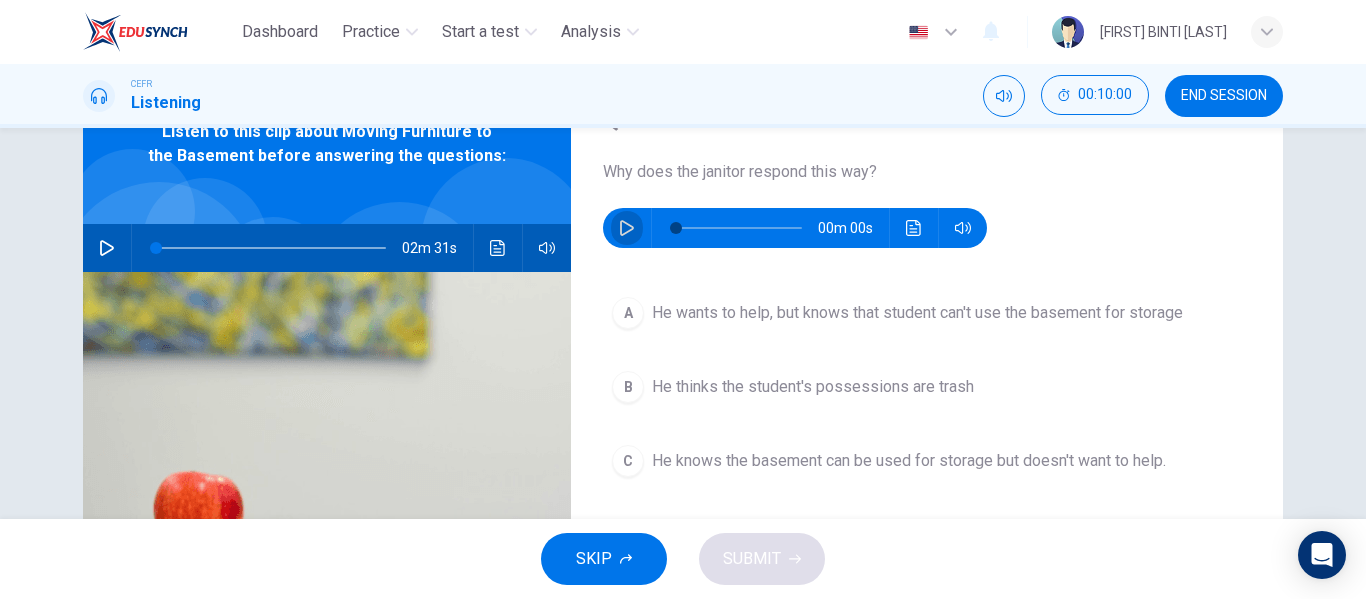 click at bounding box center [627, 228] 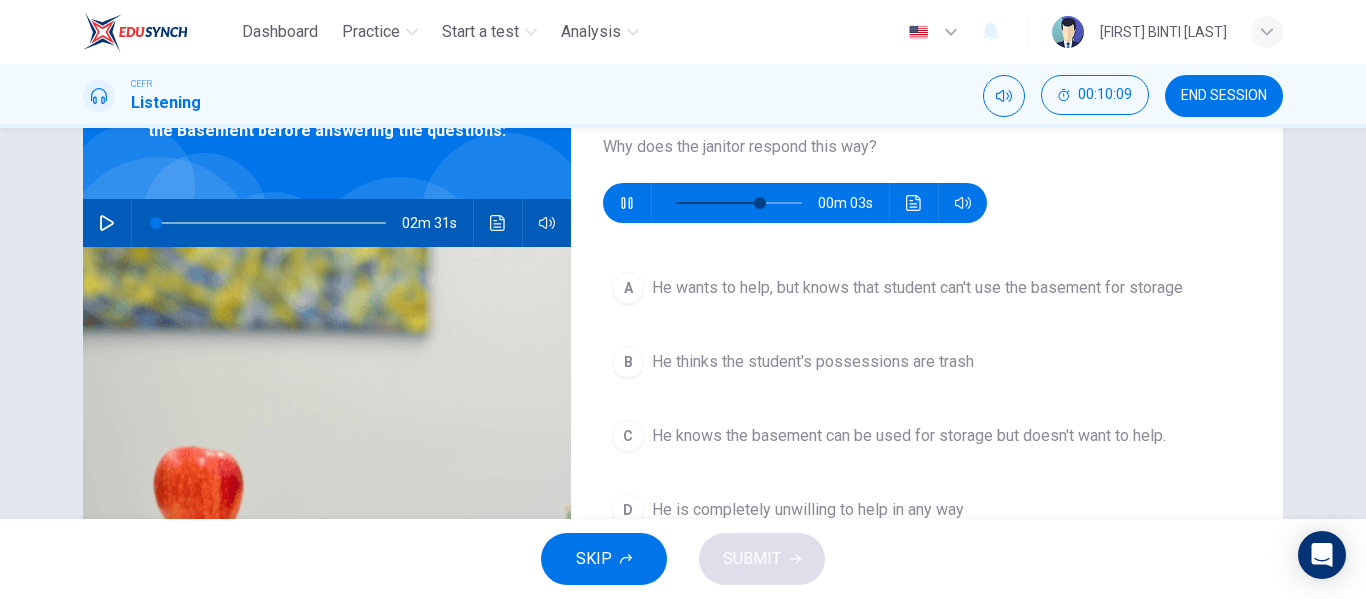scroll, scrollTop: 130, scrollLeft: 0, axis: vertical 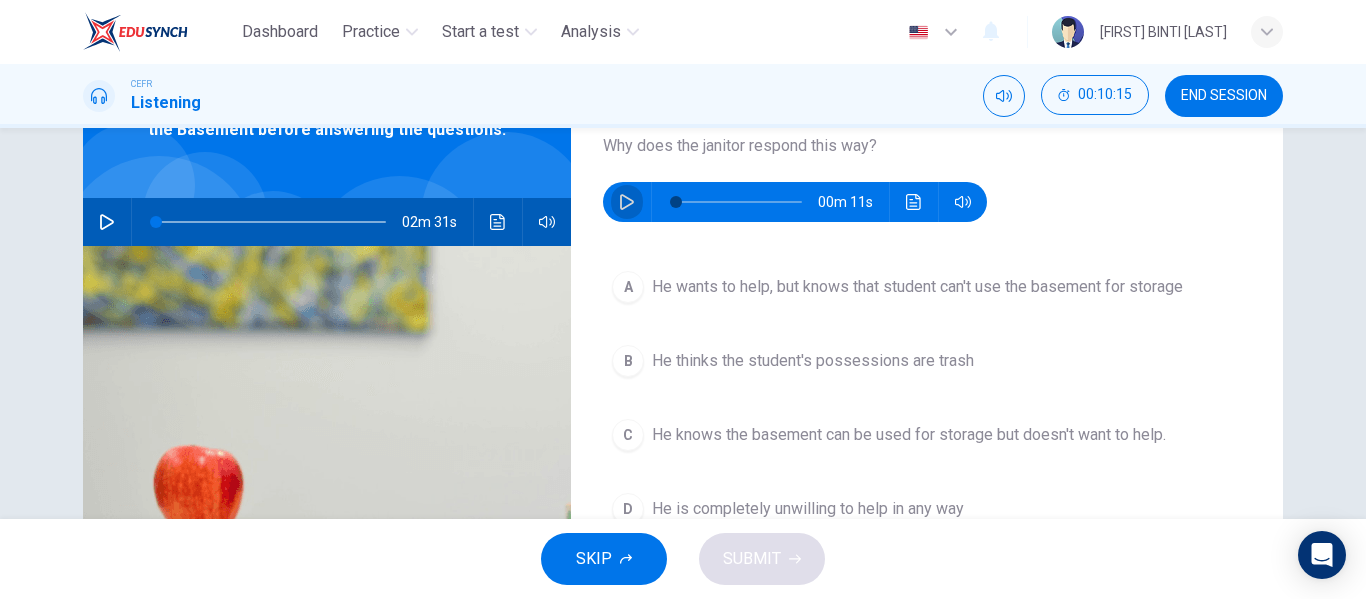 click at bounding box center (627, 202) 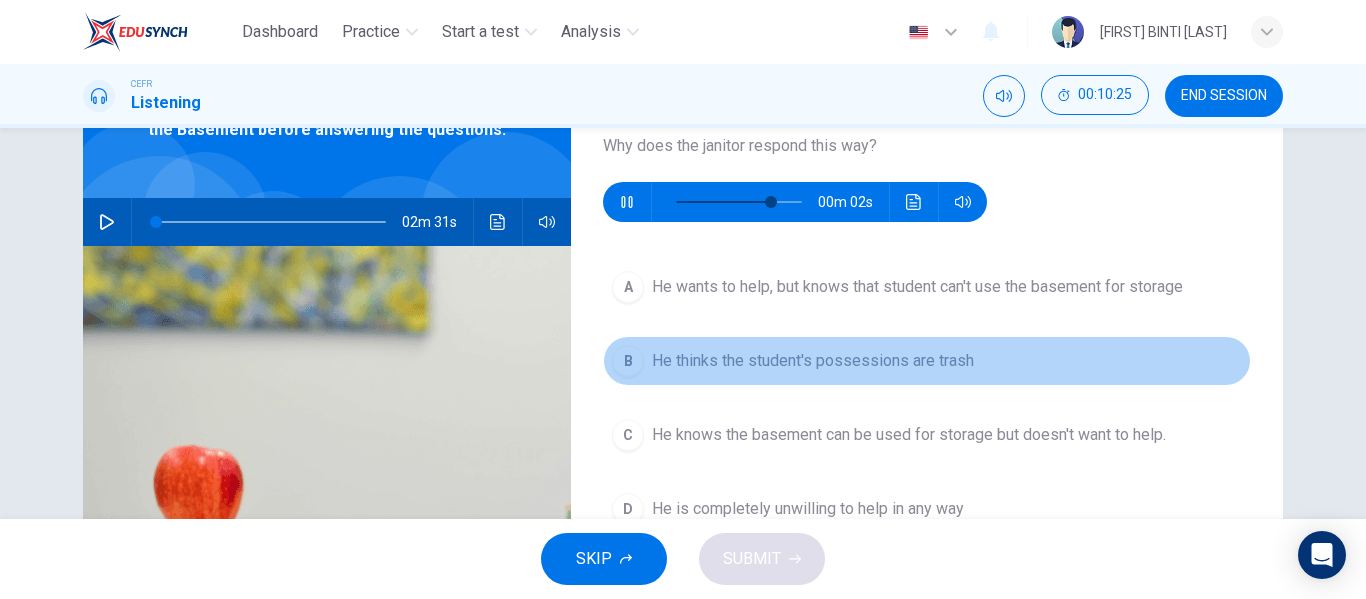 click on "B He thinks the student's possessions are trash" at bounding box center (927, 361) 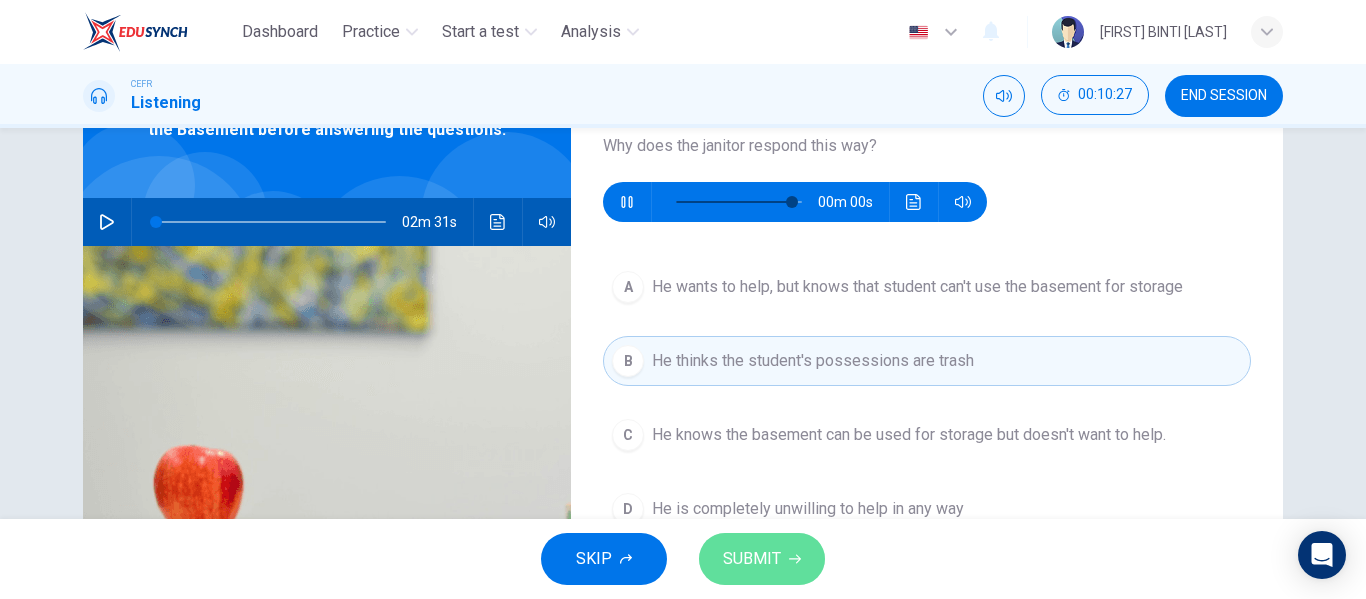 click on "SUBMIT" at bounding box center (752, 559) 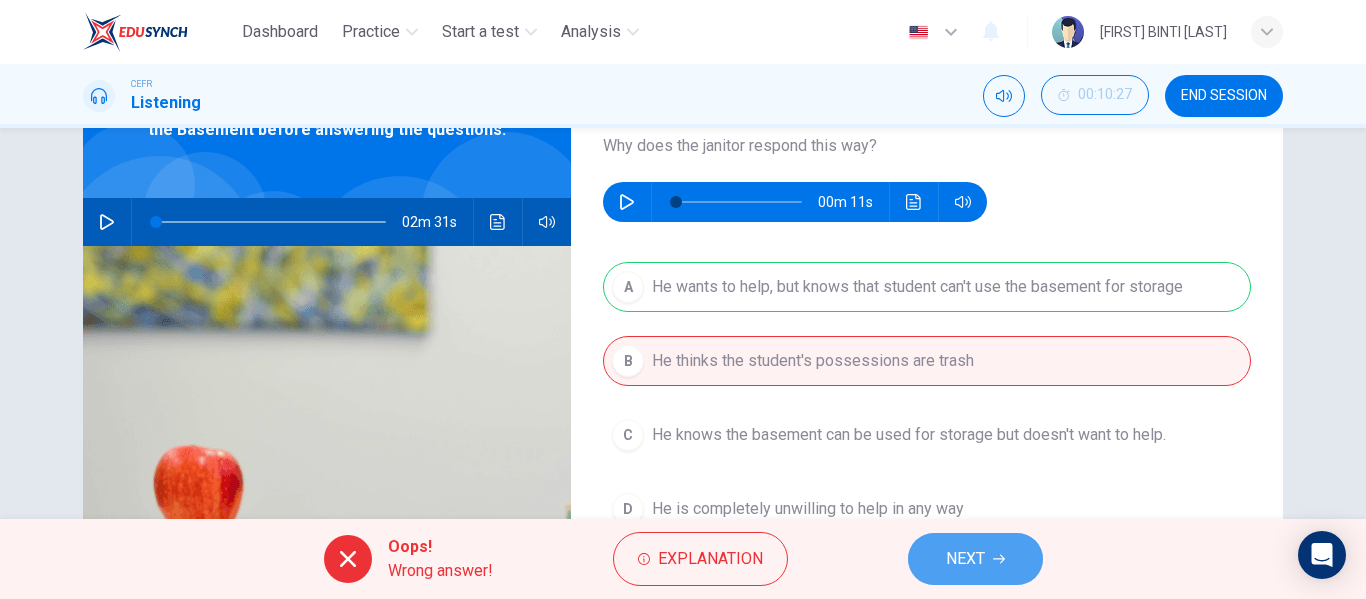 click on "NEXT" at bounding box center [975, 559] 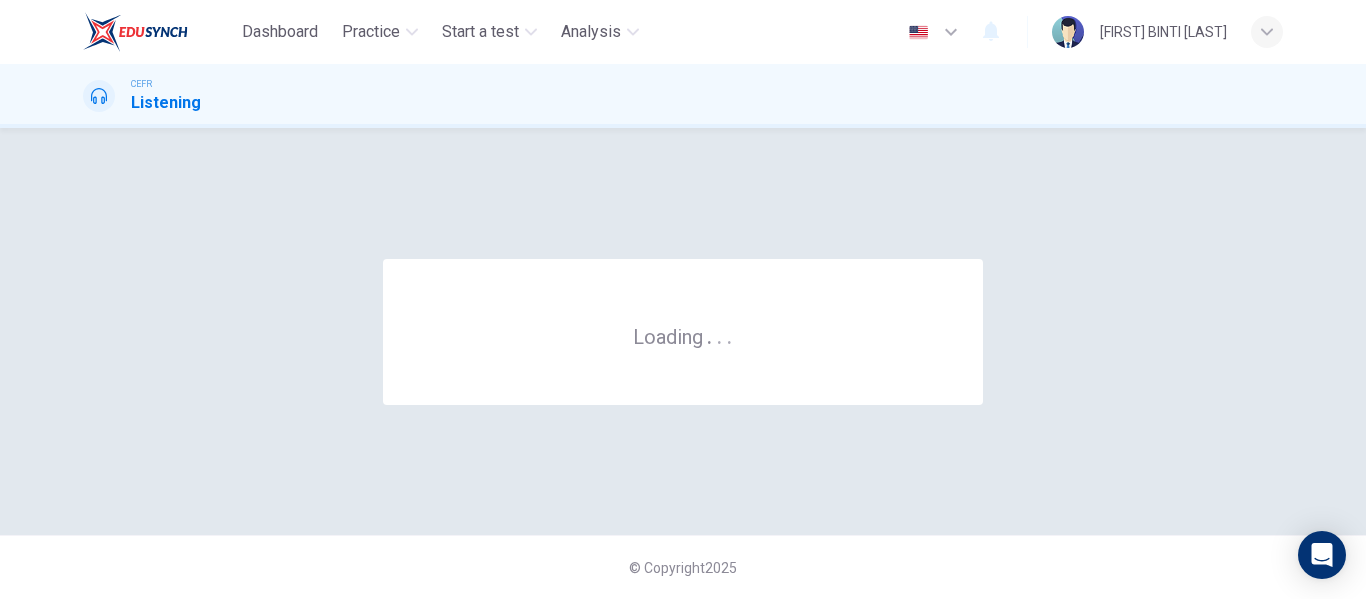 scroll, scrollTop: 0, scrollLeft: 0, axis: both 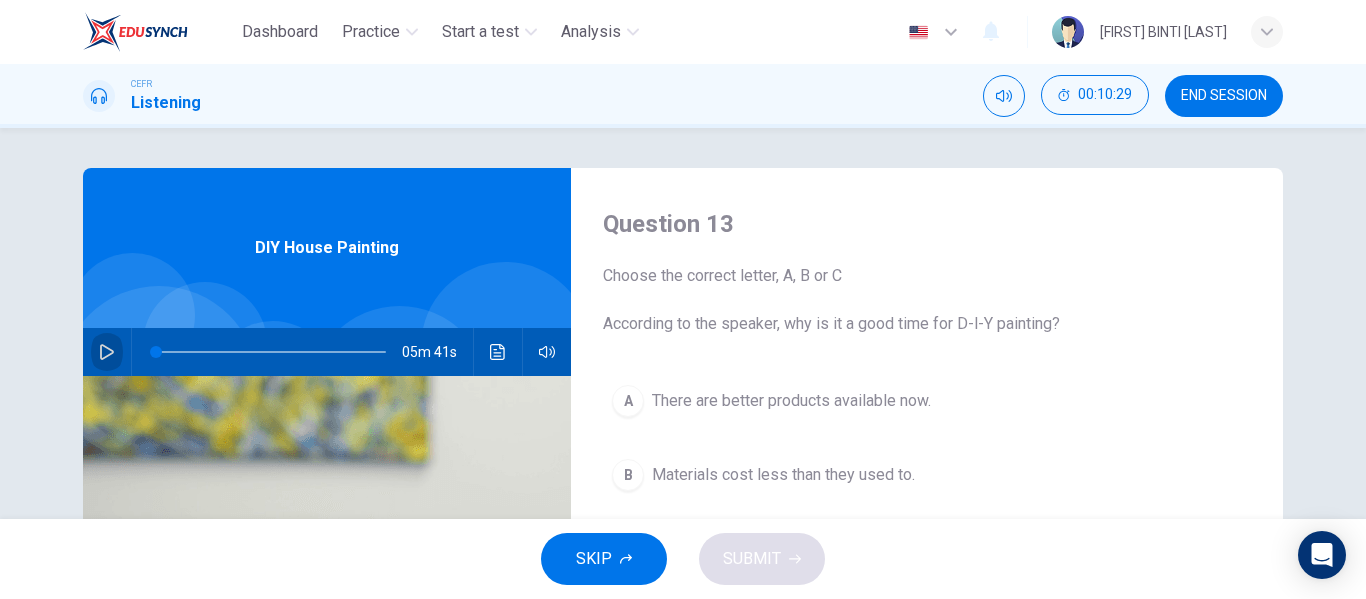 click at bounding box center (107, 352) 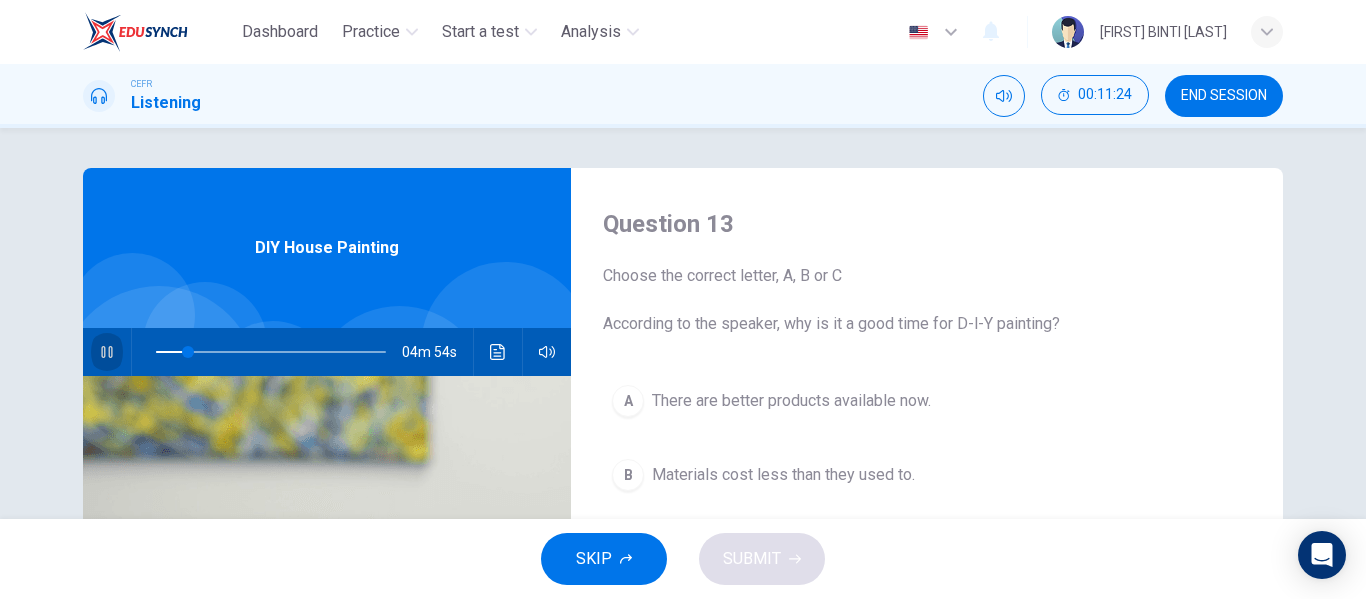 click at bounding box center (106, 352) 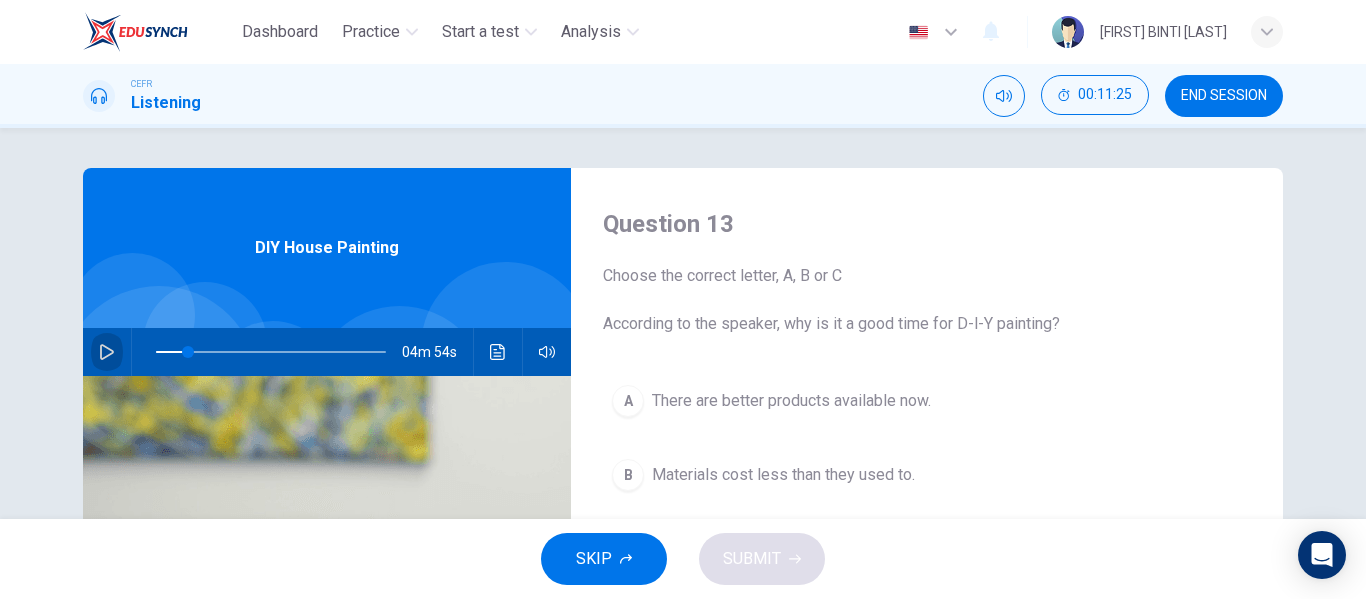 click at bounding box center [107, 352] 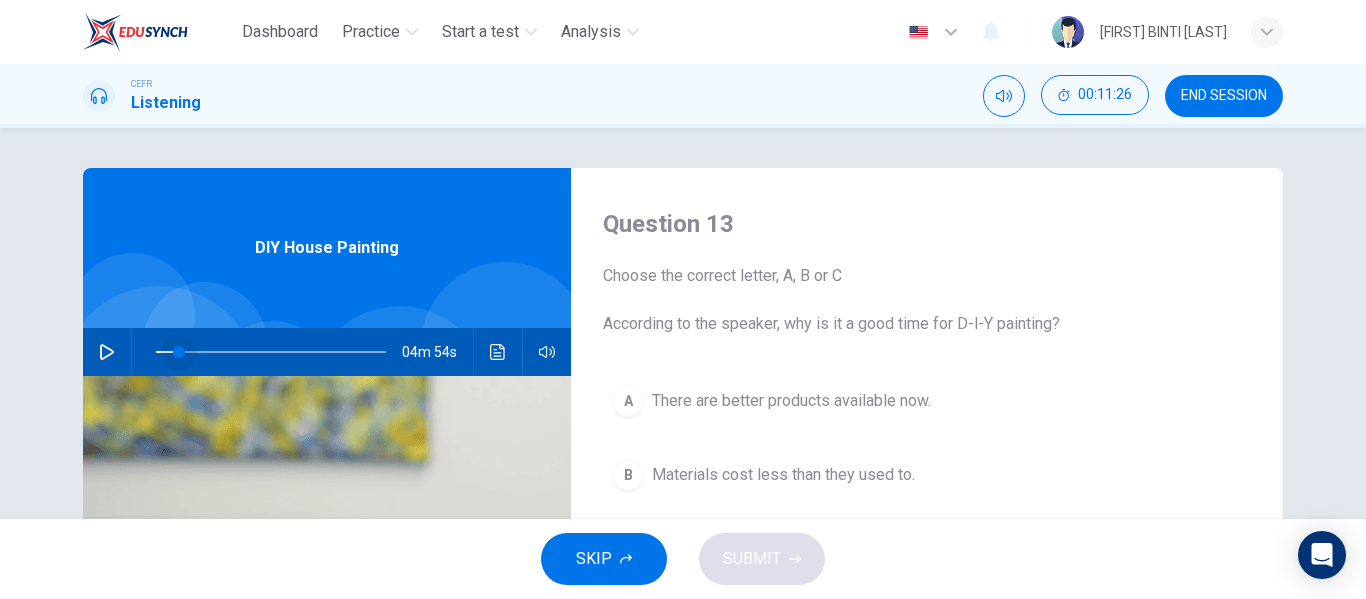 click at bounding box center [179, 352] 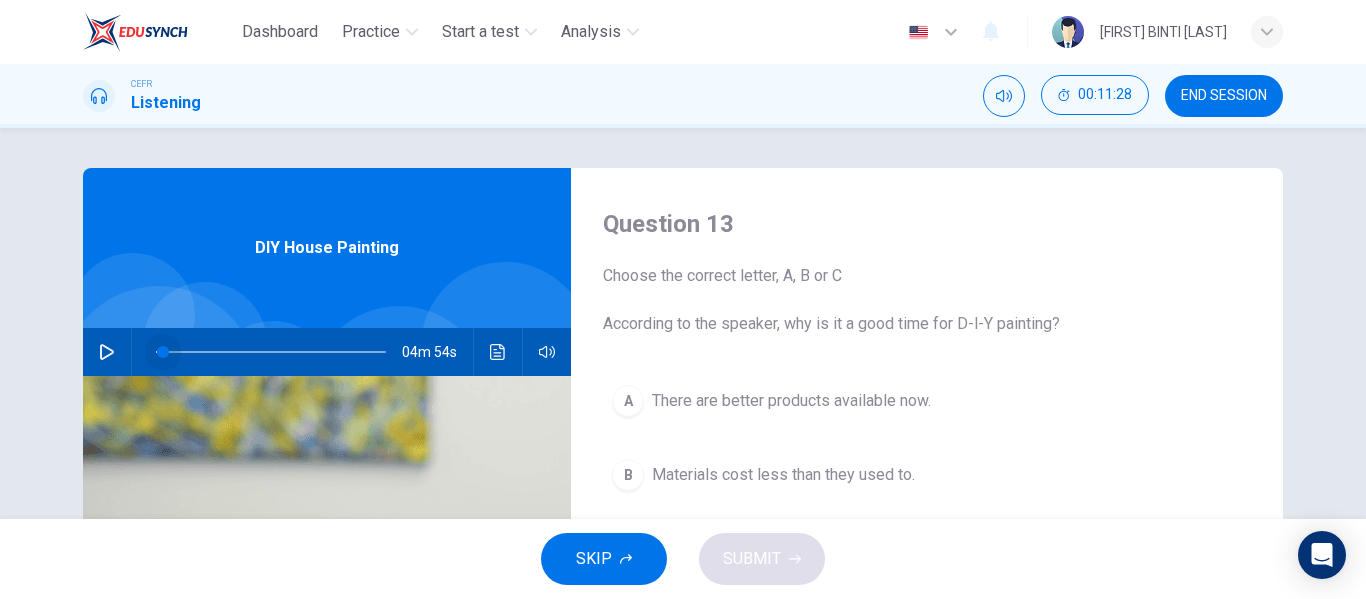 drag, startPoint x: 171, startPoint y: 354, endPoint x: 137, endPoint y: 350, distance: 34.234486 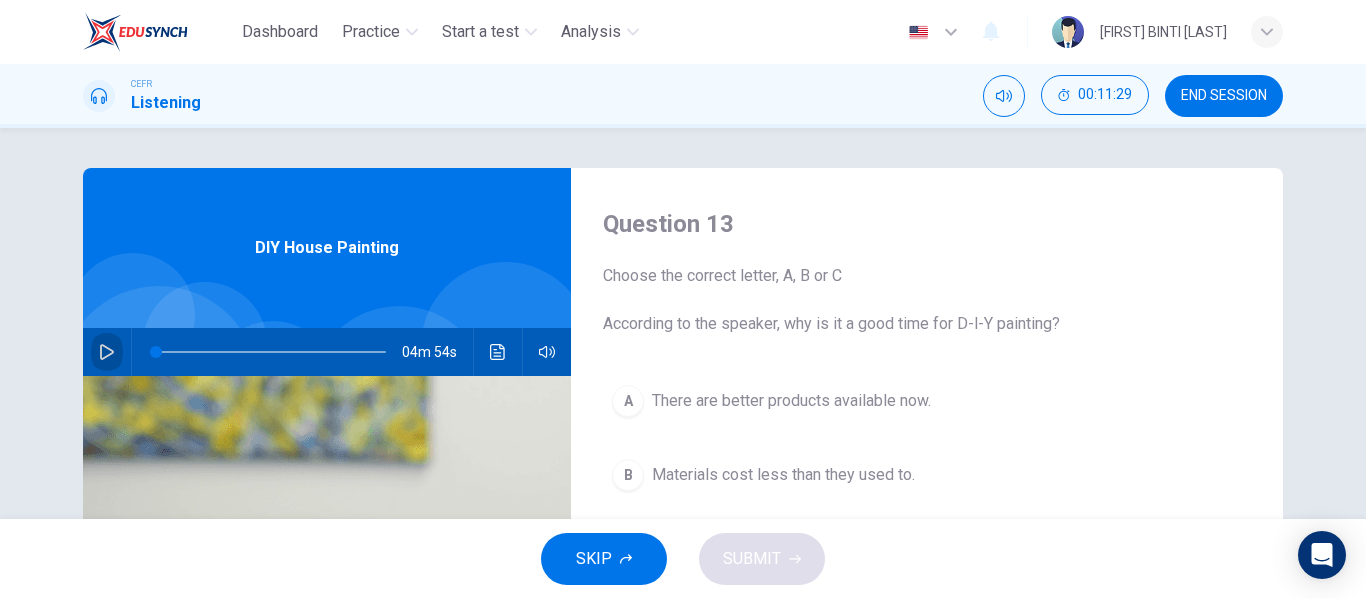 click at bounding box center (107, 352) 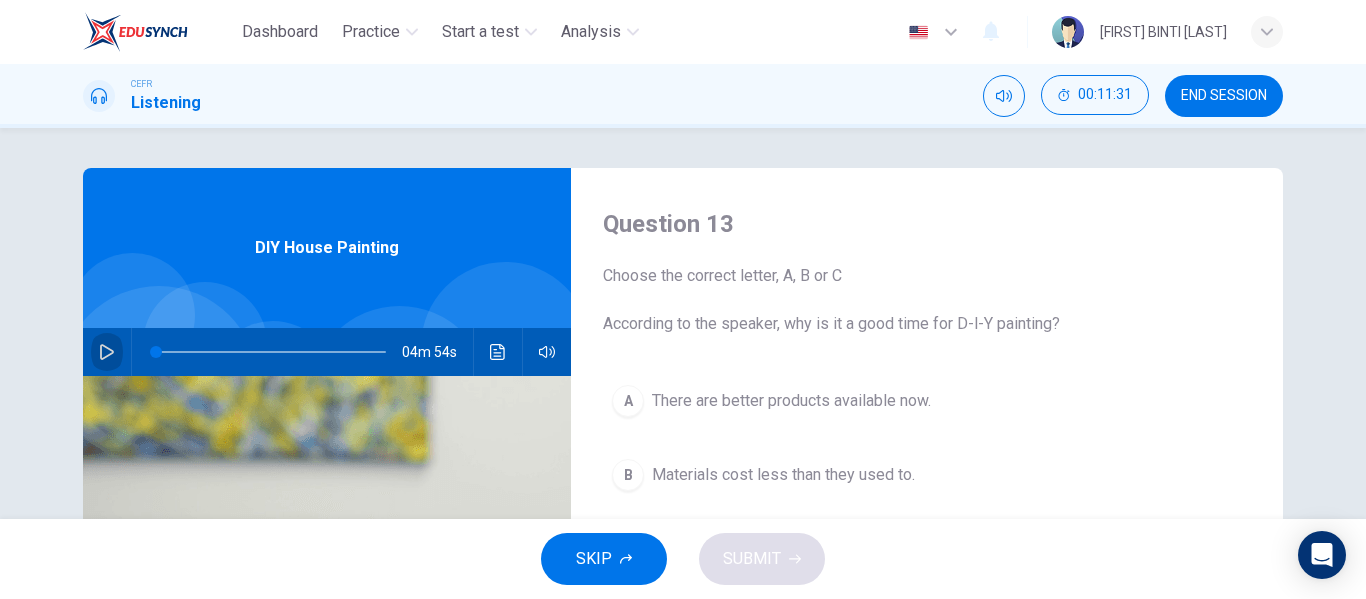 click at bounding box center (107, 352) 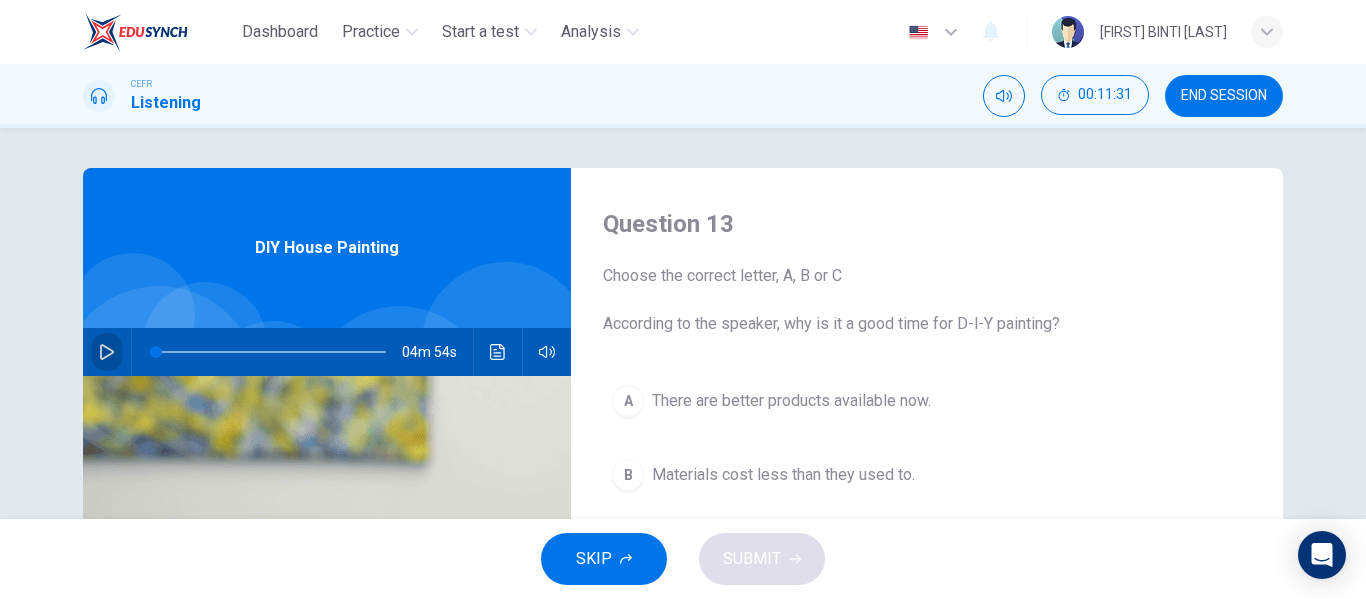 click at bounding box center (107, 352) 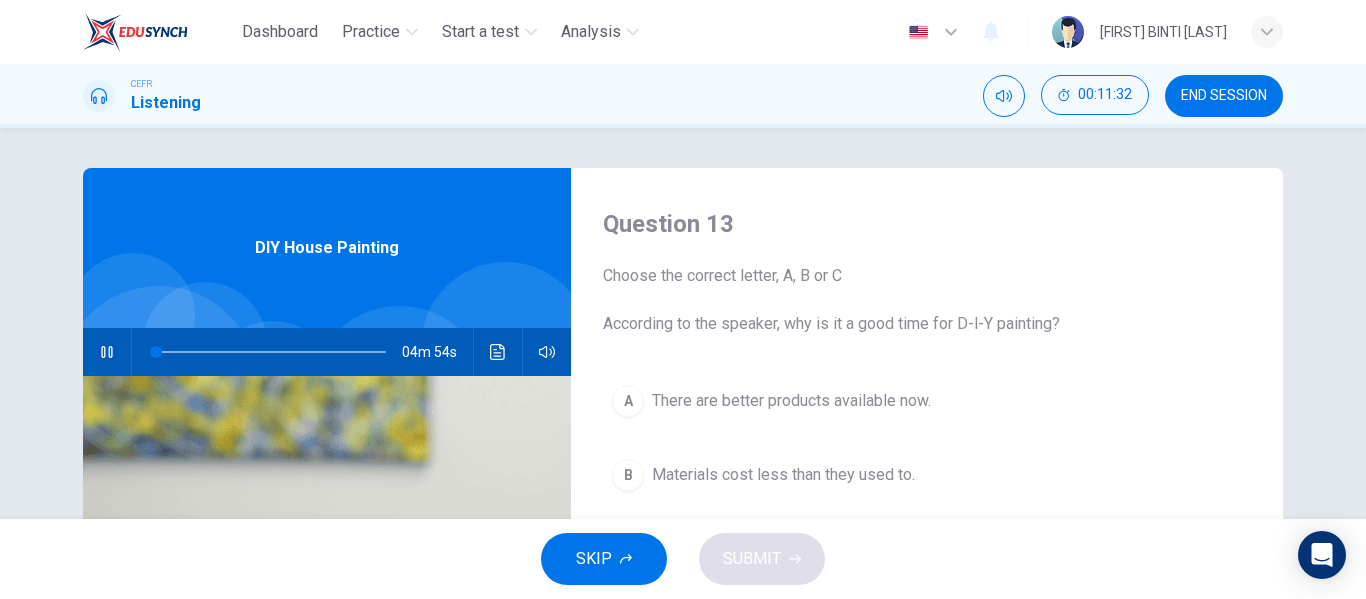click at bounding box center (107, 352) 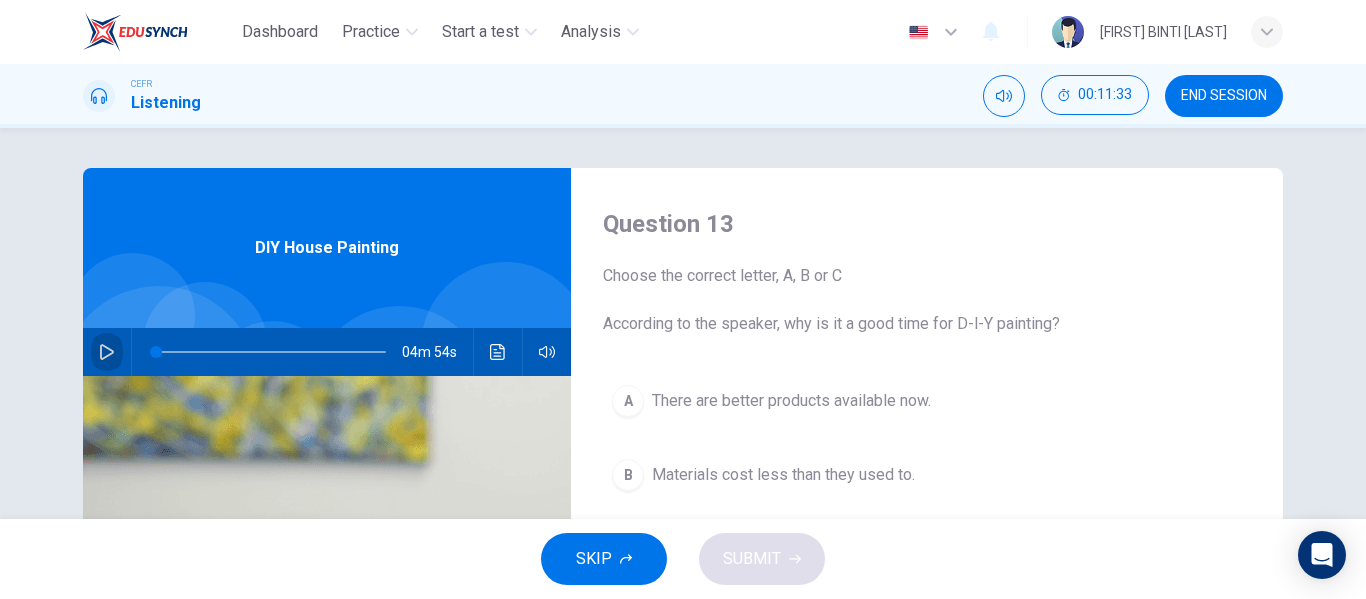 click at bounding box center (107, 352) 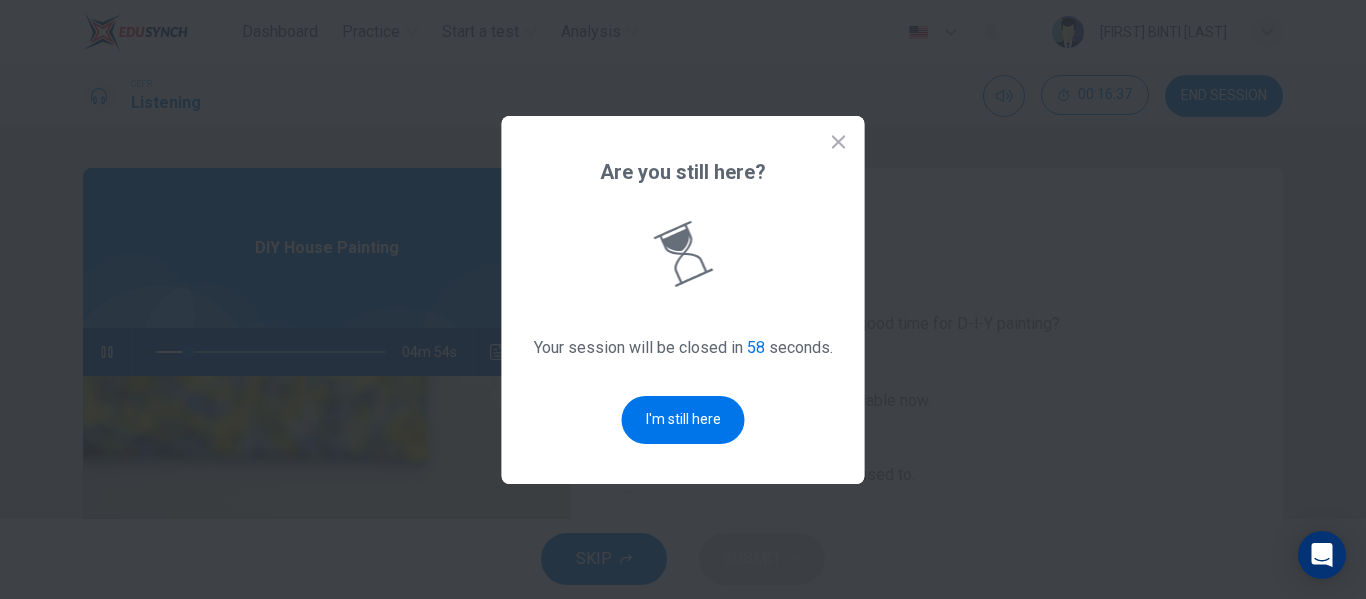 click on "Are you still here? Your session will be closed in   58   seconds. I'm still here" at bounding box center (683, 300) 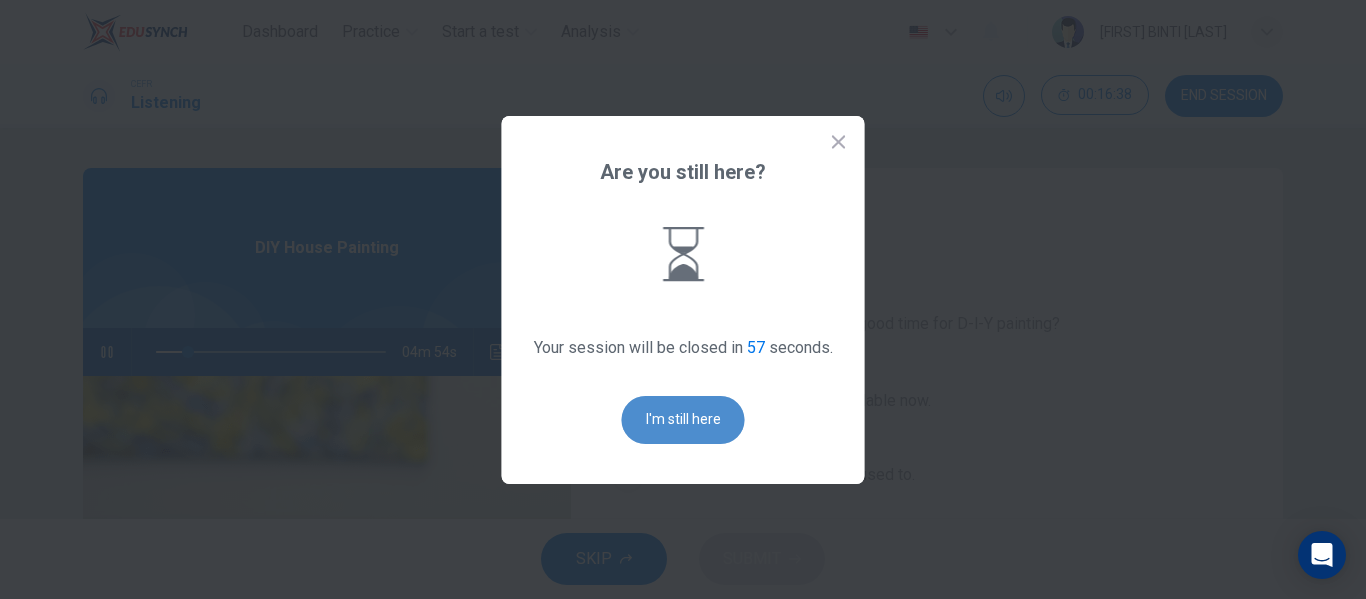 click on "I'm still here" at bounding box center [683, 420] 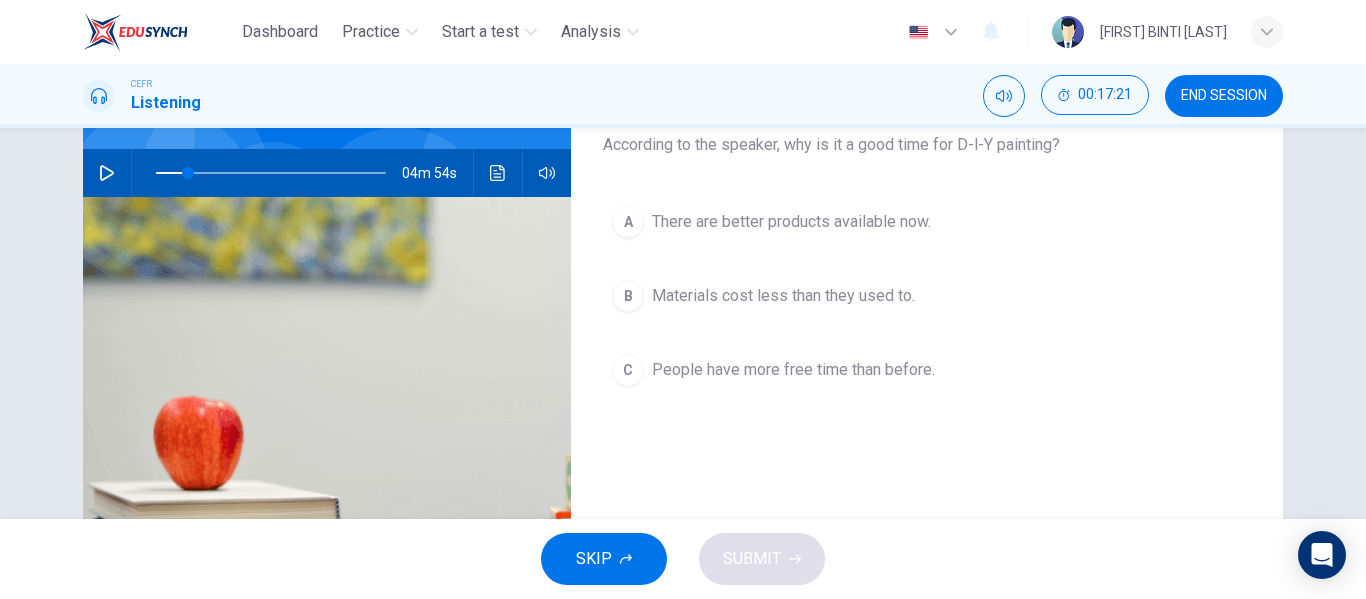 scroll, scrollTop: 173, scrollLeft: 0, axis: vertical 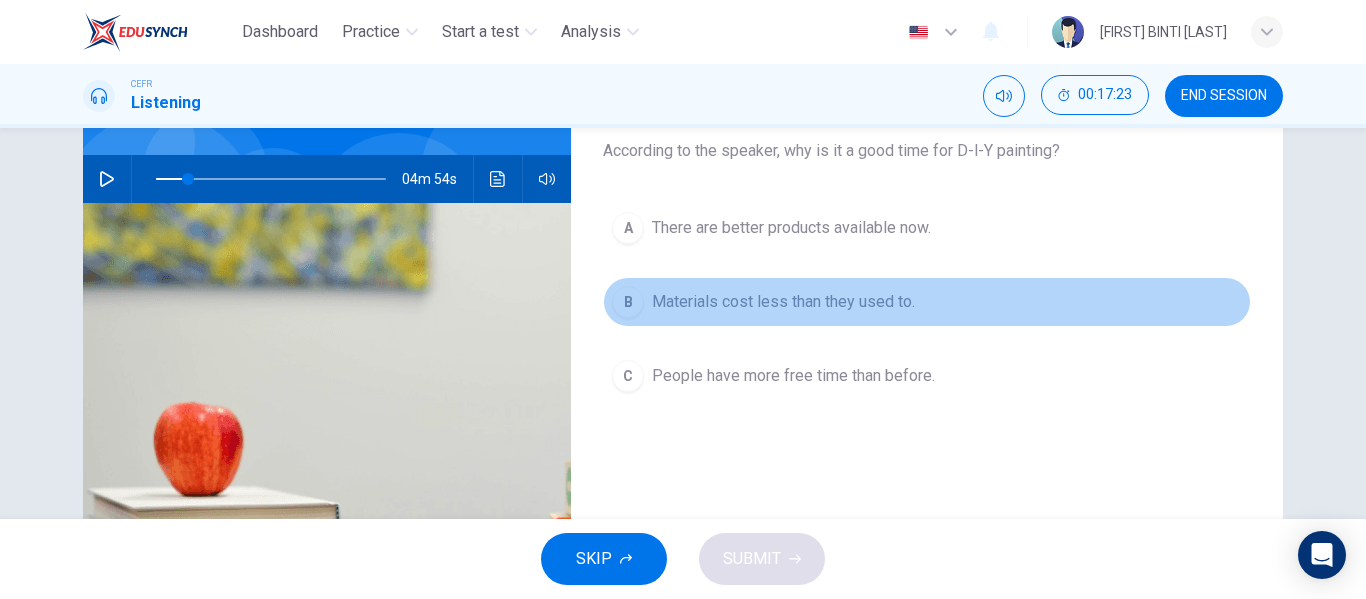 click on "B Materials cost less than they used to." at bounding box center (927, 302) 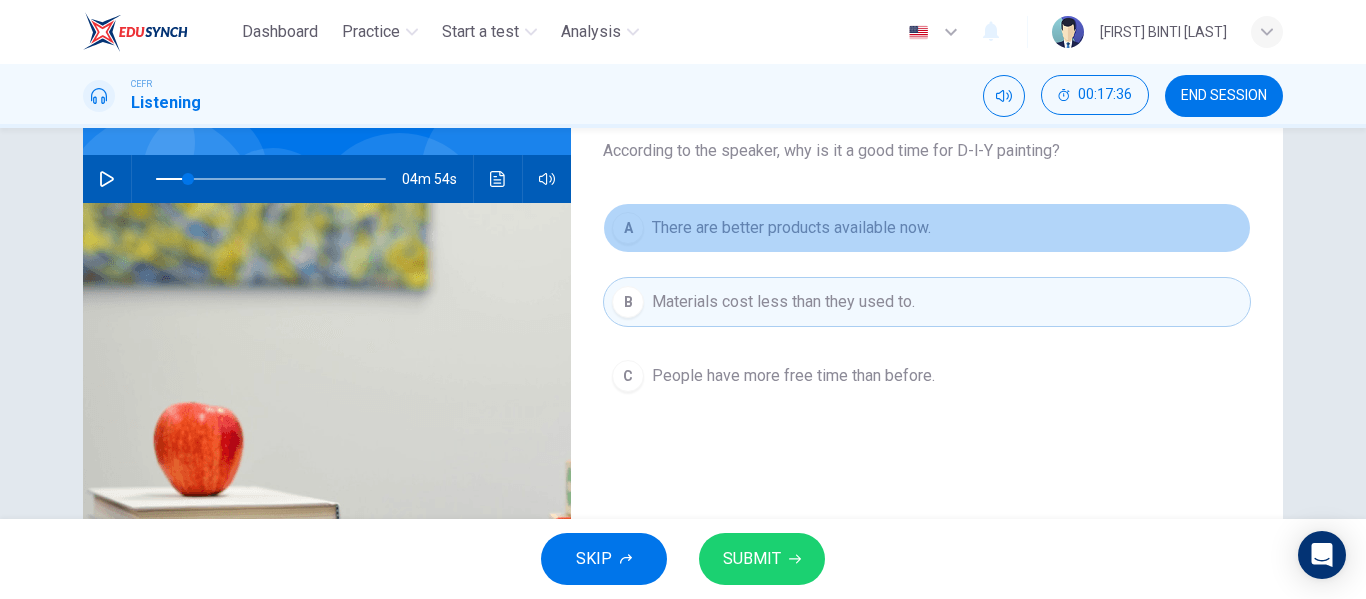 click on "A There are better products available now." at bounding box center (927, 228) 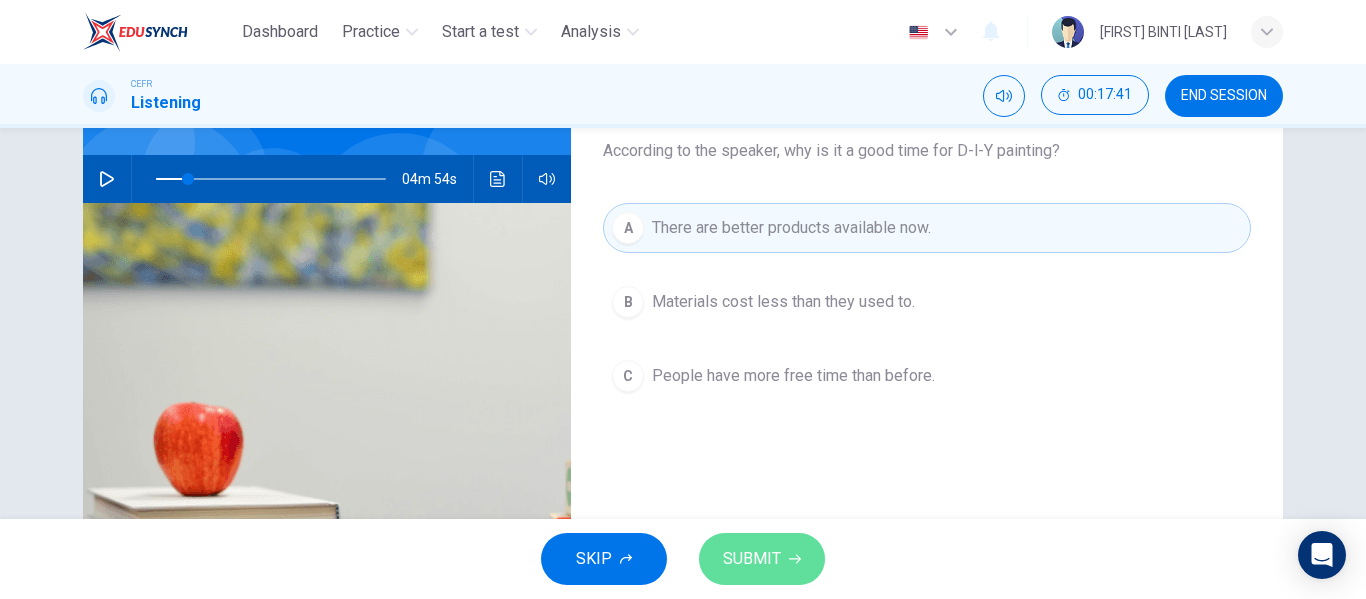 click on "SUBMIT" at bounding box center (752, 559) 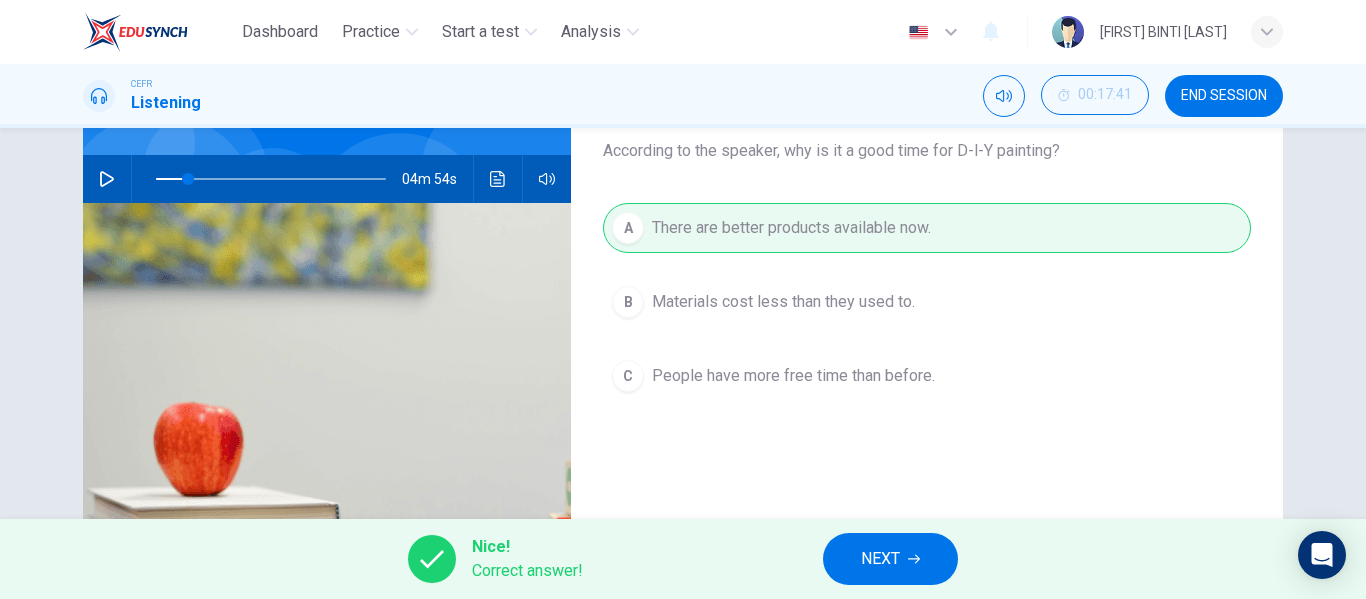 click on "NEXT" at bounding box center (890, 559) 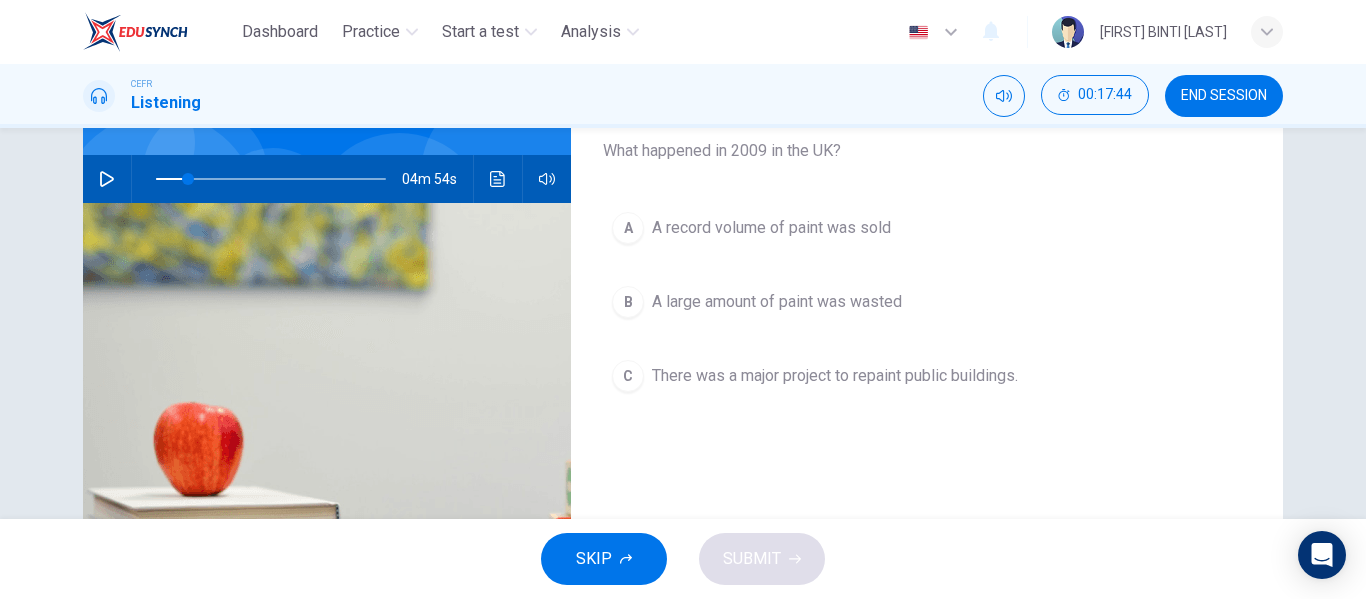 click on "A A record volume of paint was sold B A large amount of paint was wasted C There was a major project to repaint public buildings." at bounding box center [927, 322] 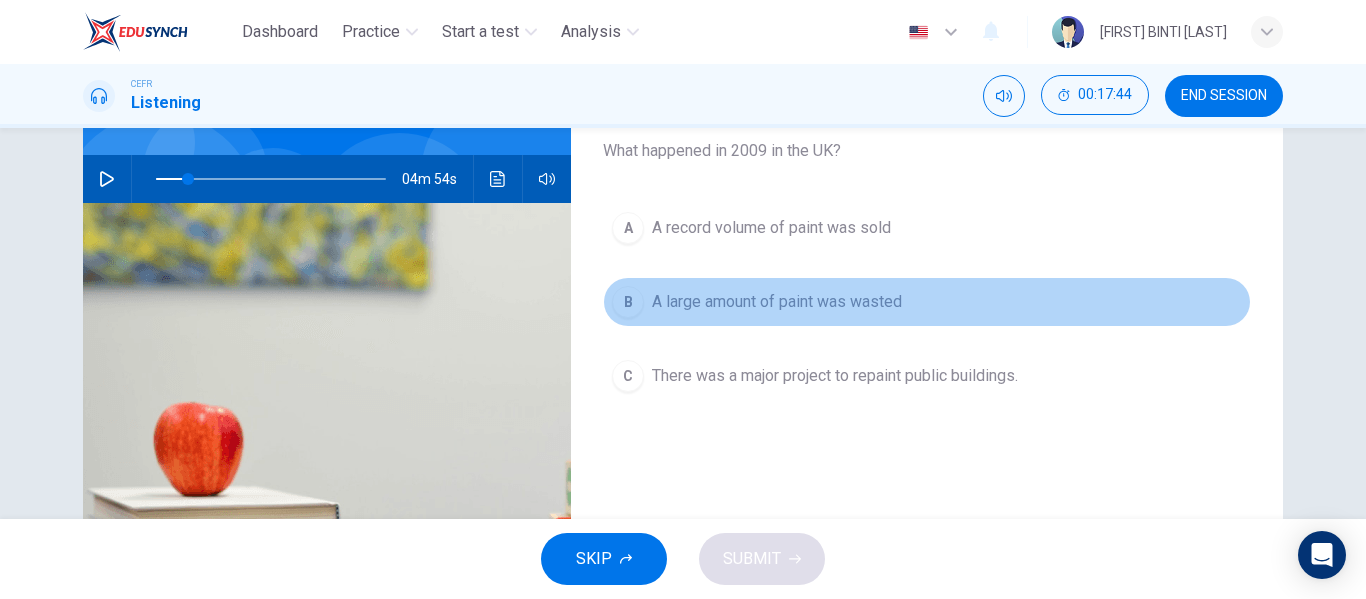 click on "A large amount of paint was wasted" at bounding box center (771, 228) 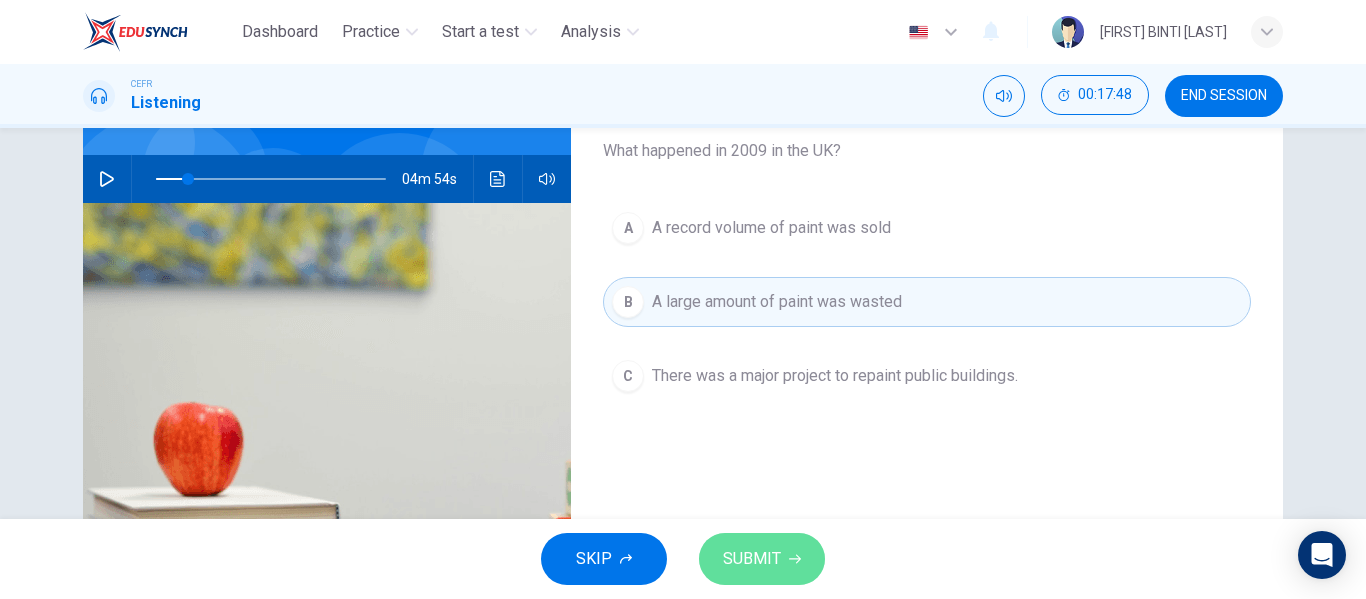 click on "SUBMIT" at bounding box center [752, 559] 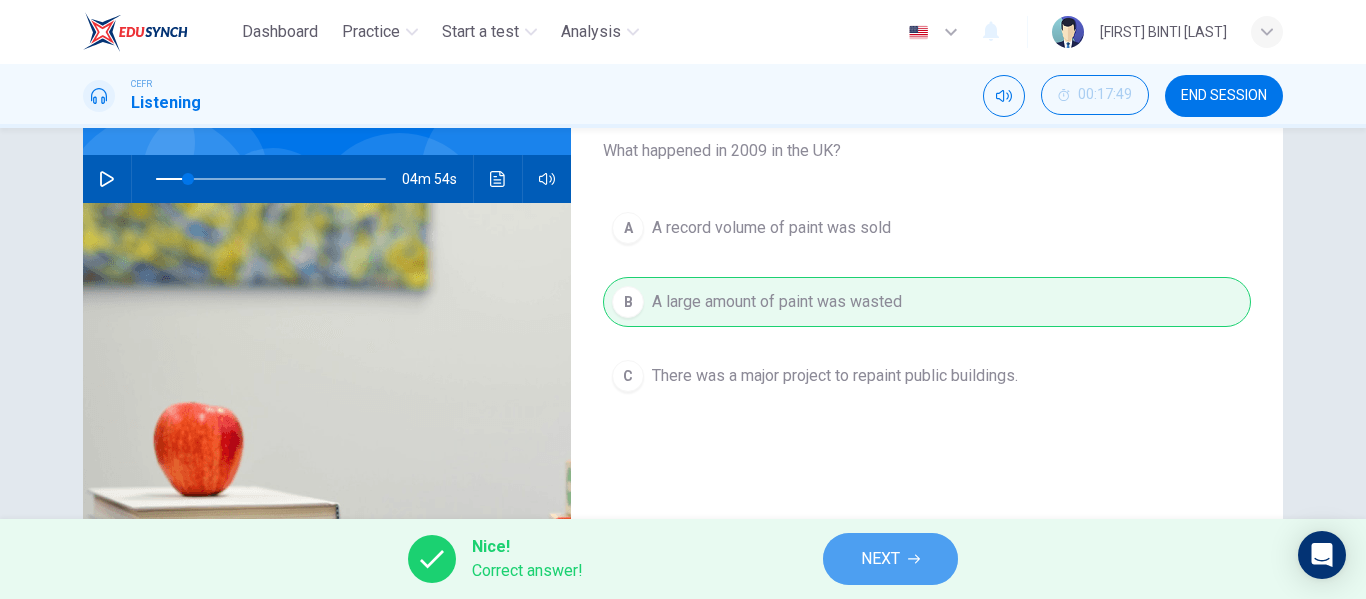 click on "NEXT" at bounding box center (890, 559) 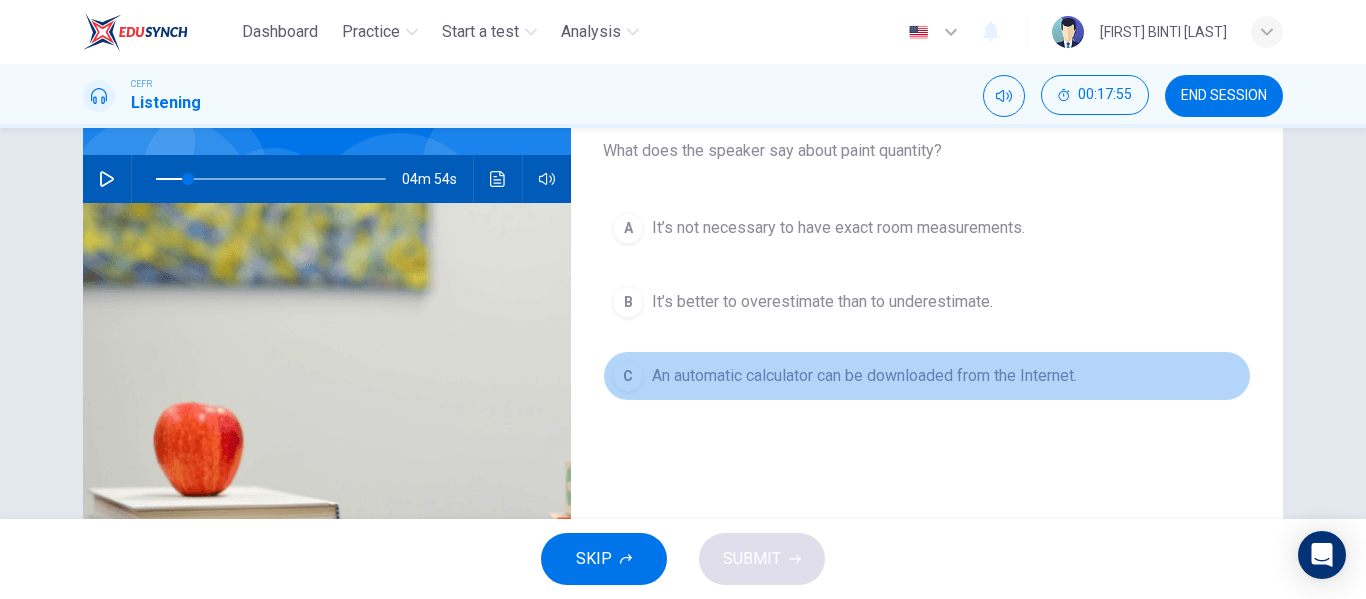 click on "An automatic calculator can be downloaded from the Internet." at bounding box center (838, 228) 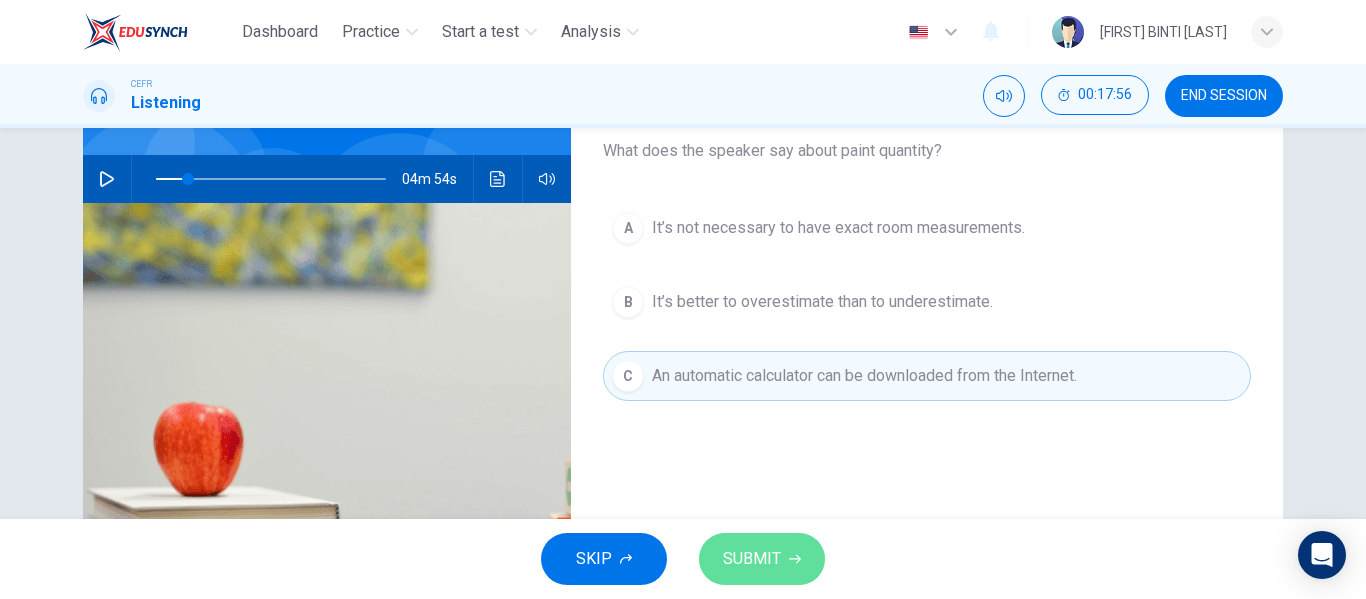 click on "SUBMIT" at bounding box center [762, 559] 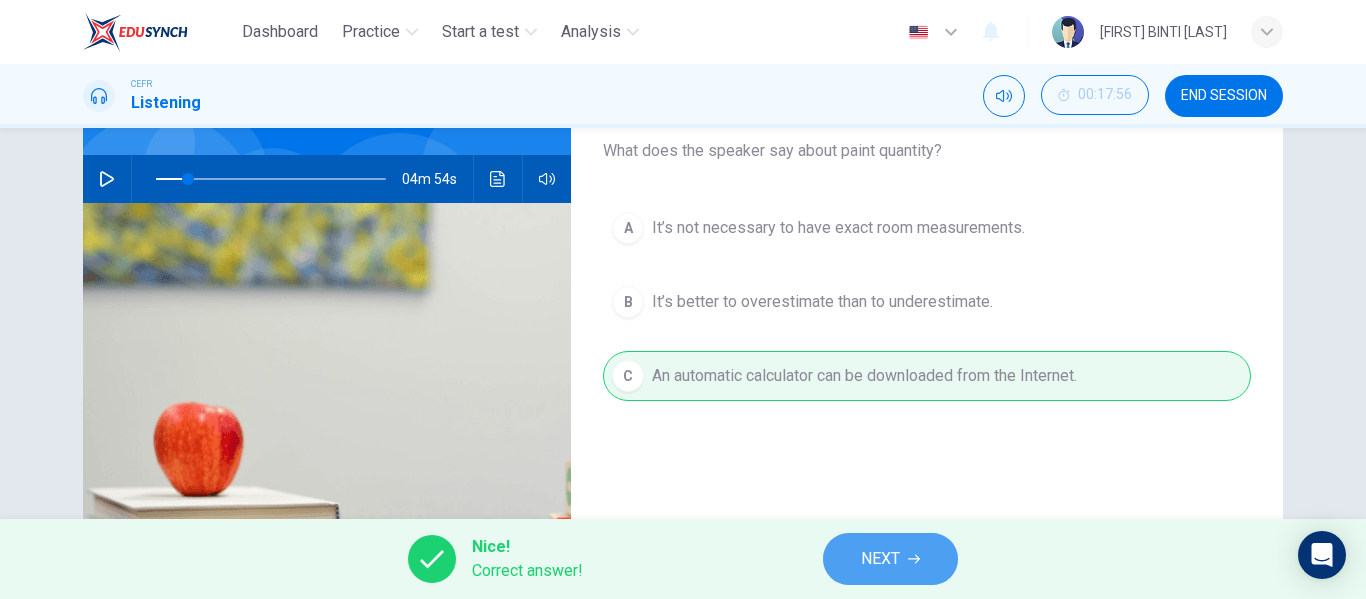 click on "NEXT" at bounding box center [890, 559] 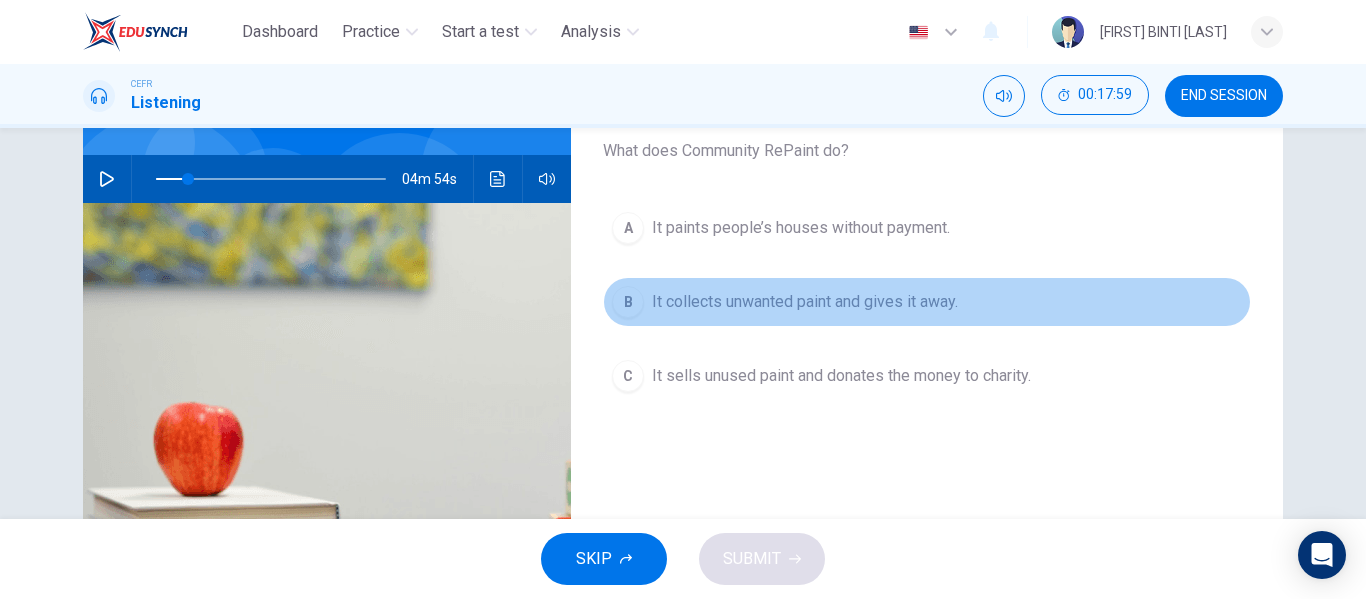 click on "B It collects unwanted paint and gives it away." at bounding box center [927, 302] 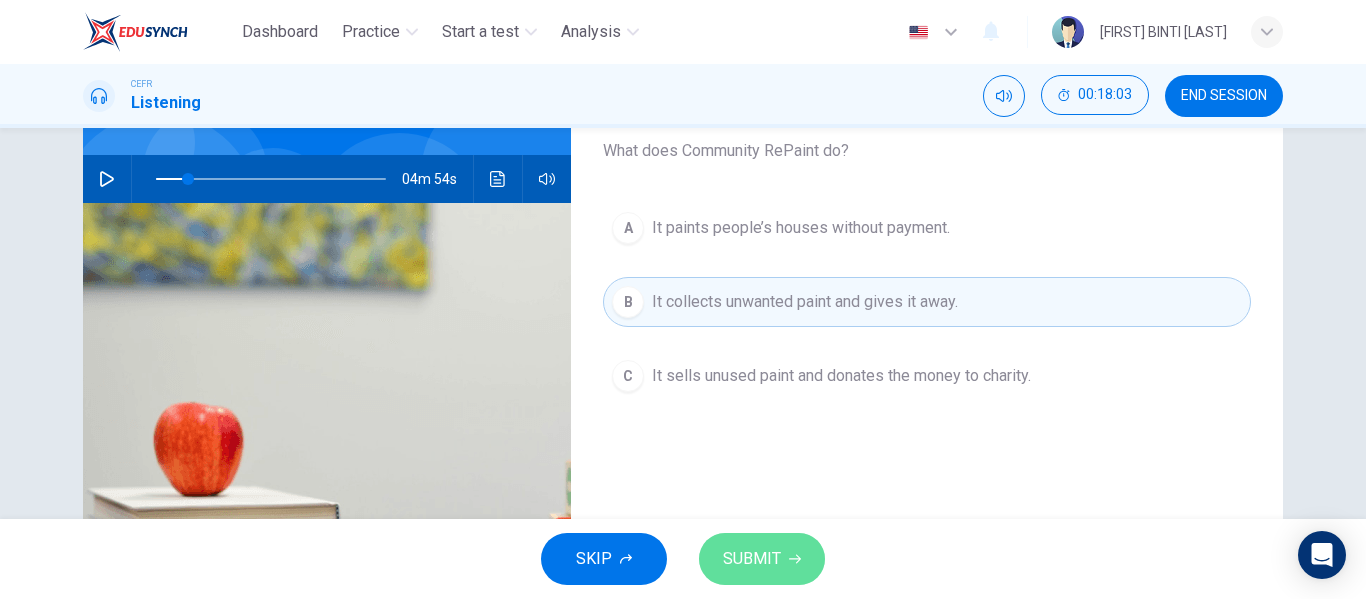 click on "SUBMIT" at bounding box center (762, 559) 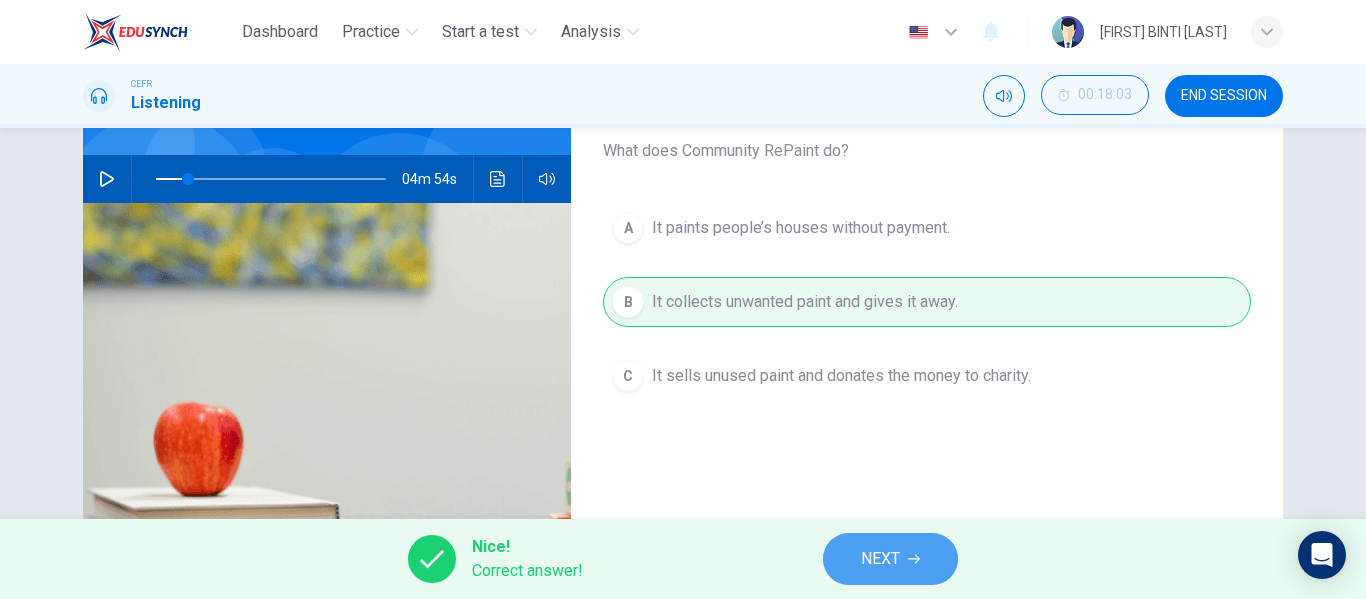 click on "NEXT" at bounding box center [880, 559] 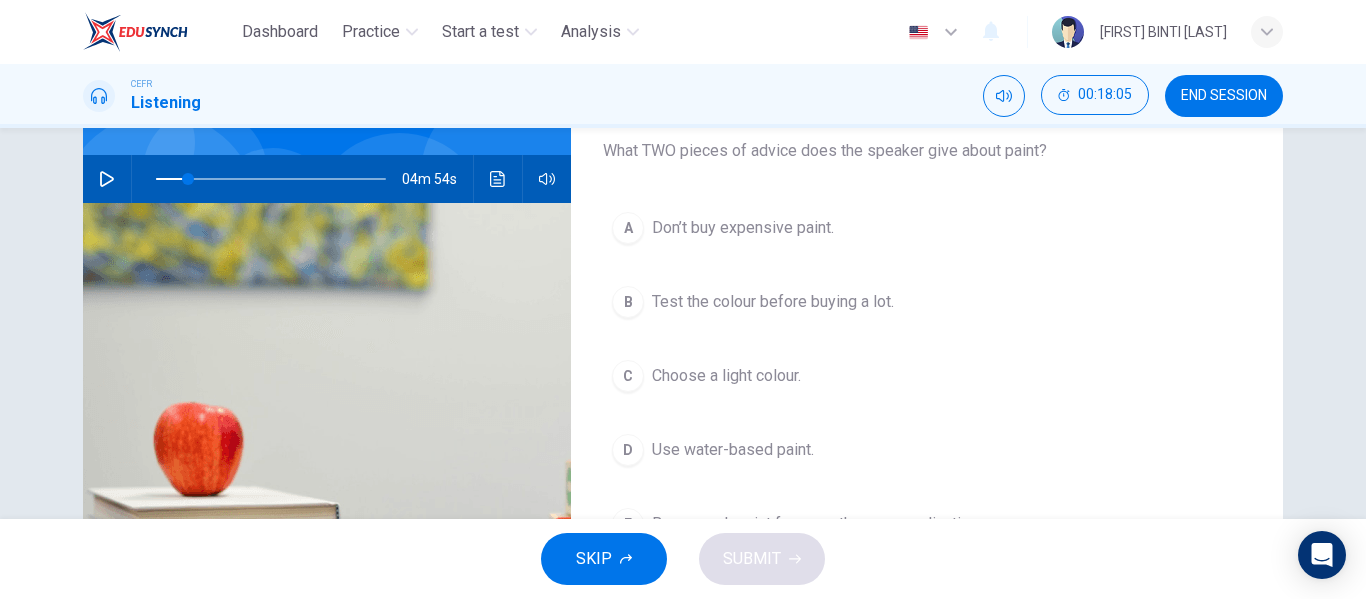 click on "A Don’t buy expensive paint. B Test the colour before buying a lot. C Choose a light colour. D Use water-based paint. E Buy enough paint for more than one application." at bounding box center (927, 396) 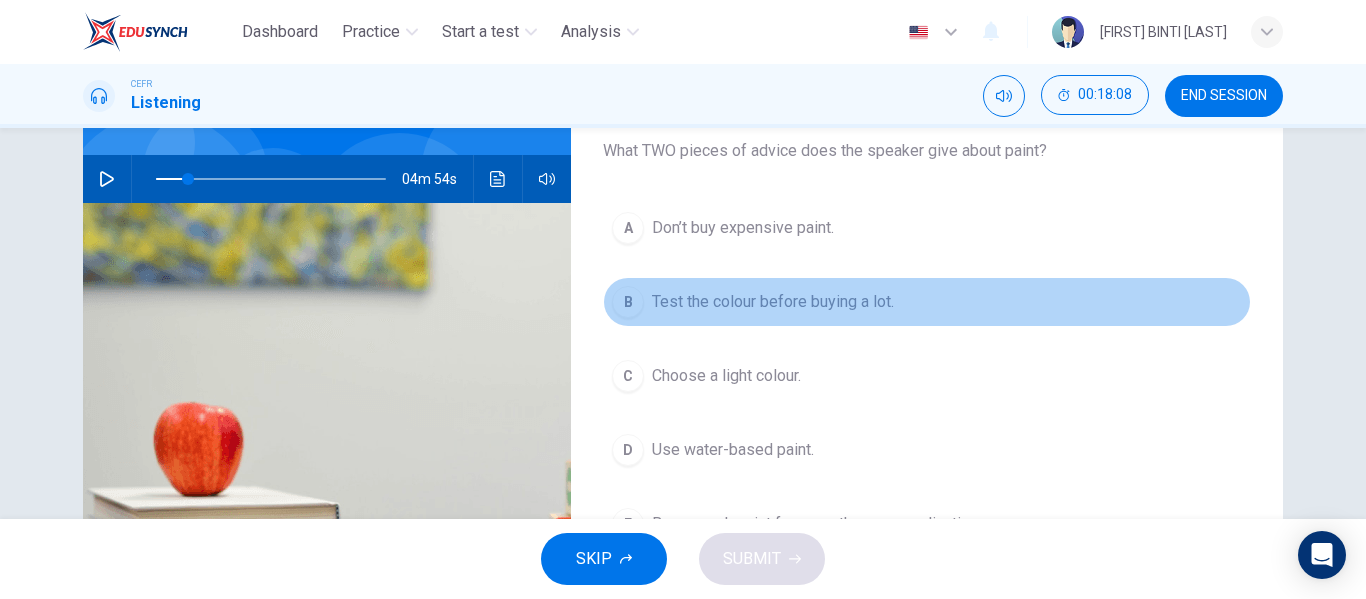 click on "Test the colour before buying a lot." at bounding box center (743, 228) 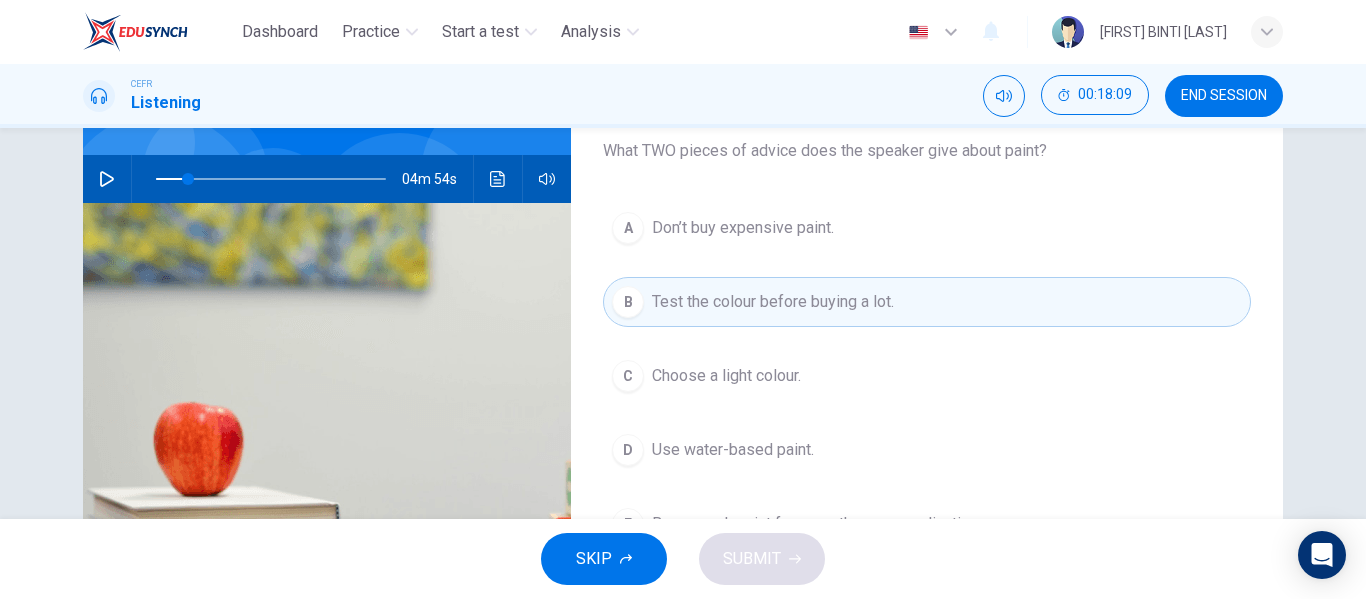 click on "Use water-based paint." at bounding box center (743, 228) 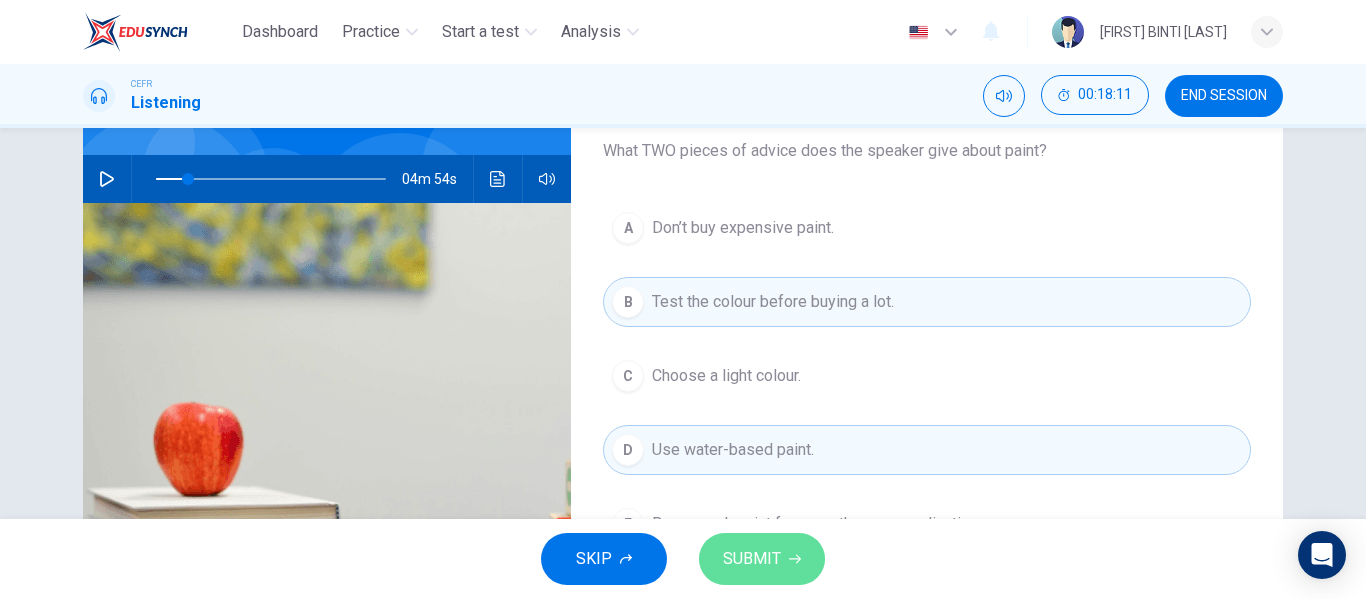click on "SUBMIT" at bounding box center (762, 559) 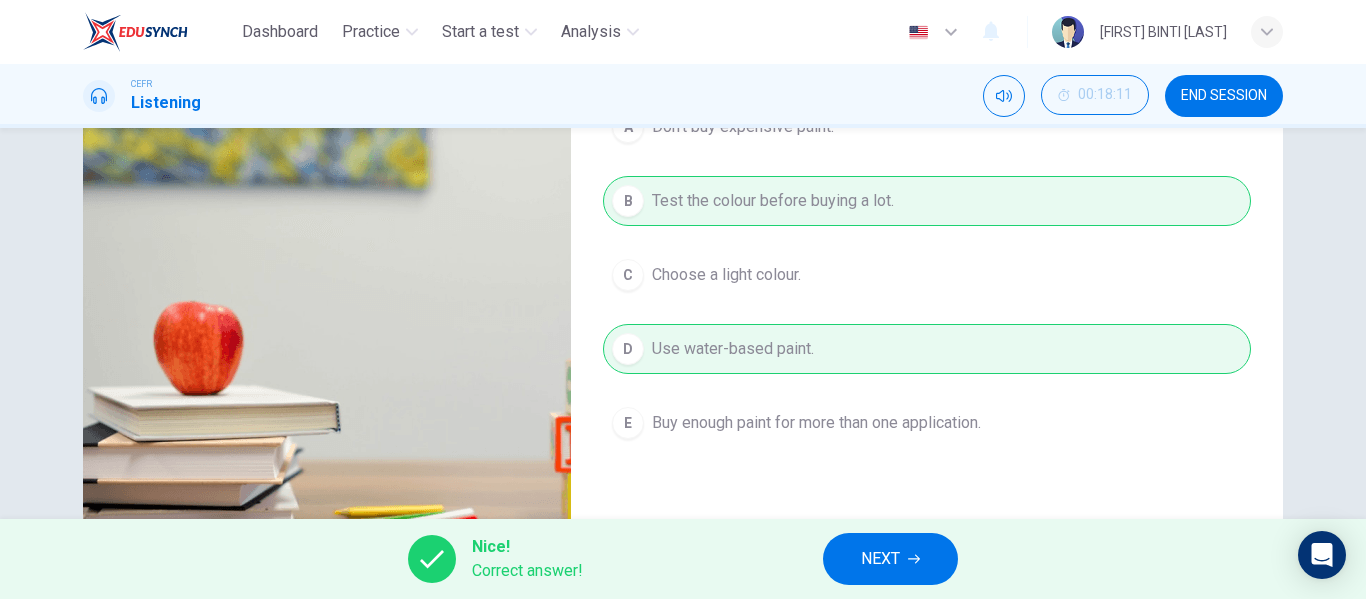scroll, scrollTop: 275, scrollLeft: 0, axis: vertical 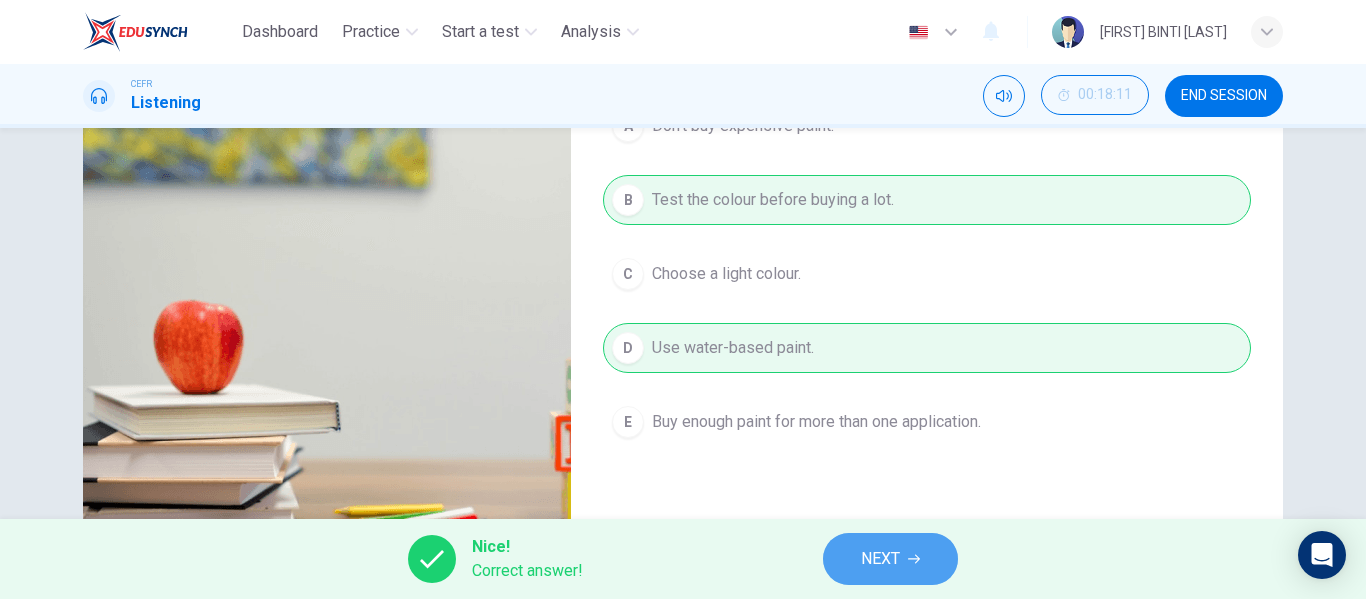 click on "NEXT" at bounding box center (880, 559) 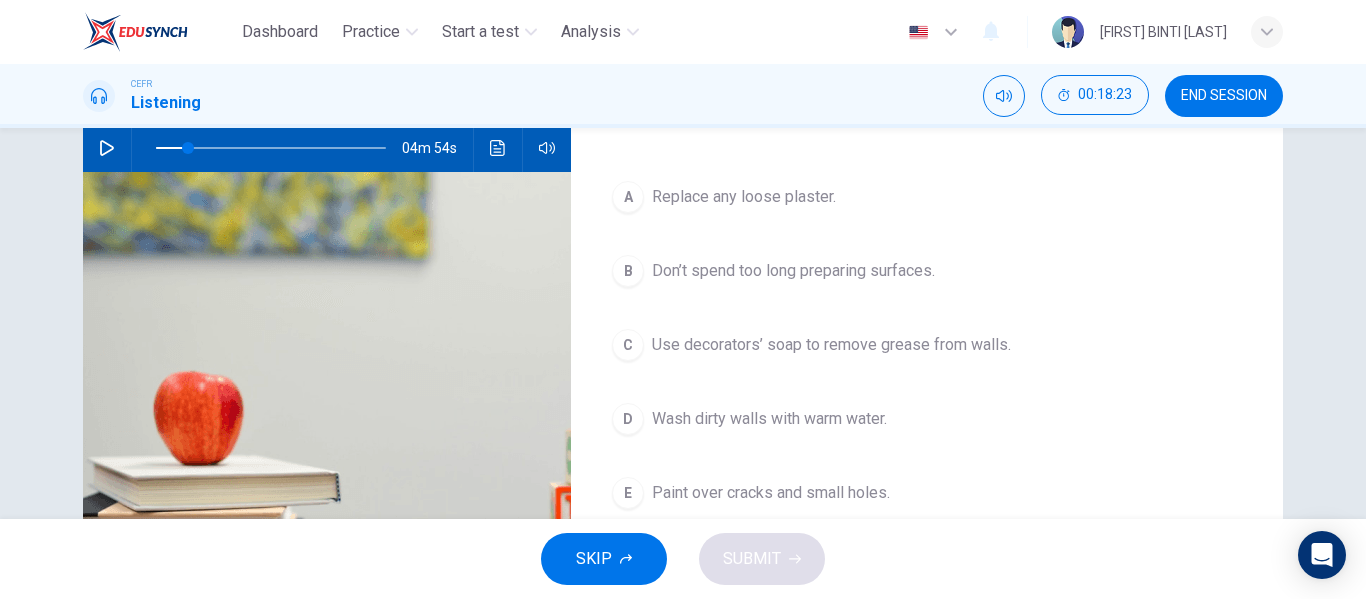 scroll, scrollTop: 201, scrollLeft: 0, axis: vertical 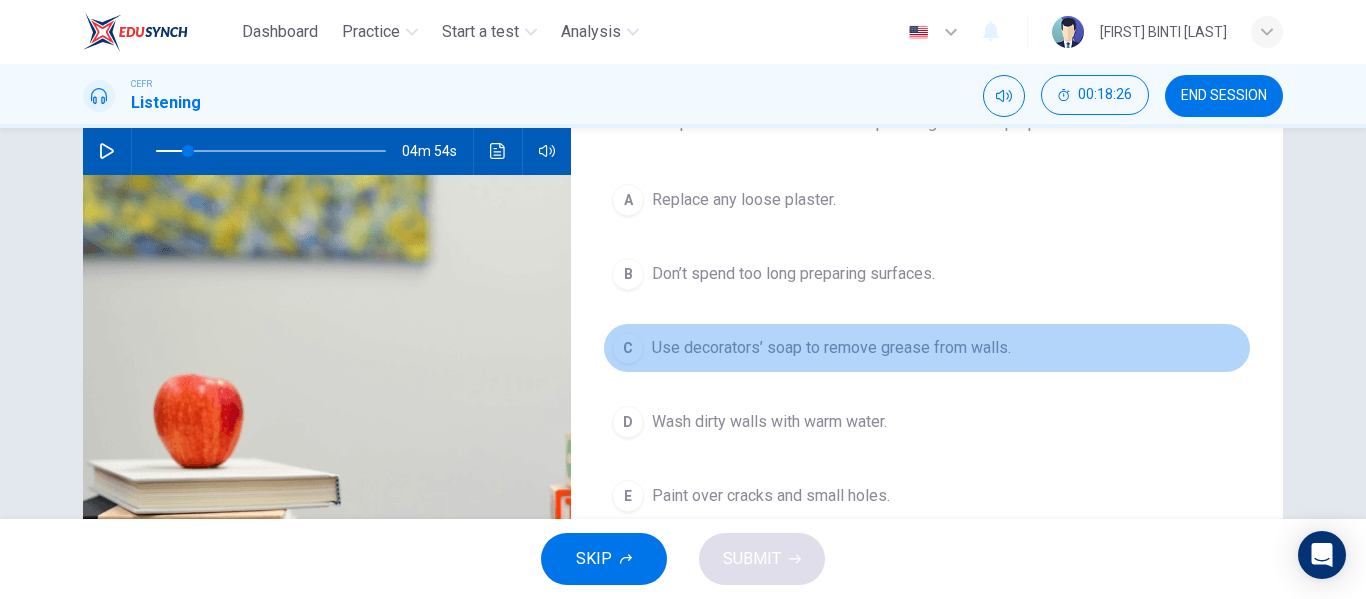 click on "C Use decorators’ soap to remove grease from walls." at bounding box center (927, 348) 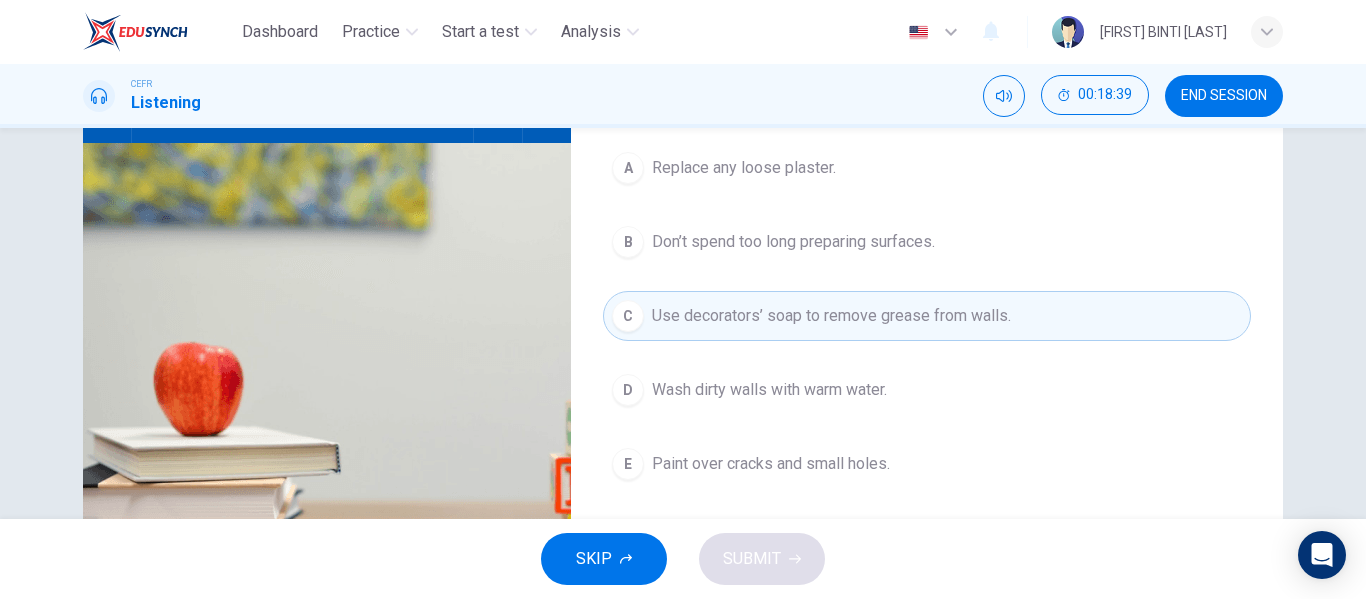 scroll, scrollTop: 247, scrollLeft: 0, axis: vertical 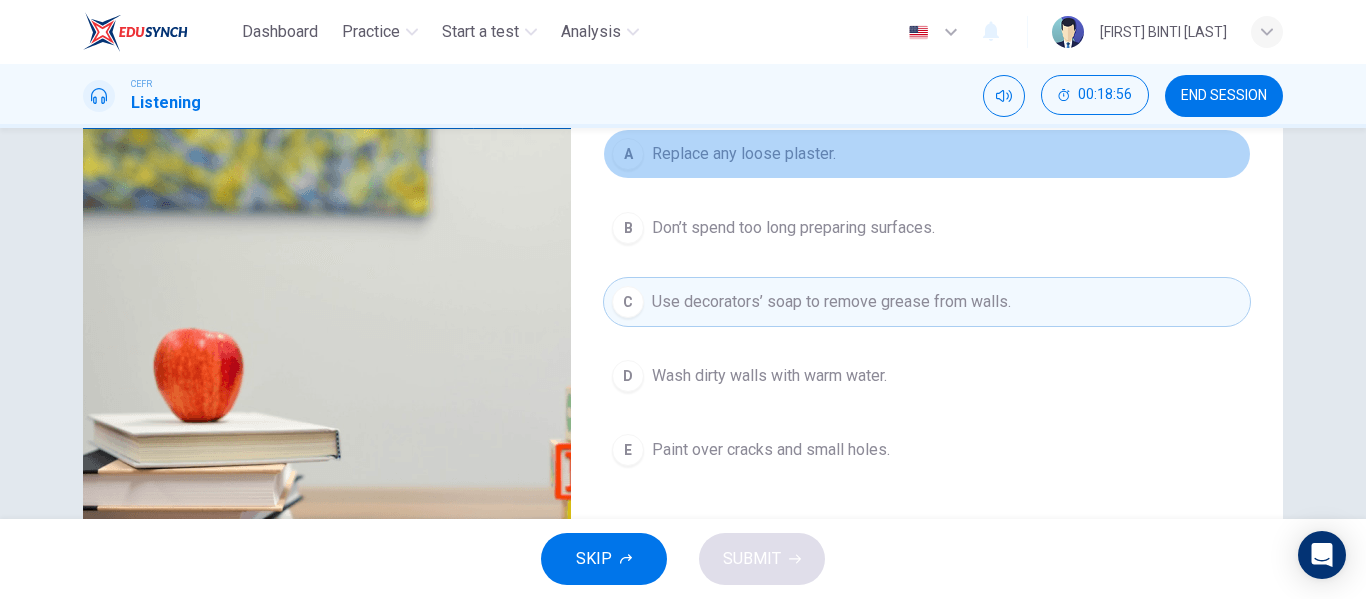 click on "Replace any loose plaster." at bounding box center (744, 154) 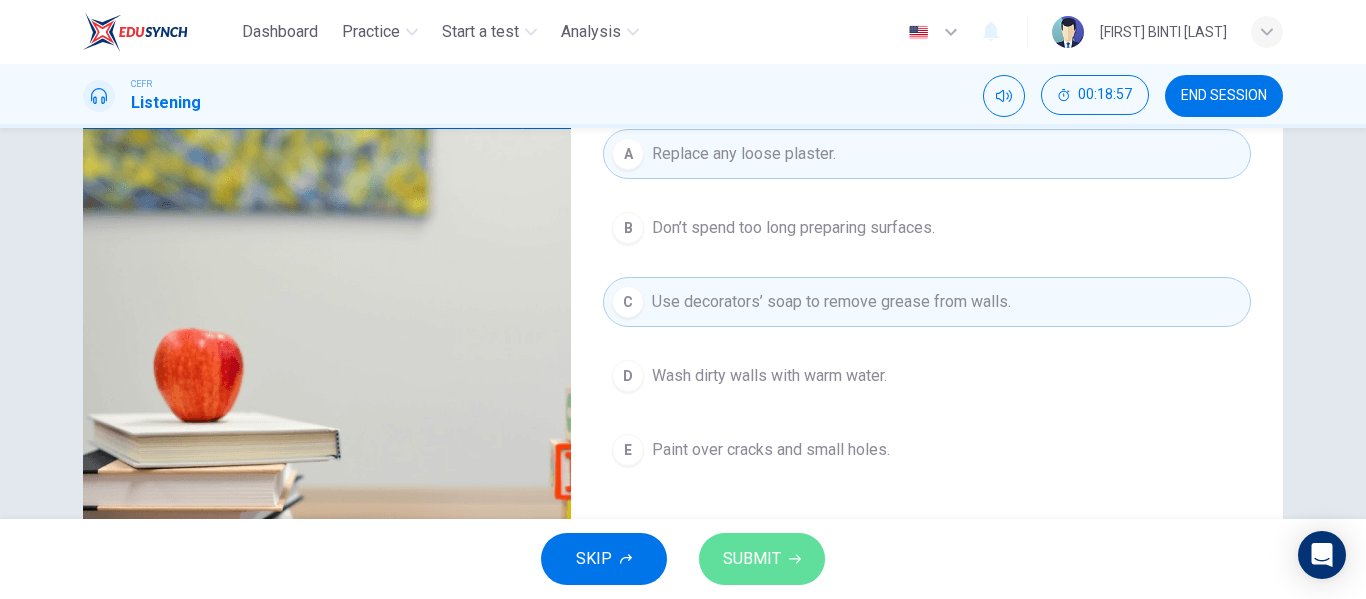 click on "SUBMIT" at bounding box center [762, 559] 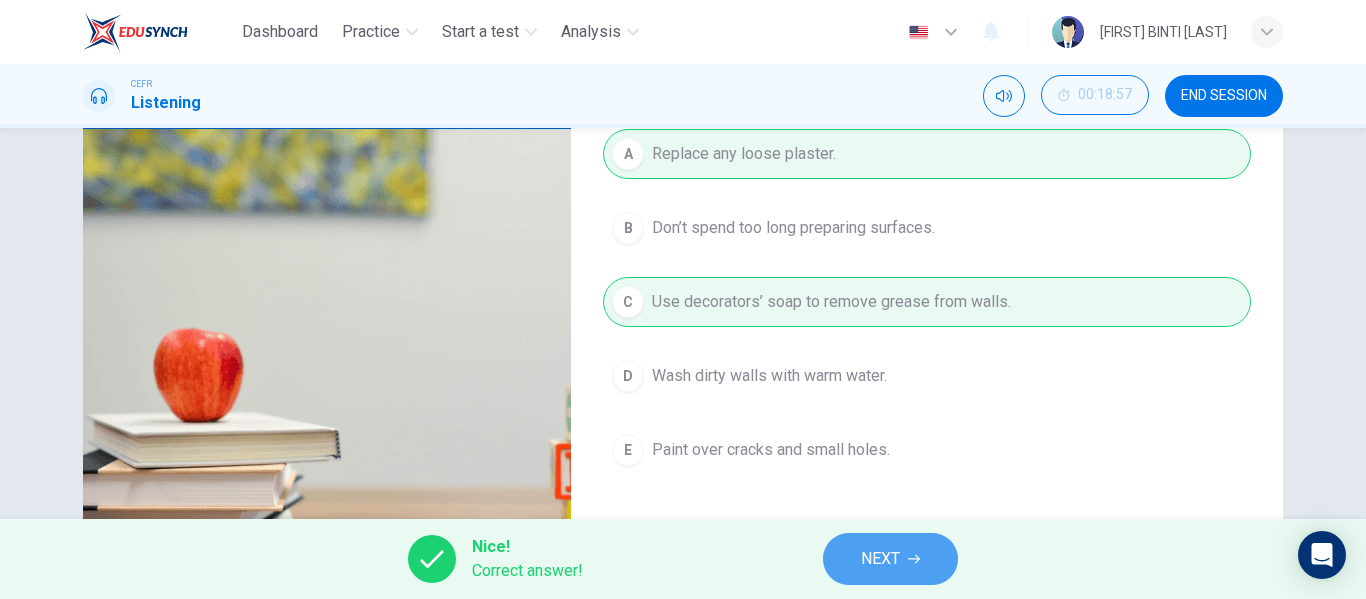 click on "NEXT" at bounding box center (880, 559) 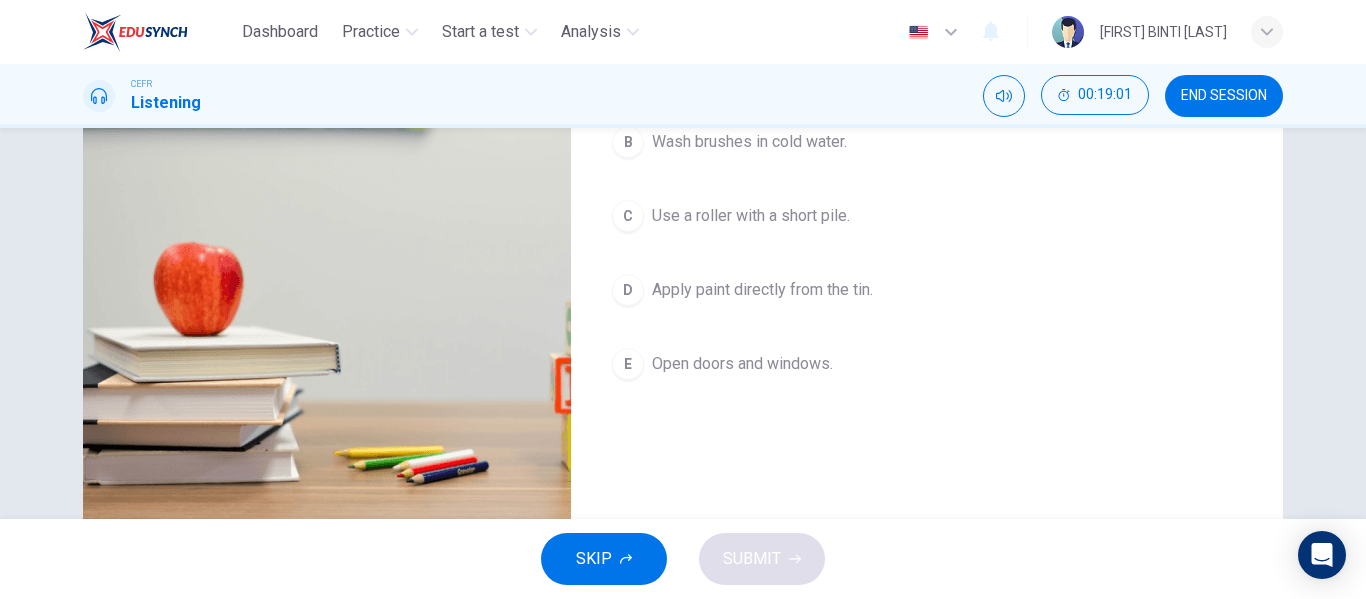 scroll, scrollTop: 334, scrollLeft: 0, axis: vertical 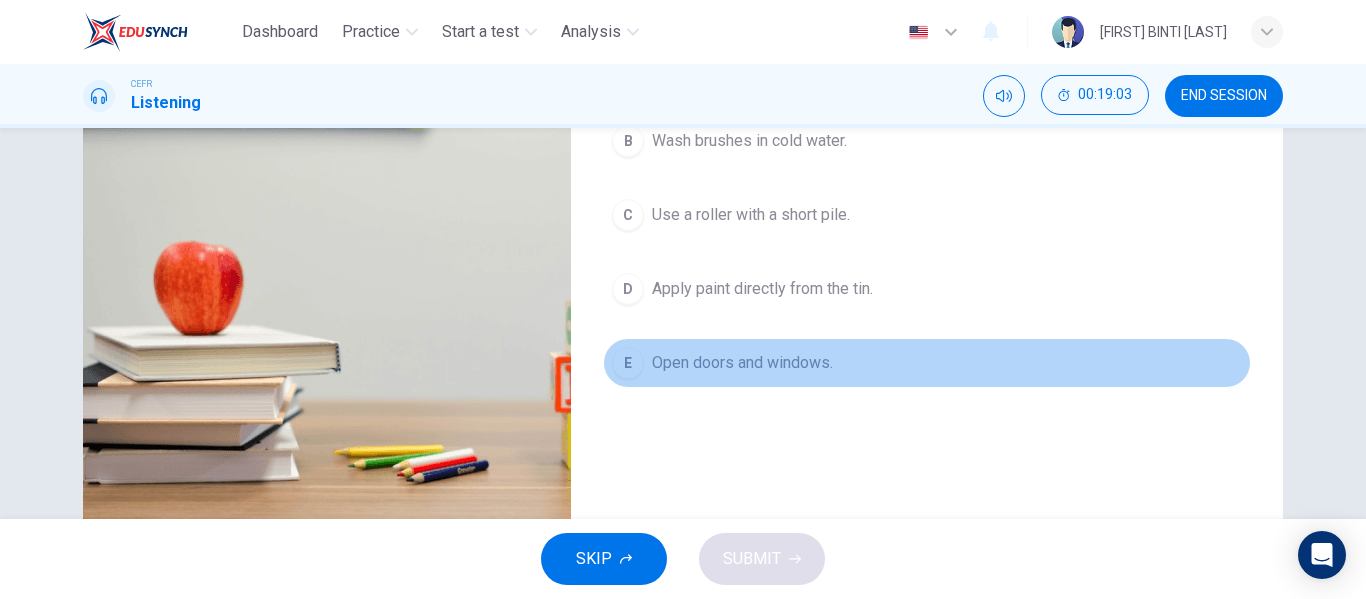 click on "Open doors and windows." at bounding box center (736, 67) 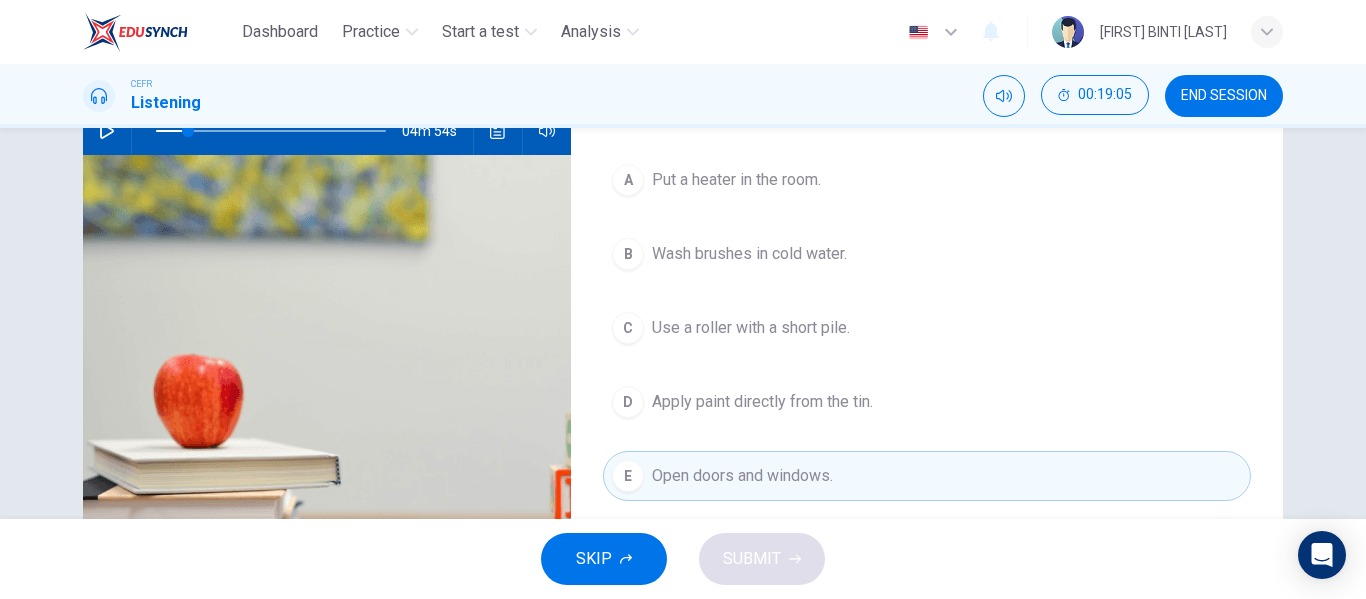 scroll, scrollTop: 191, scrollLeft: 0, axis: vertical 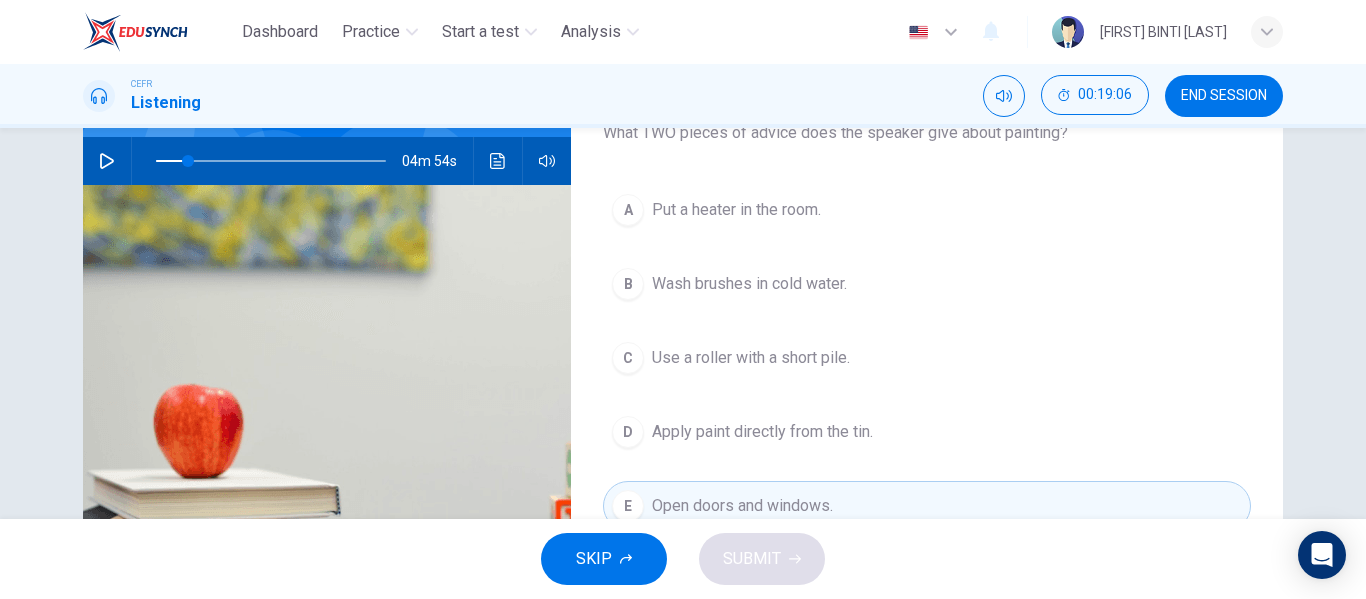 click on "A Put a heater in the room. B Wash brushes in cold water. C Use a roller with a short pile. D Apply paint directly from the tin. E Open doors and windows." at bounding box center (927, 378) 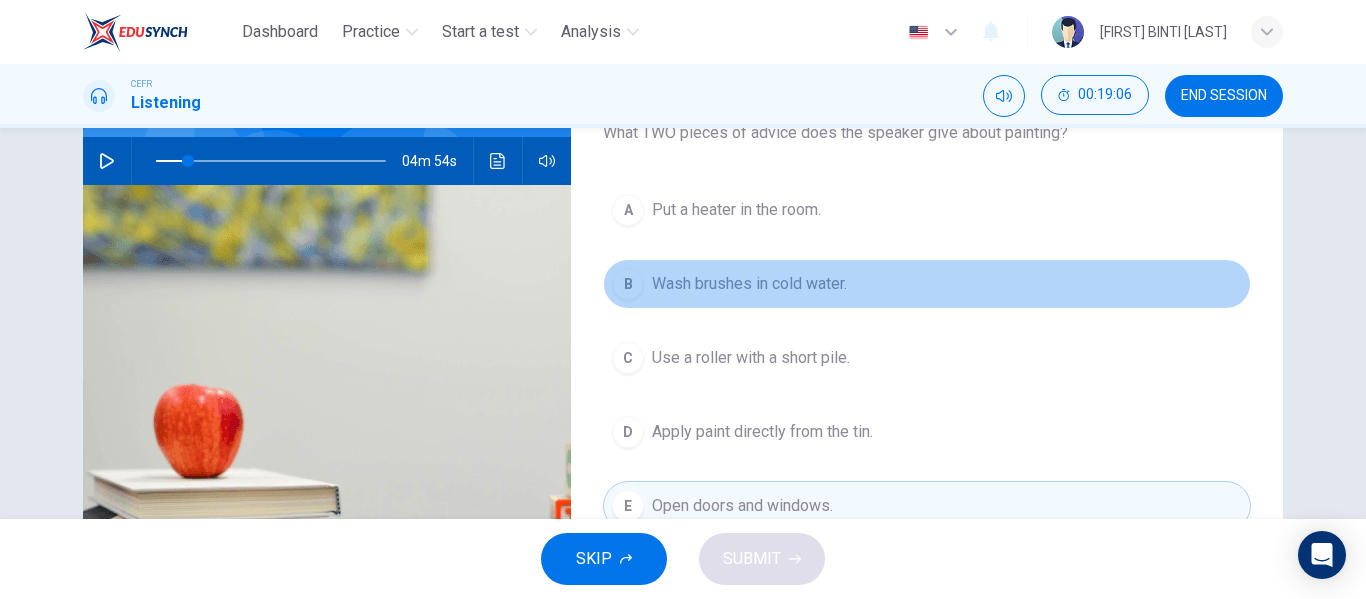 click on "B Wash brushes in cold water." at bounding box center (927, 284) 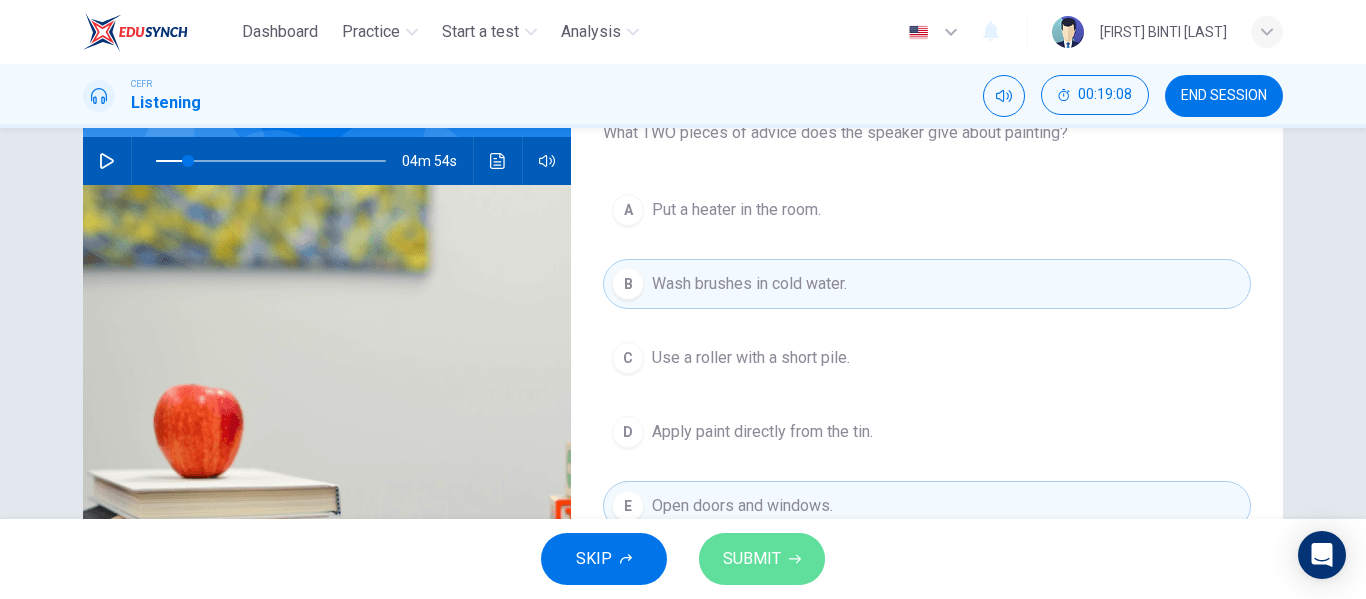 click on "SUBMIT" at bounding box center [752, 559] 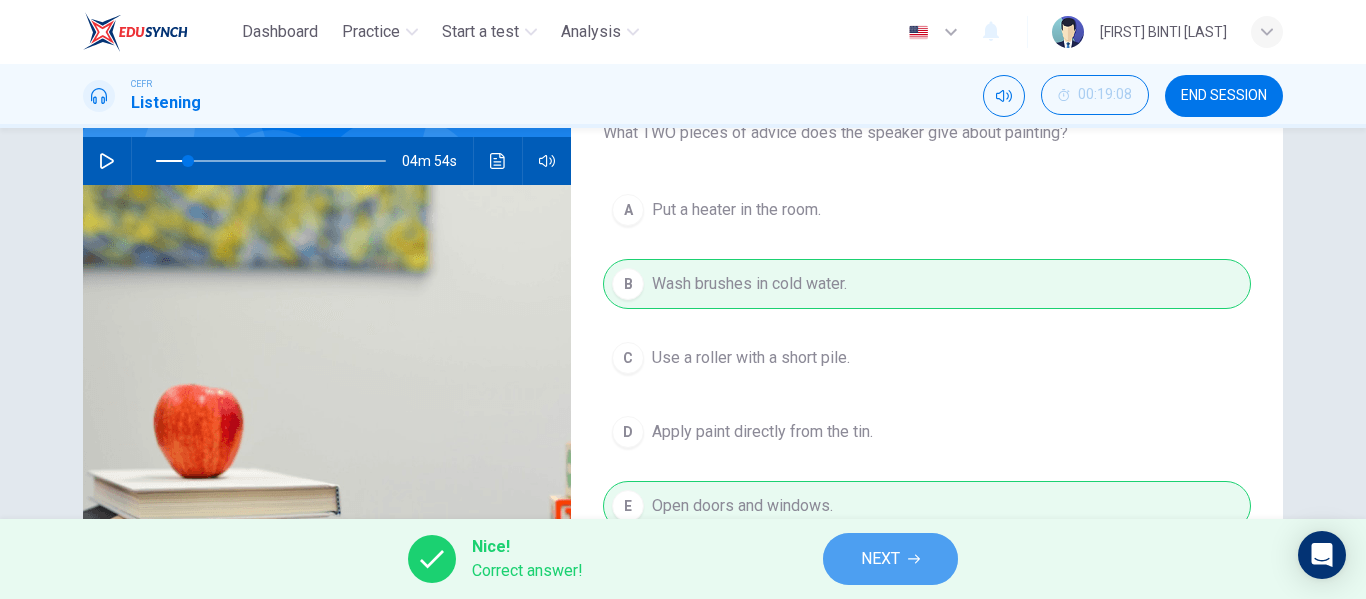 click on "NEXT" at bounding box center [880, 559] 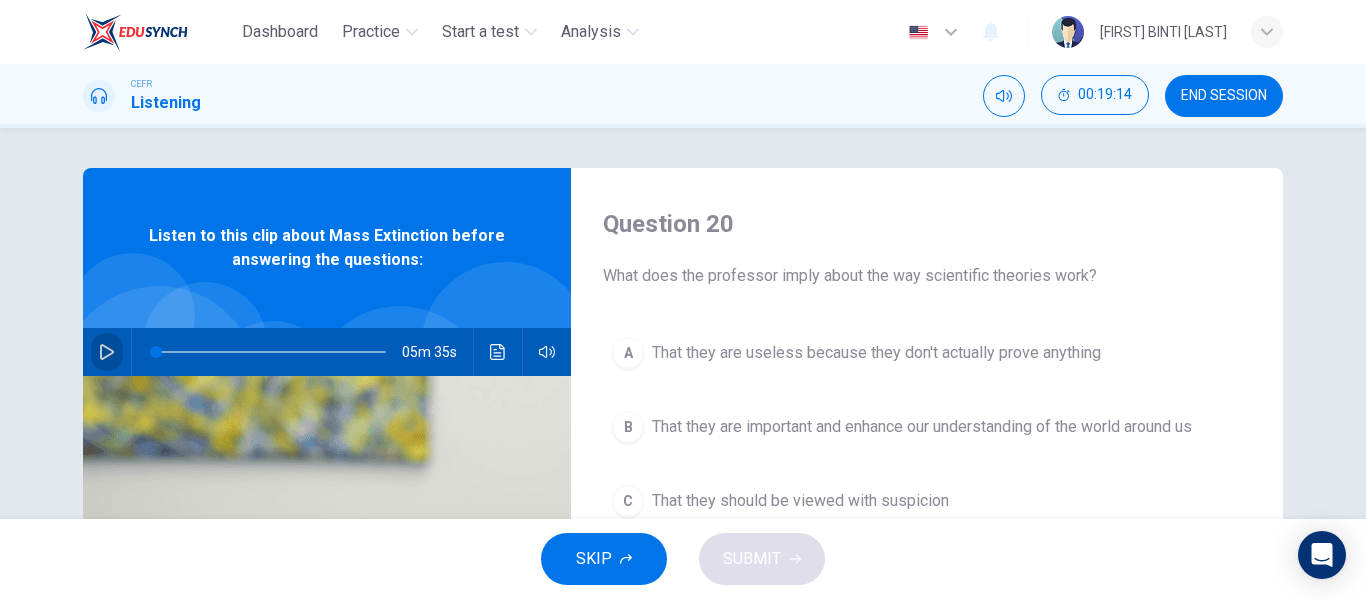 click at bounding box center [107, 352] 